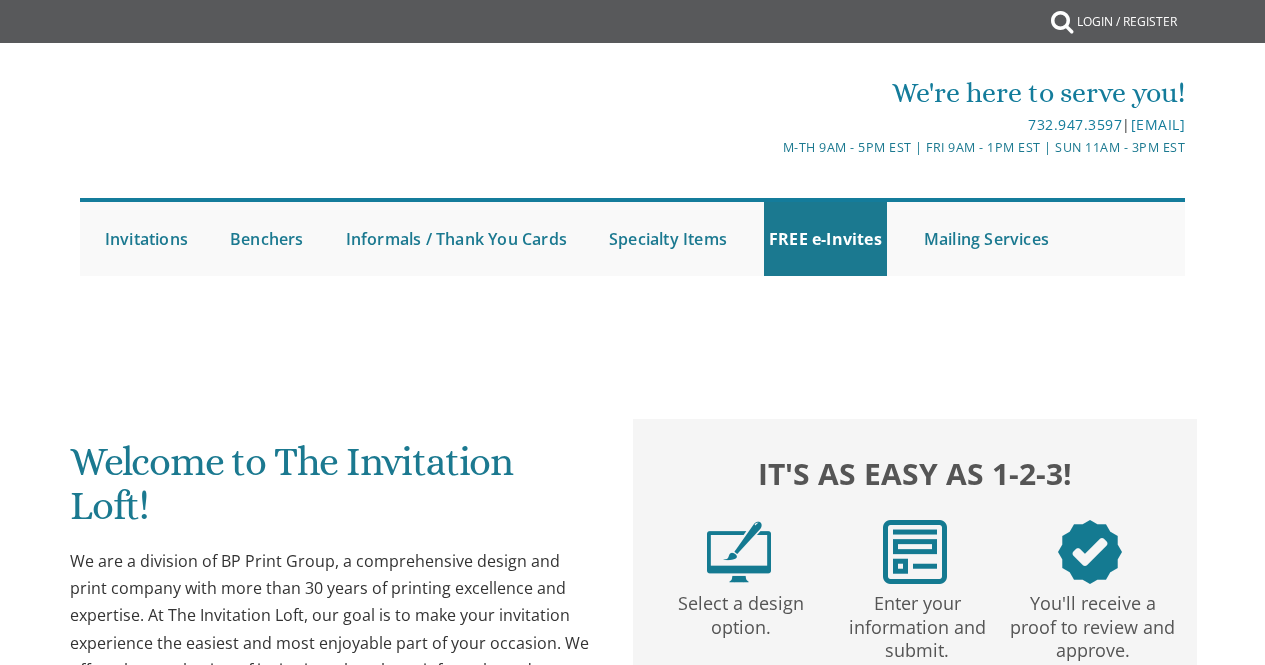 scroll, scrollTop: 0, scrollLeft: 0, axis: both 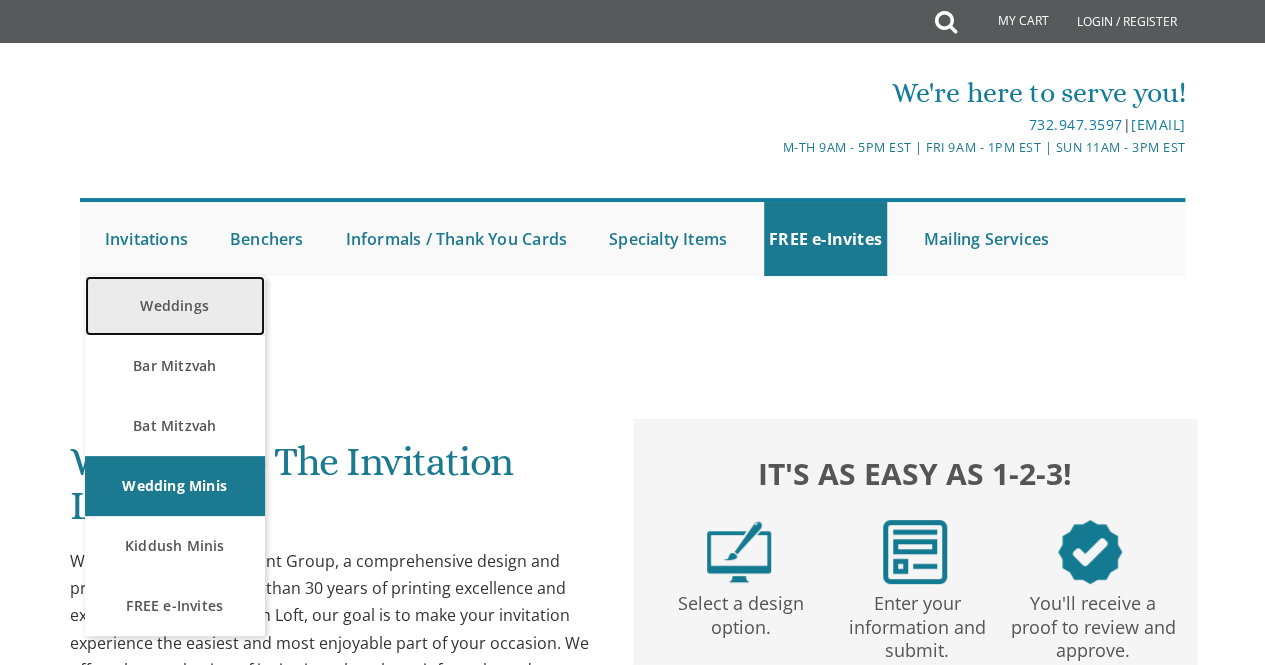 click on "Weddings" at bounding box center (175, 306) 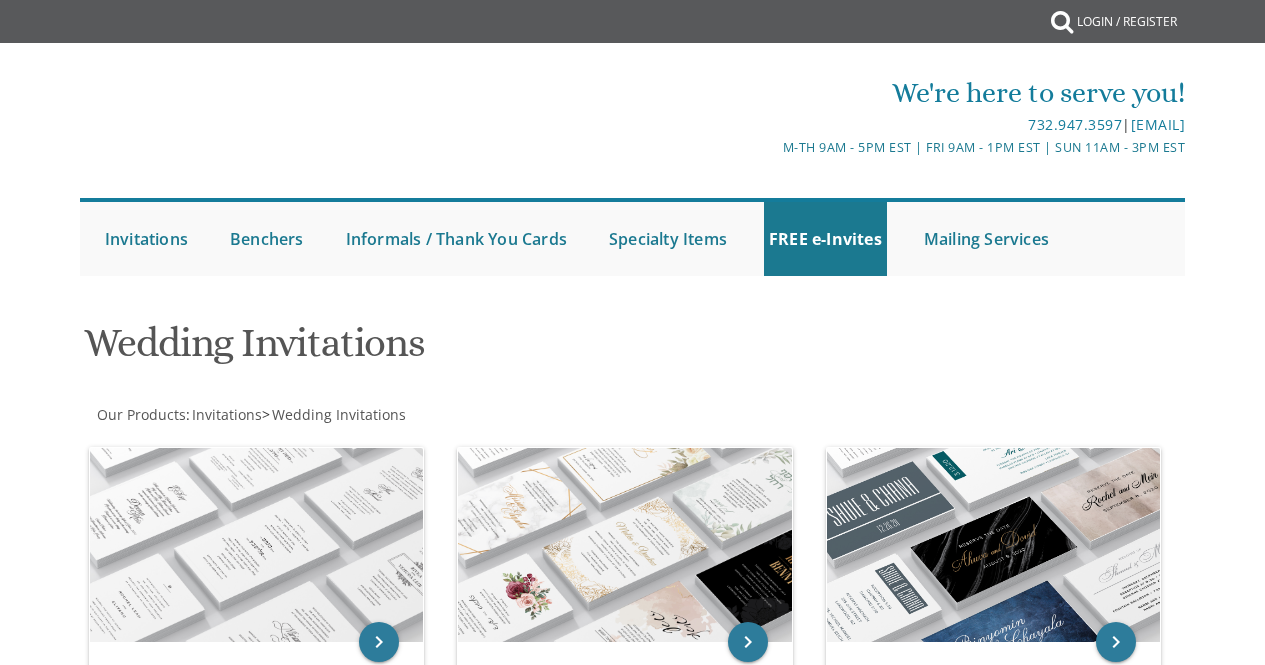 scroll, scrollTop: 0, scrollLeft: 0, axis: both 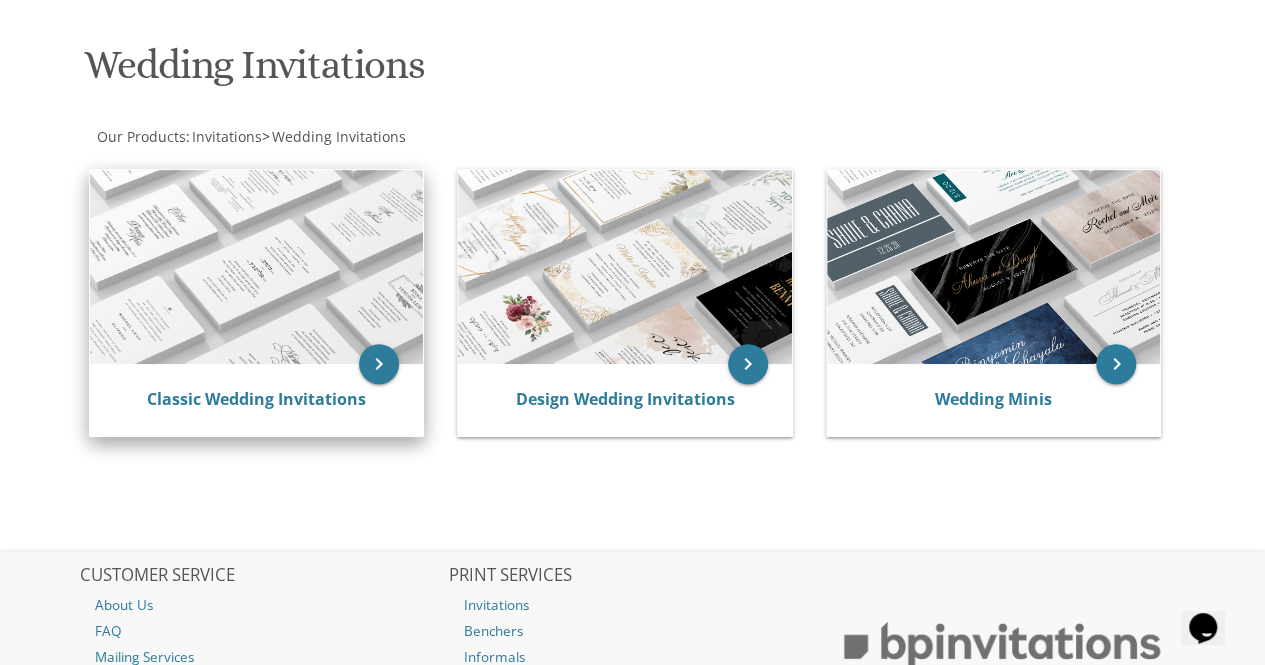click at bounding box center (257, 267) 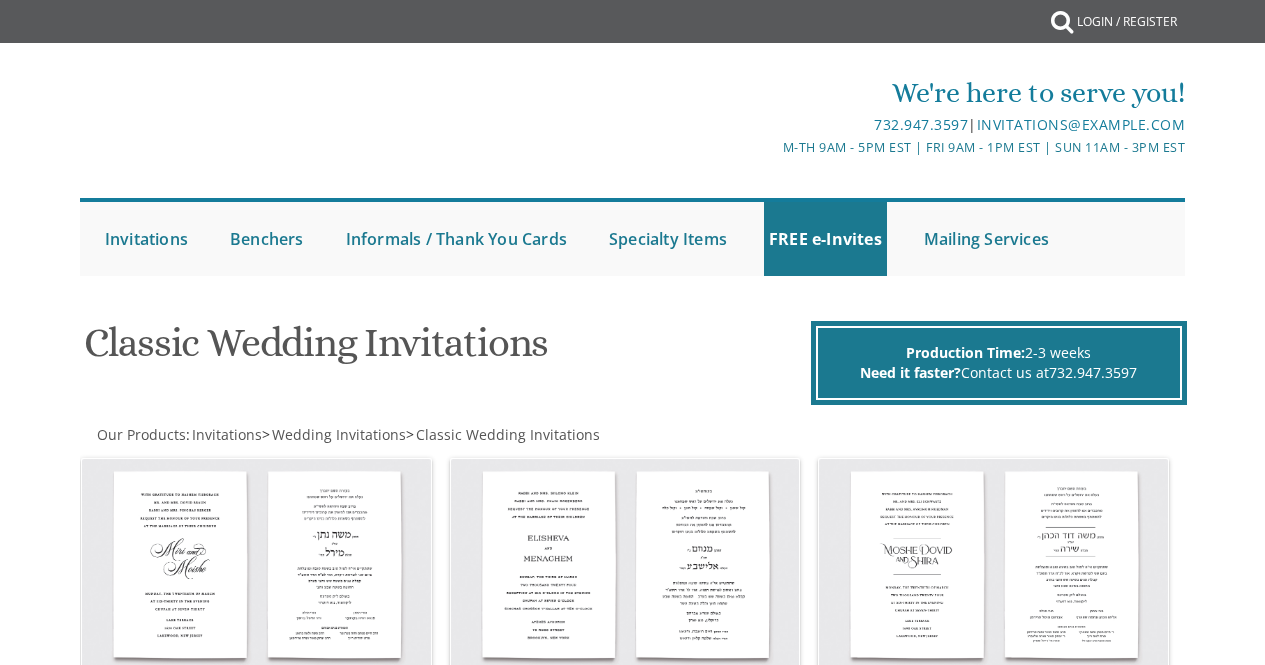scroll, scrollTop: 0, scrollLeft: 0, axis: both 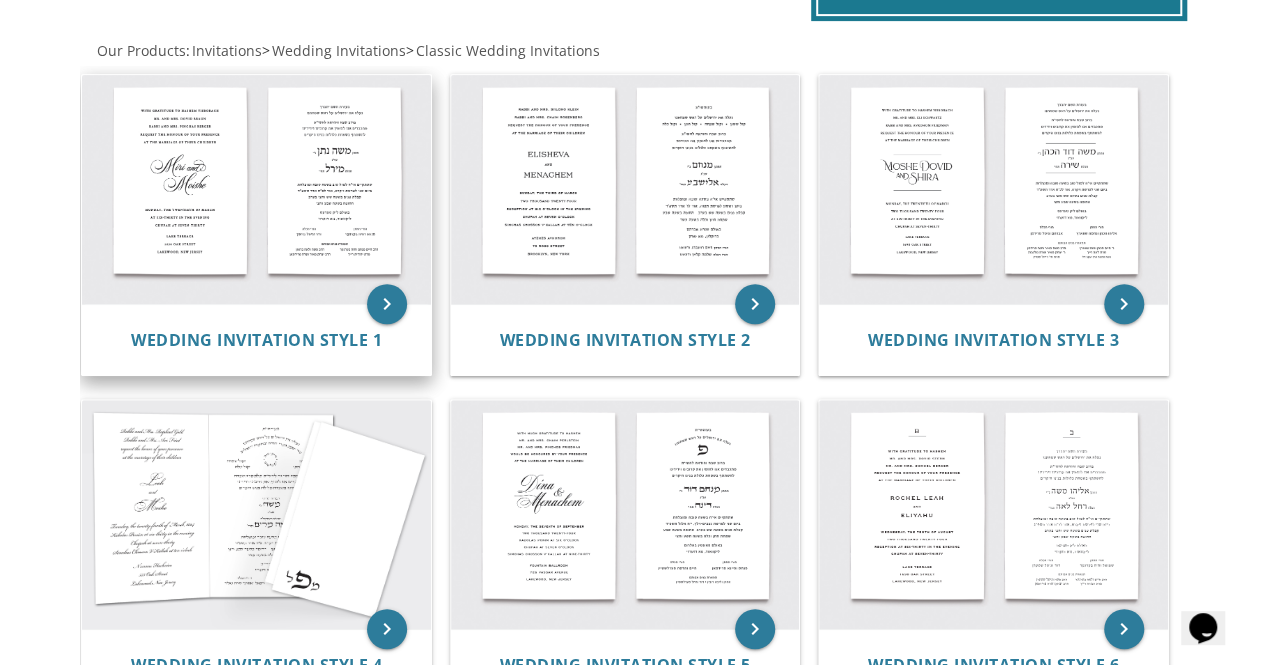click at bounding box center (256, 189) 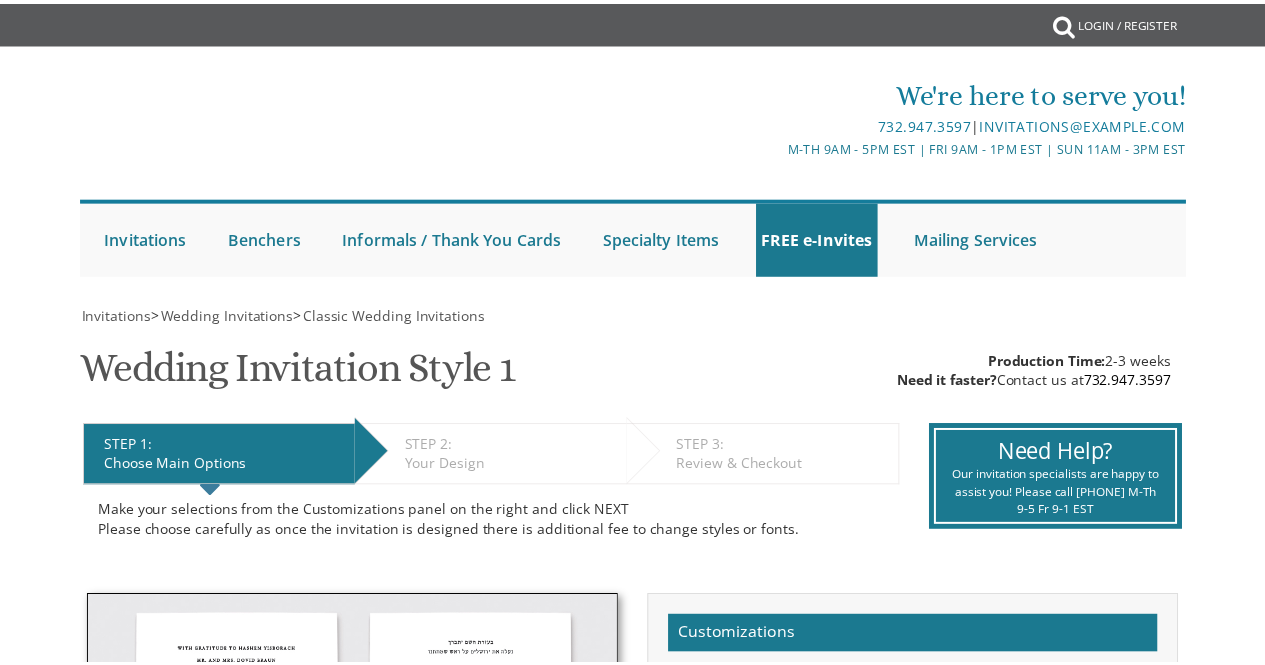 scroll, scrollTop: 0, scrollLeft: 0, axis: both 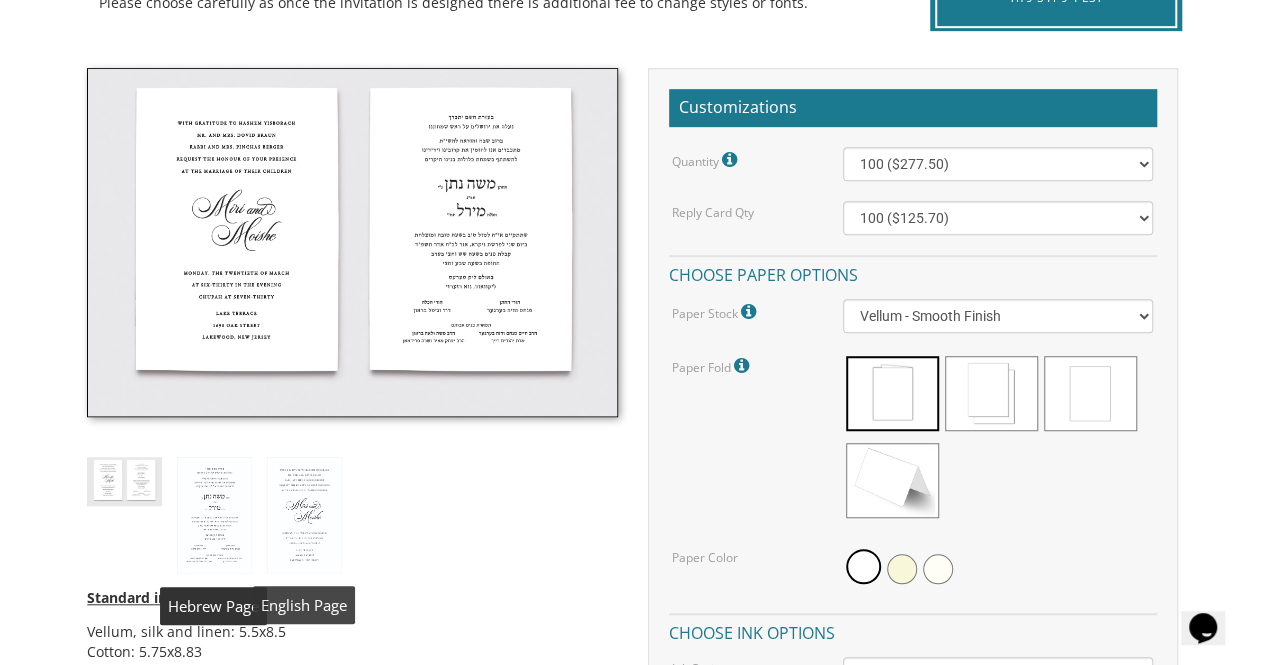 click at bounding box center (304, 515) 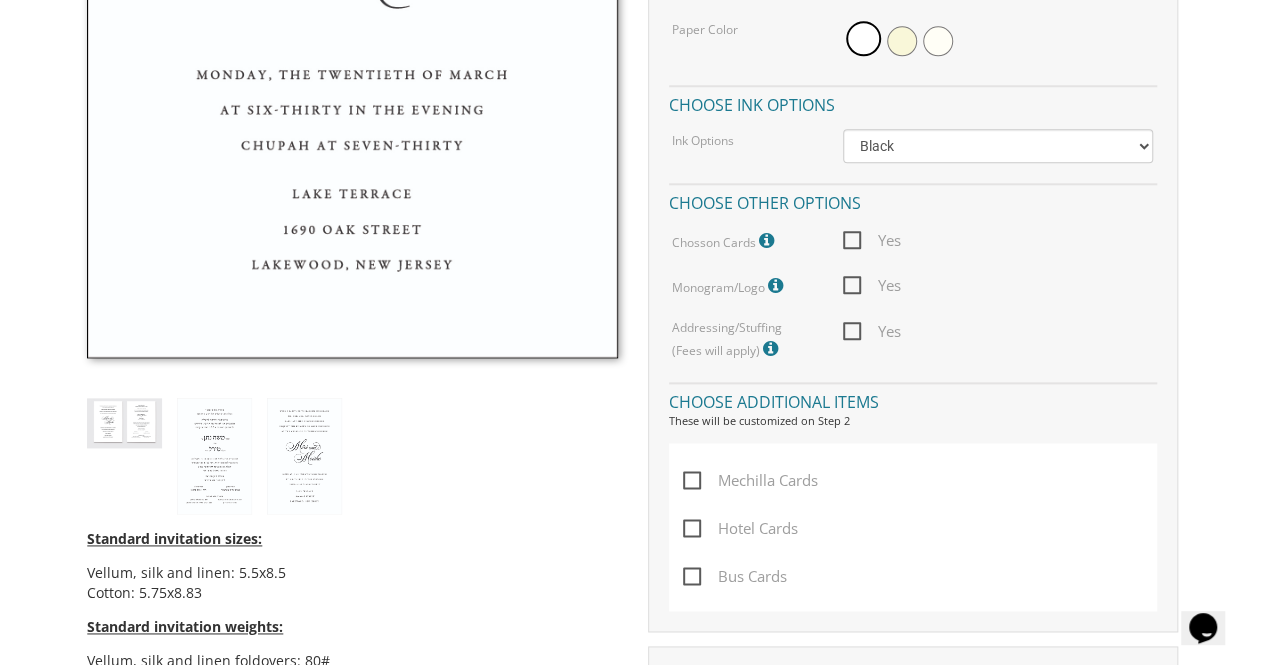 scroll, scrollTop: 1055, scrollLeft: 0, axis: vertical 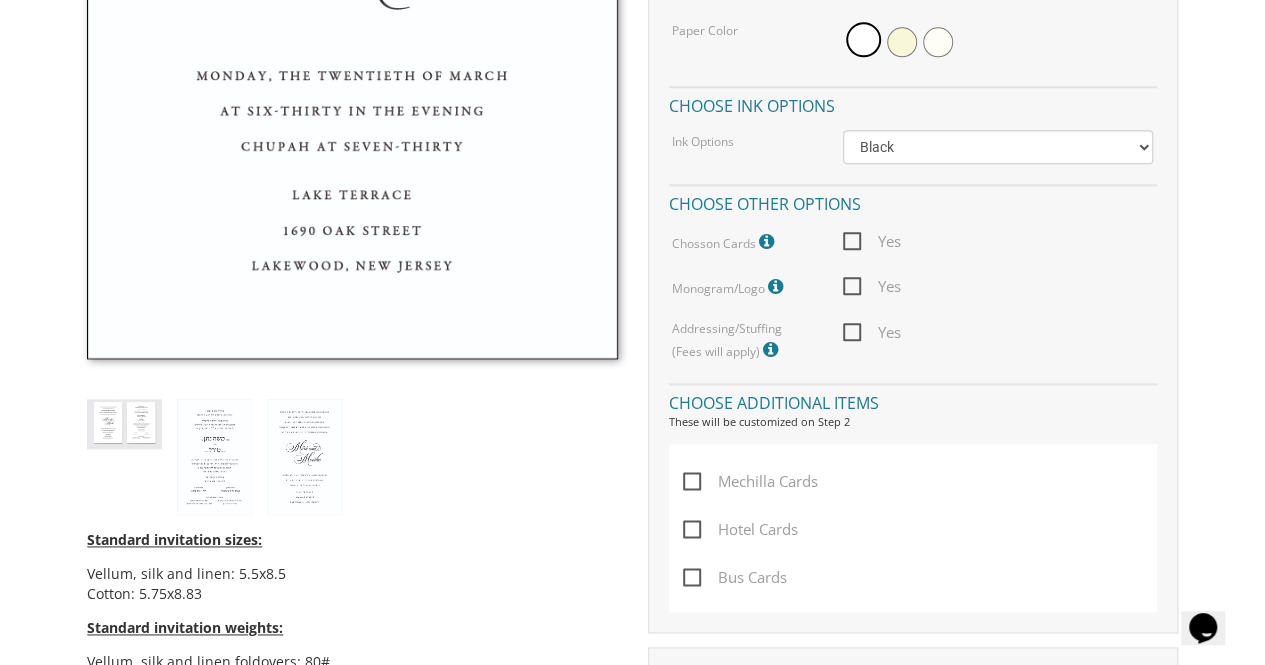click at bounding box center (124, 423) 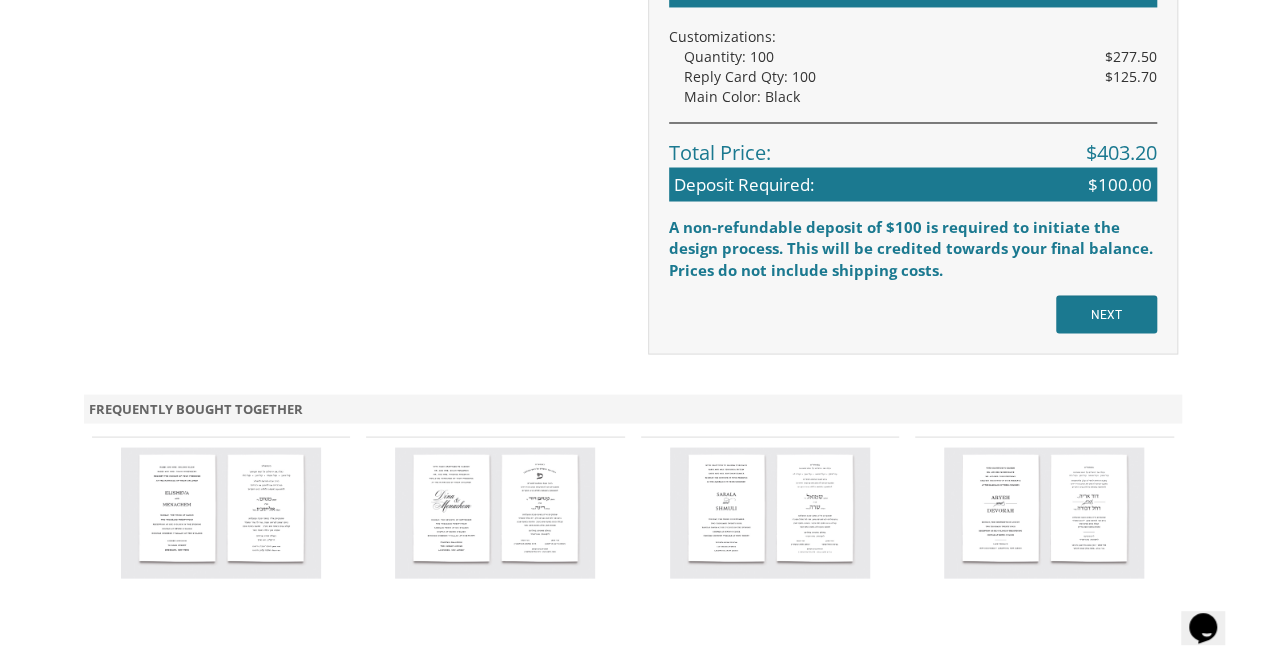 scroll, scrollTop: 1801, scrollLeft: 0, axis: vertical 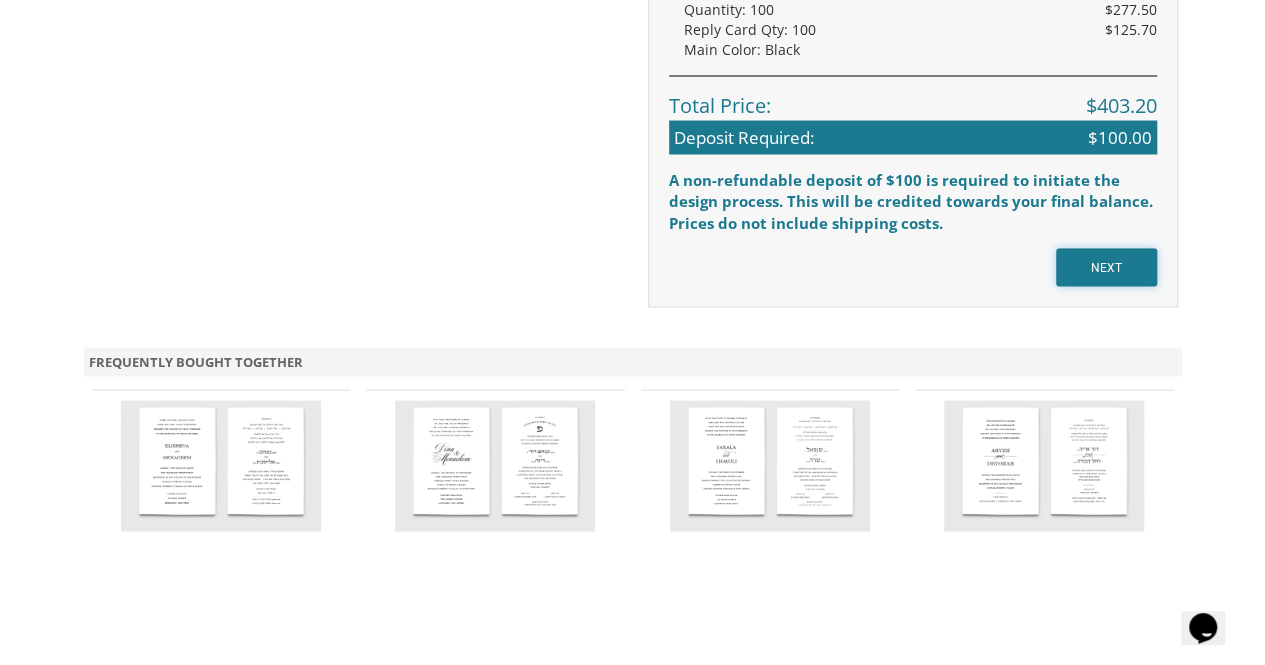 click on "NEXT" at bounding box center (1106, 267) 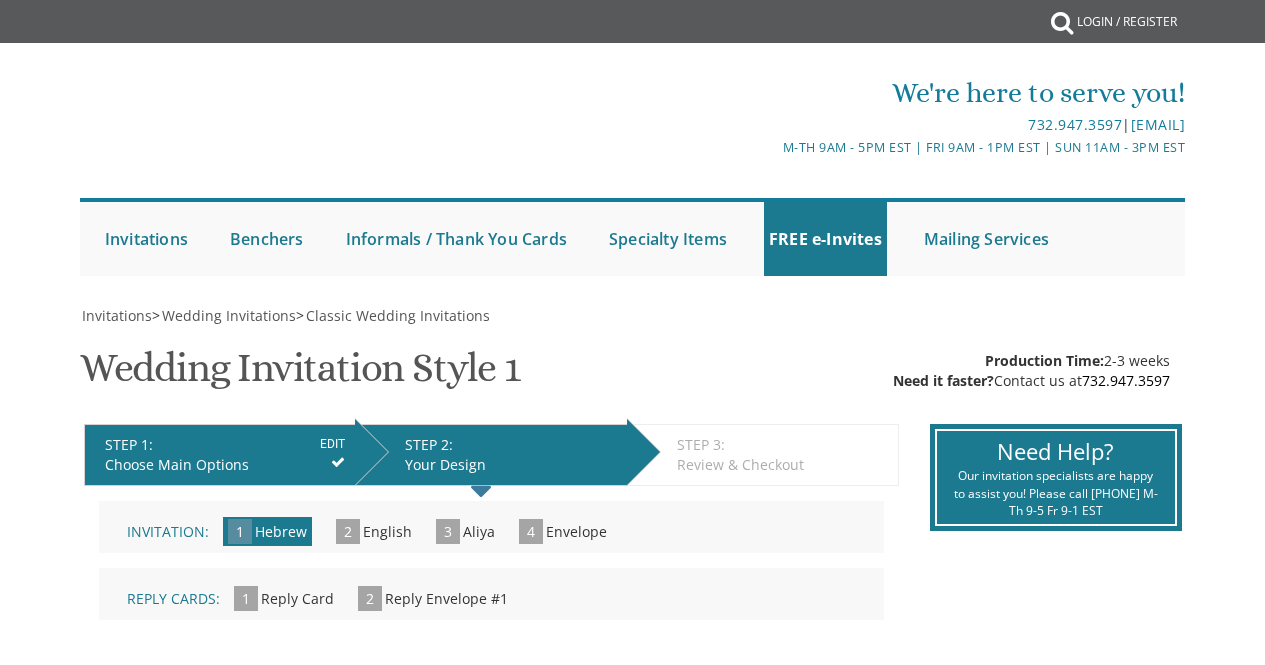 scroll, scrollTop: 0, scrollLeft: 0, axis: both 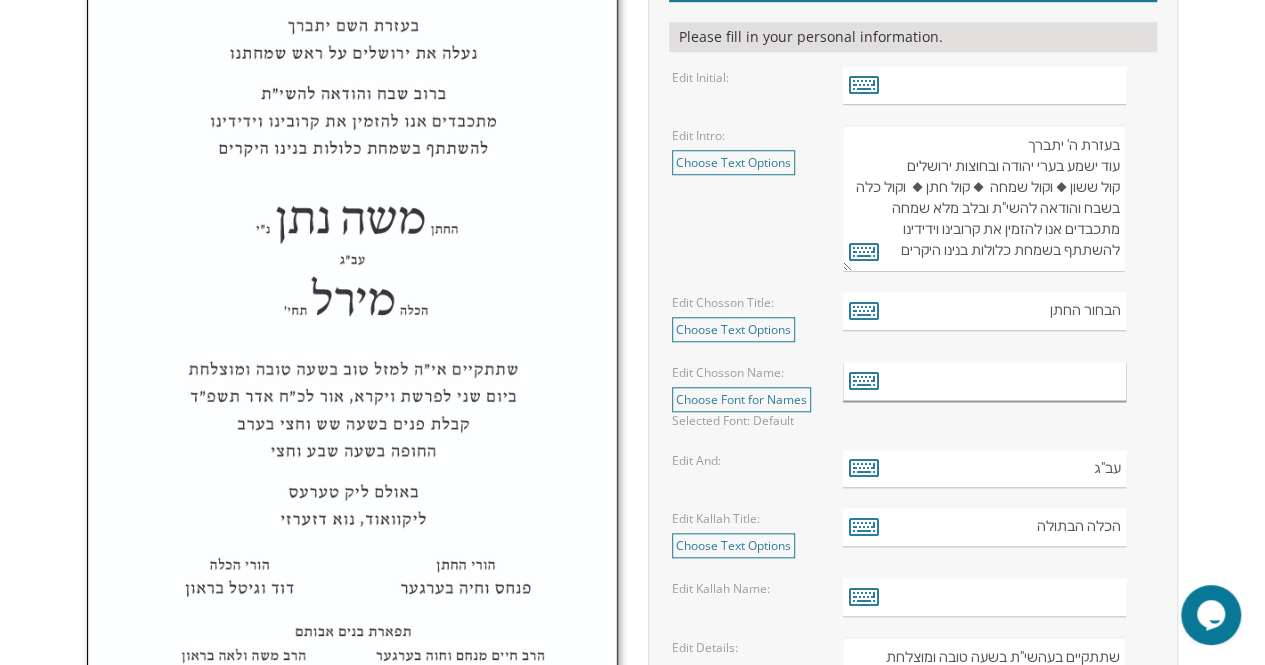 click at bounding box center (984, 381) 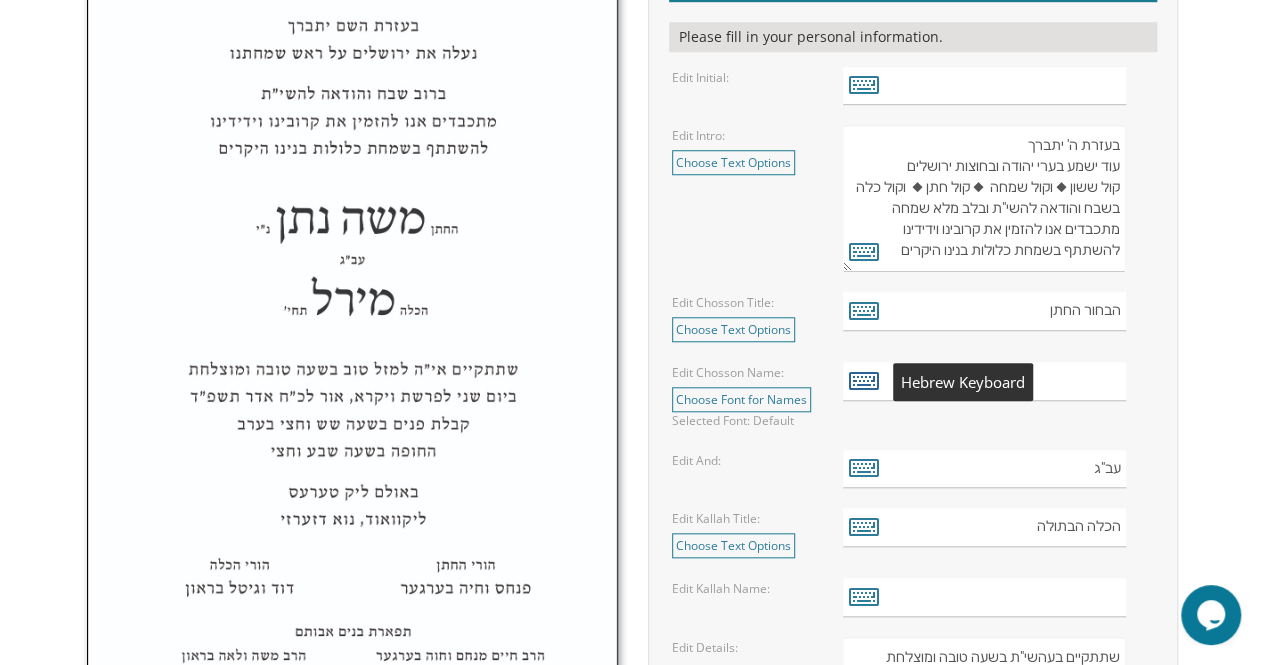 click at bounding box center (864, 380) 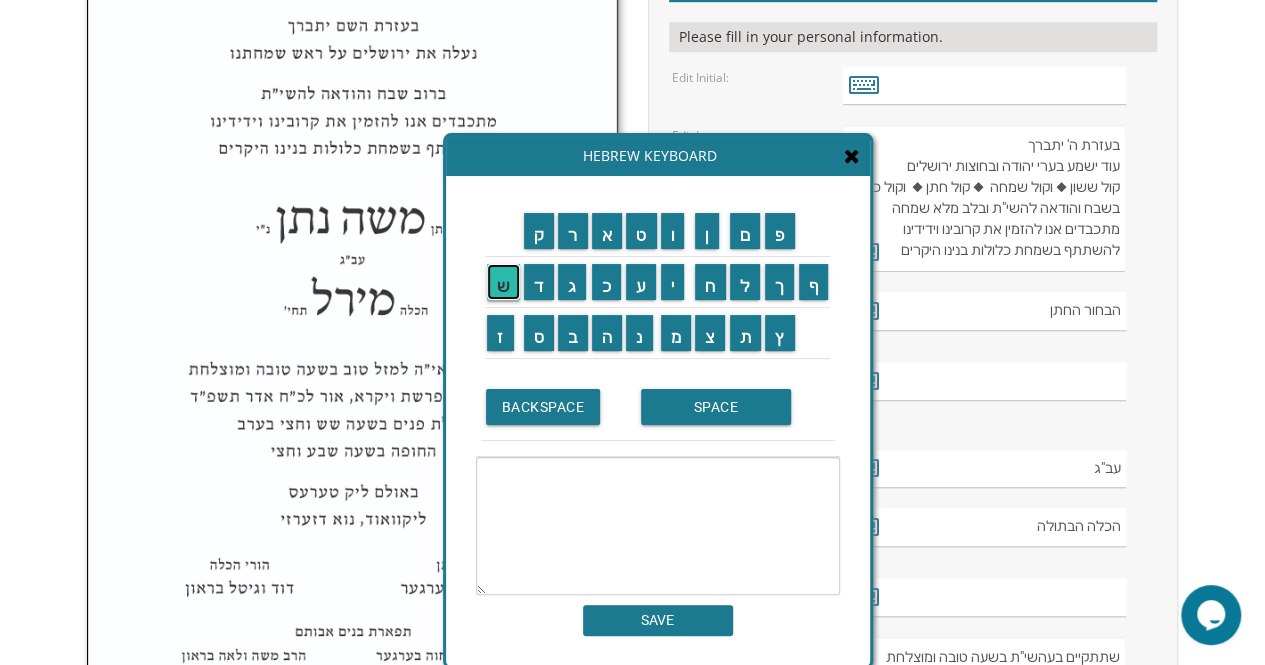 click on "ש" at bounding box center (503, 282) 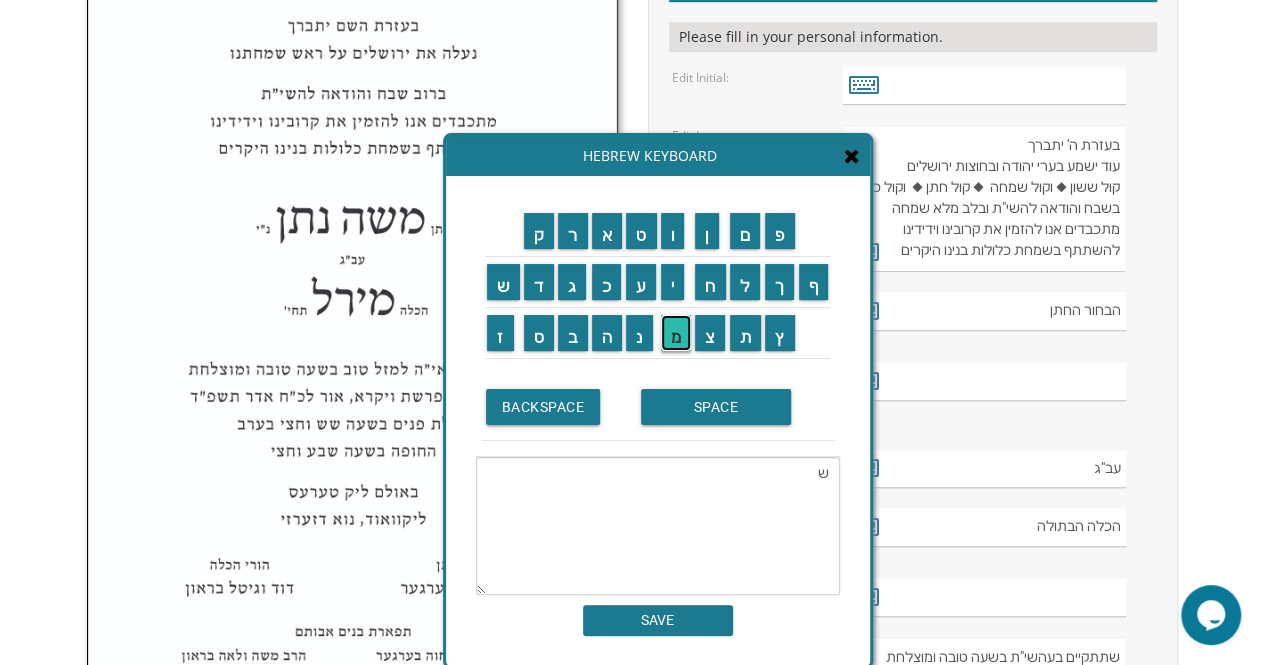 click on "מ" at bounding box center [676, 333] 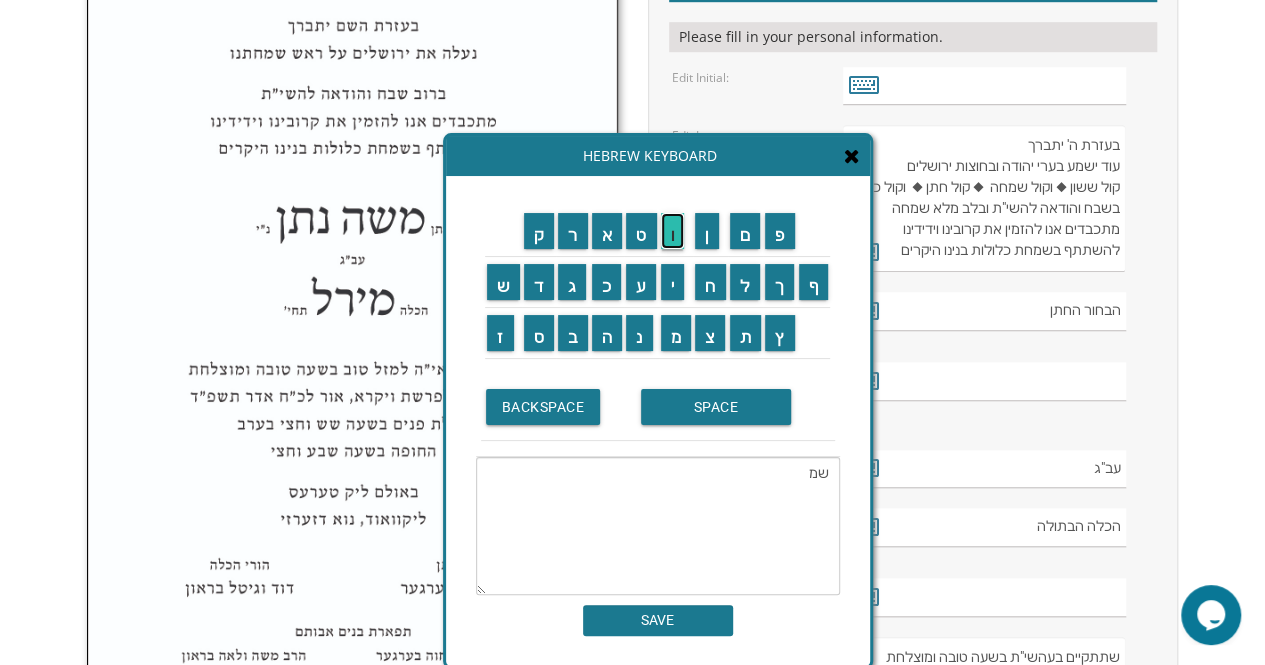 click on "ו" at bounding box center [673, 231] 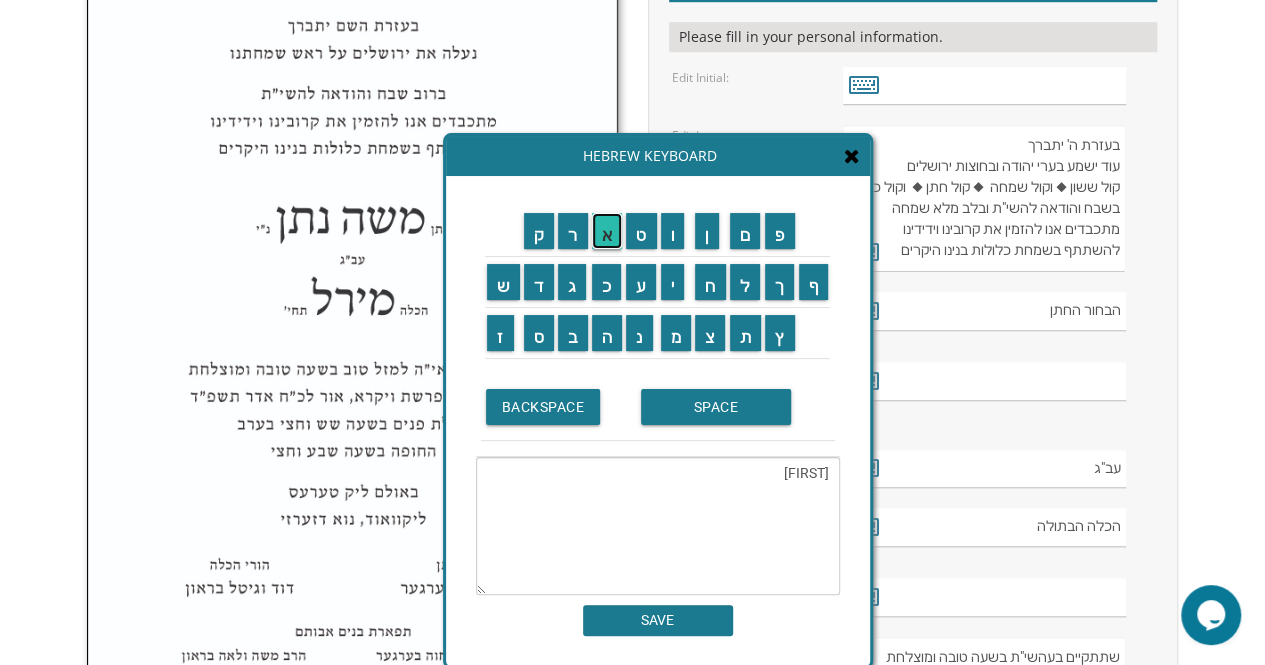click on "א" at bounding box center (607, 231) 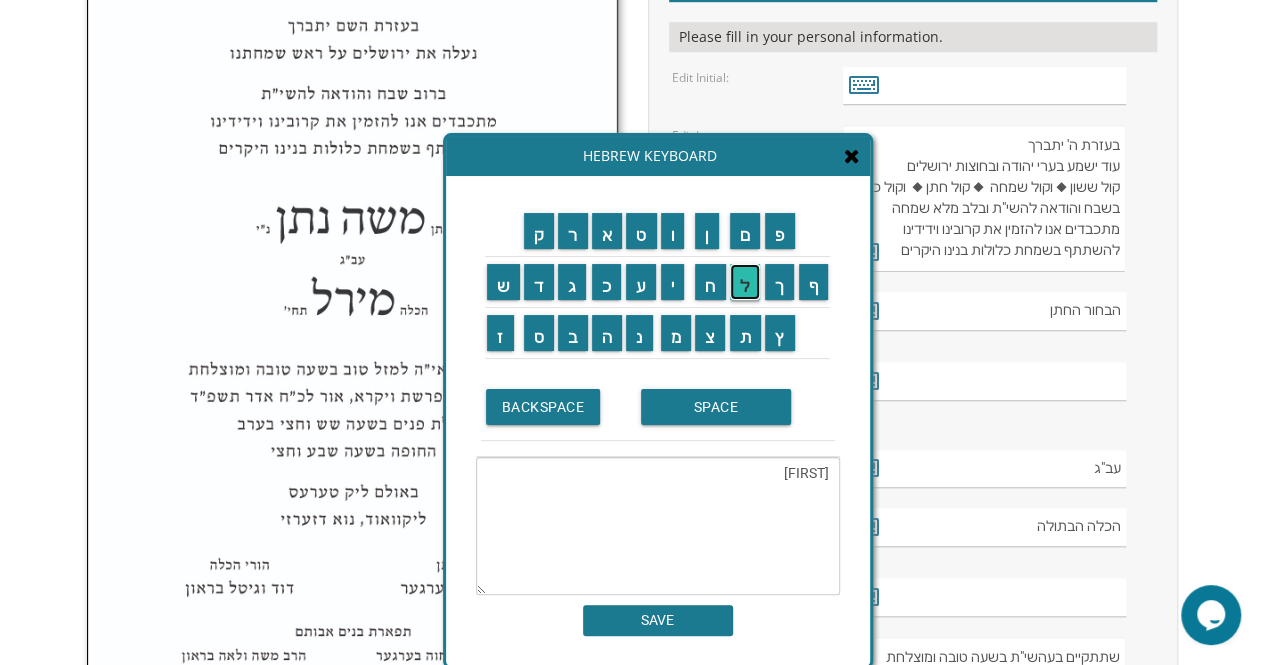 click on "ל" at bounding box center [745, 282] 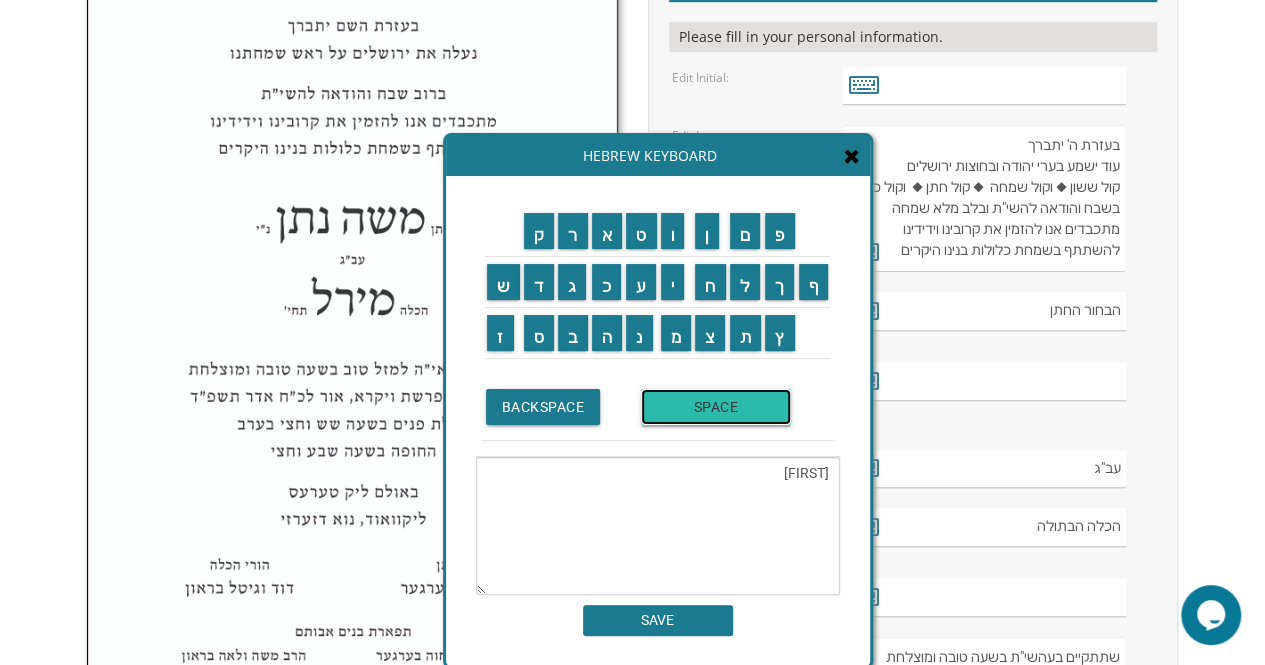 click on "SPACE" at bounding box center [716, 407] 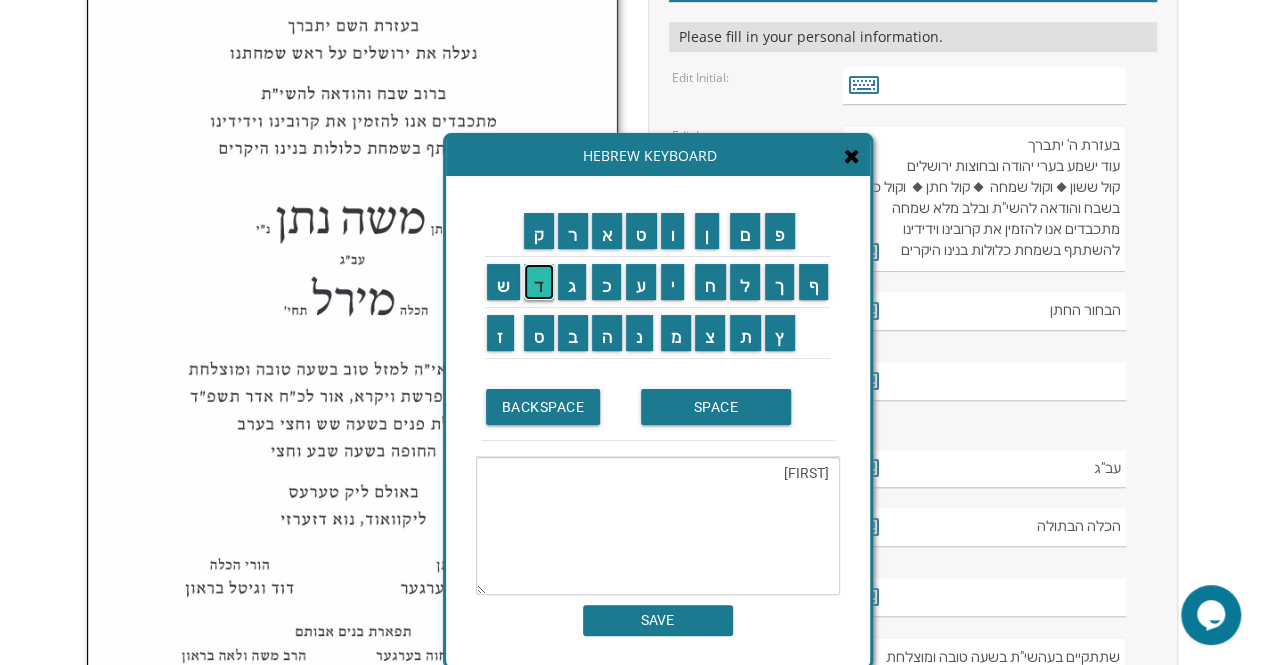 click on "ד" at bounding box center [539, 282] 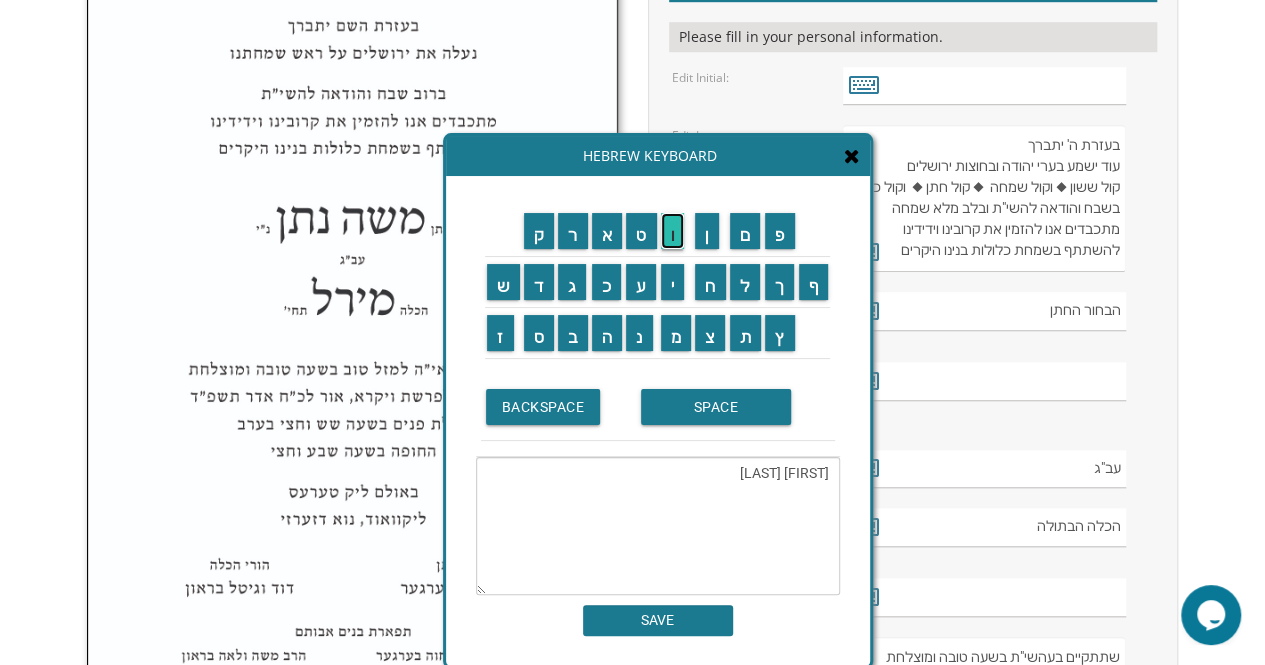 click on "ו" at bounding box center (673, 231) 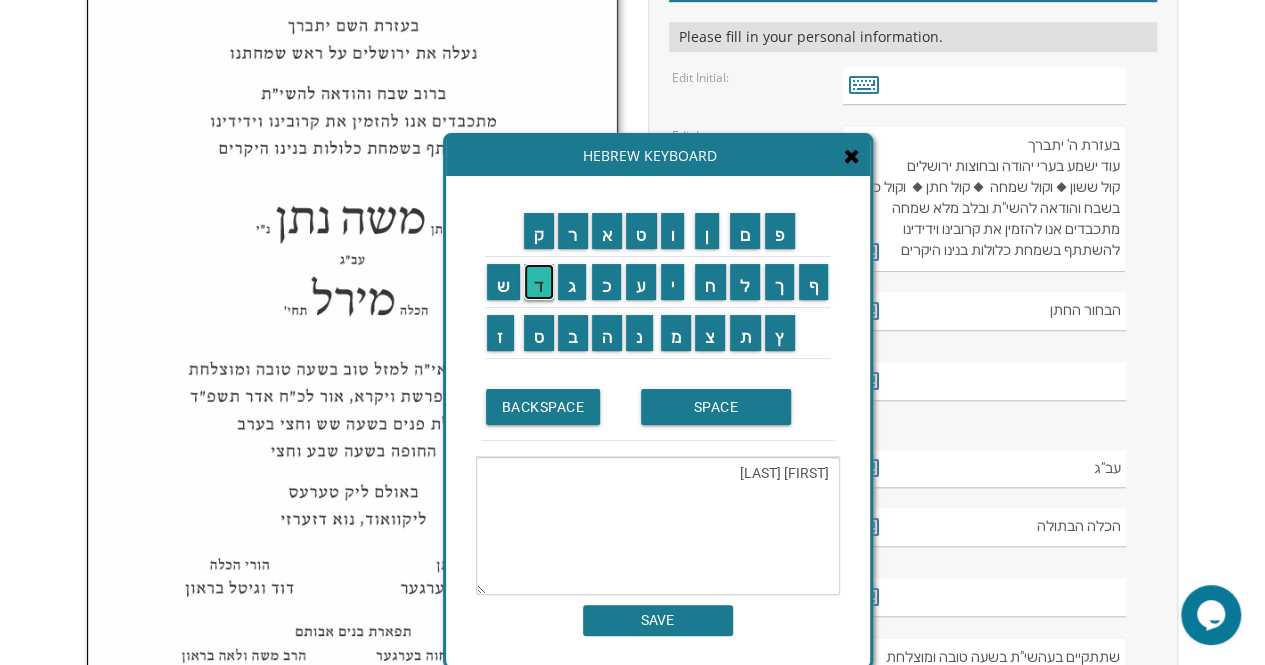 click on "ד" at bounding box center (539, 282) 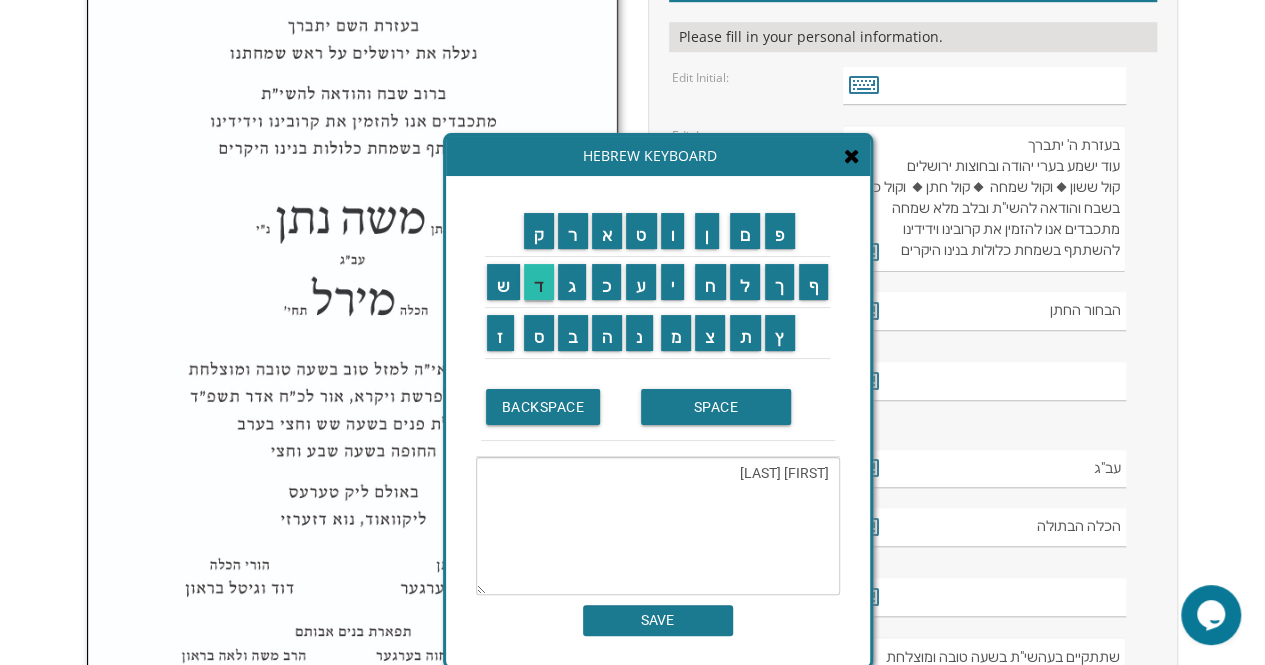 type on "שמואל דוד" 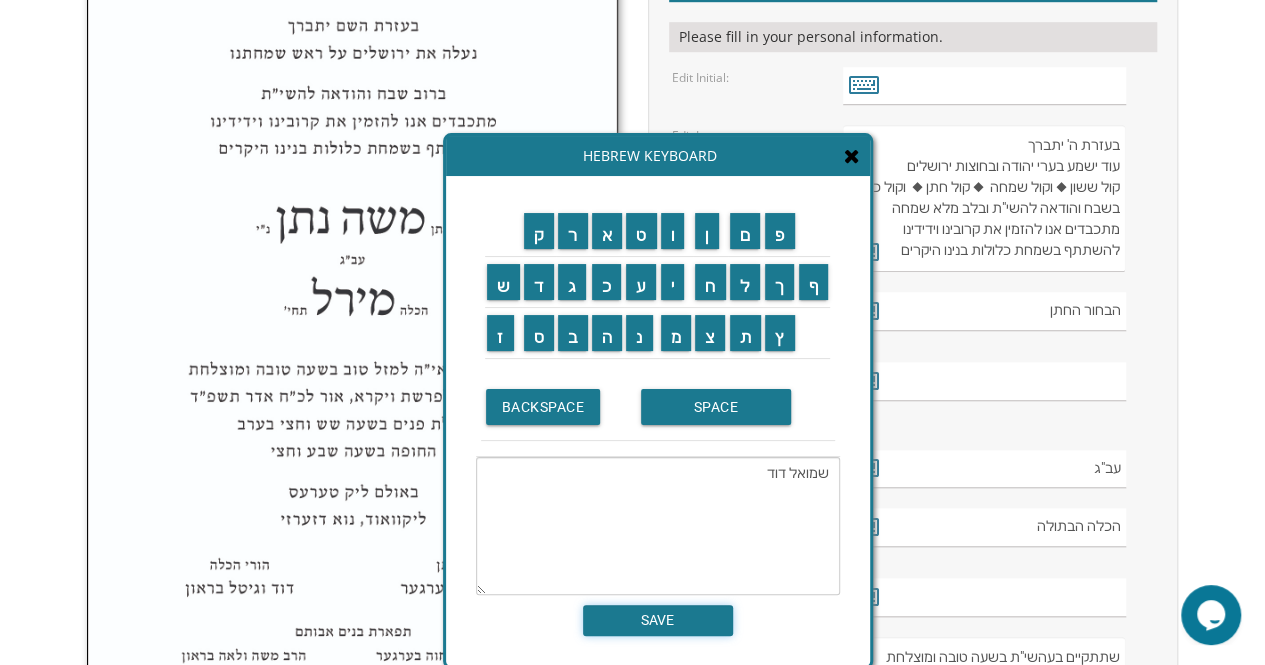click on "SAVE" at bounding box center (658, 620) 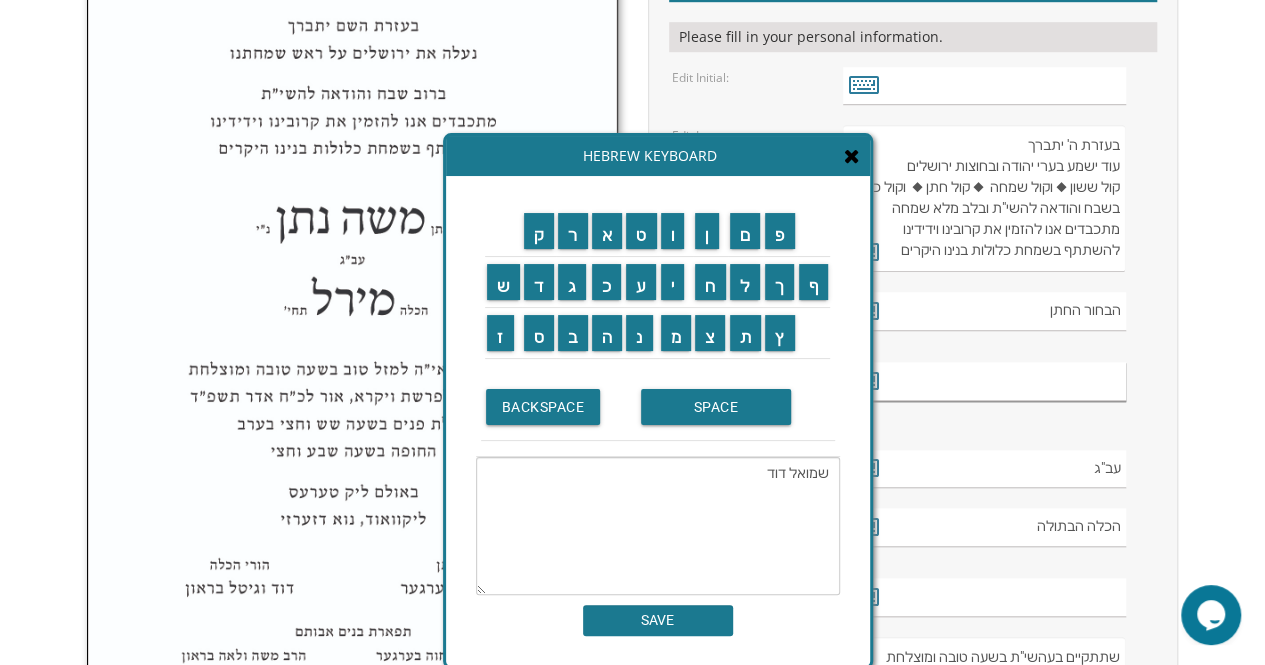 type on "שמואל דוד" 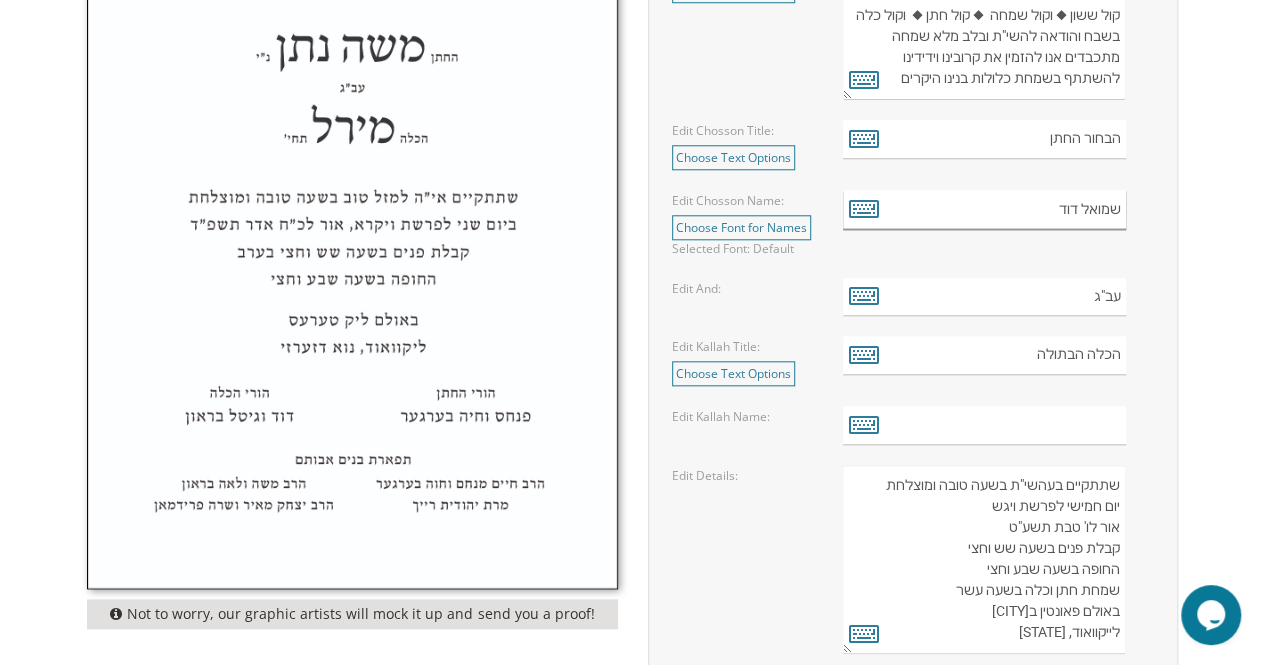 scroll, scrollTop: 923, scrollLeft: 0, axis: vertical 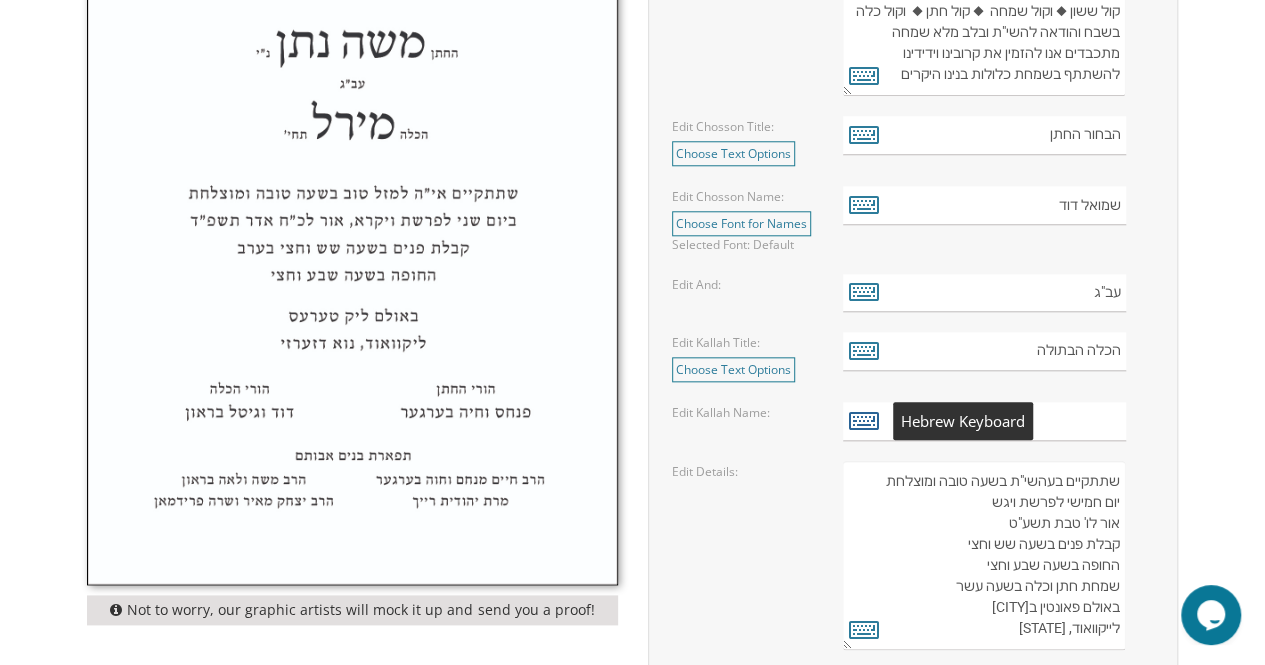 click at bounding box center (864, 420) 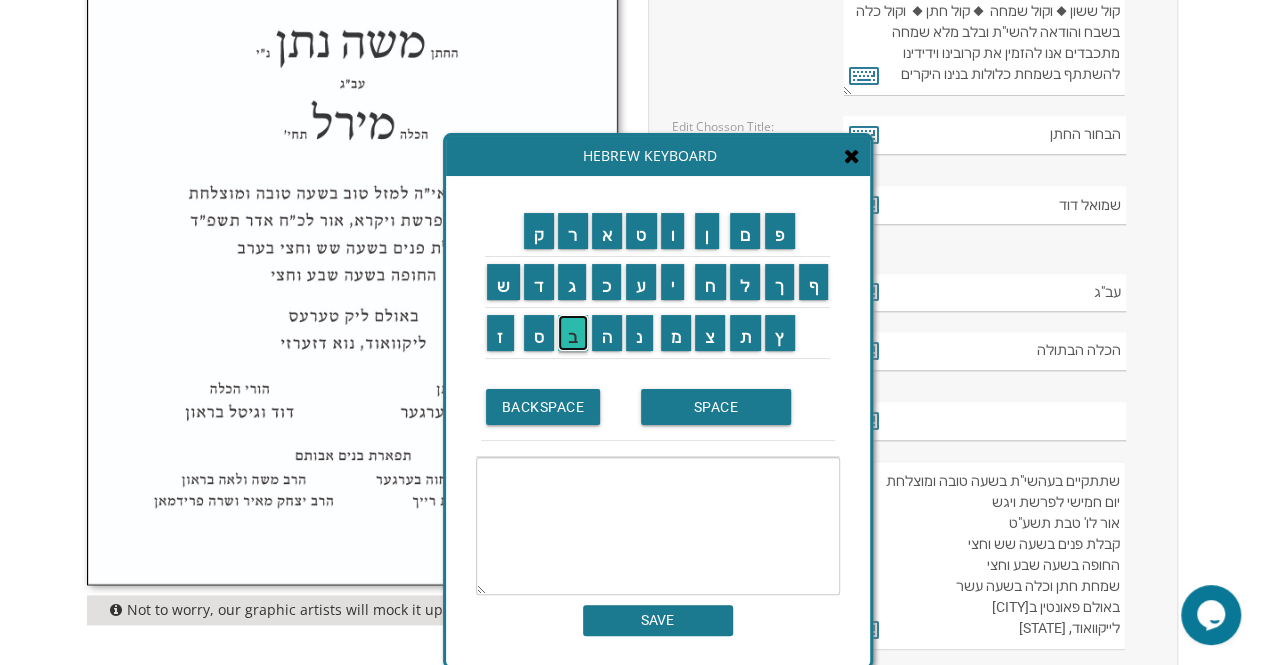 click on "ב" at bounding box center (573, 333) 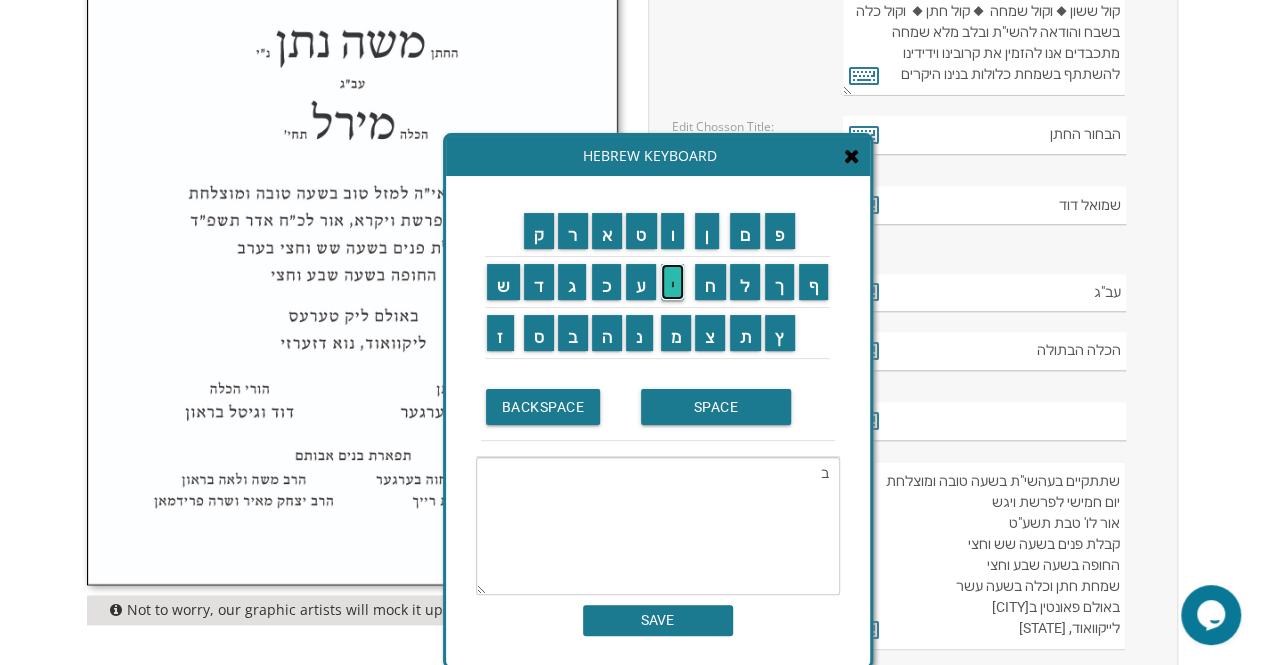 click on "י" at bounding box center (673, 282) 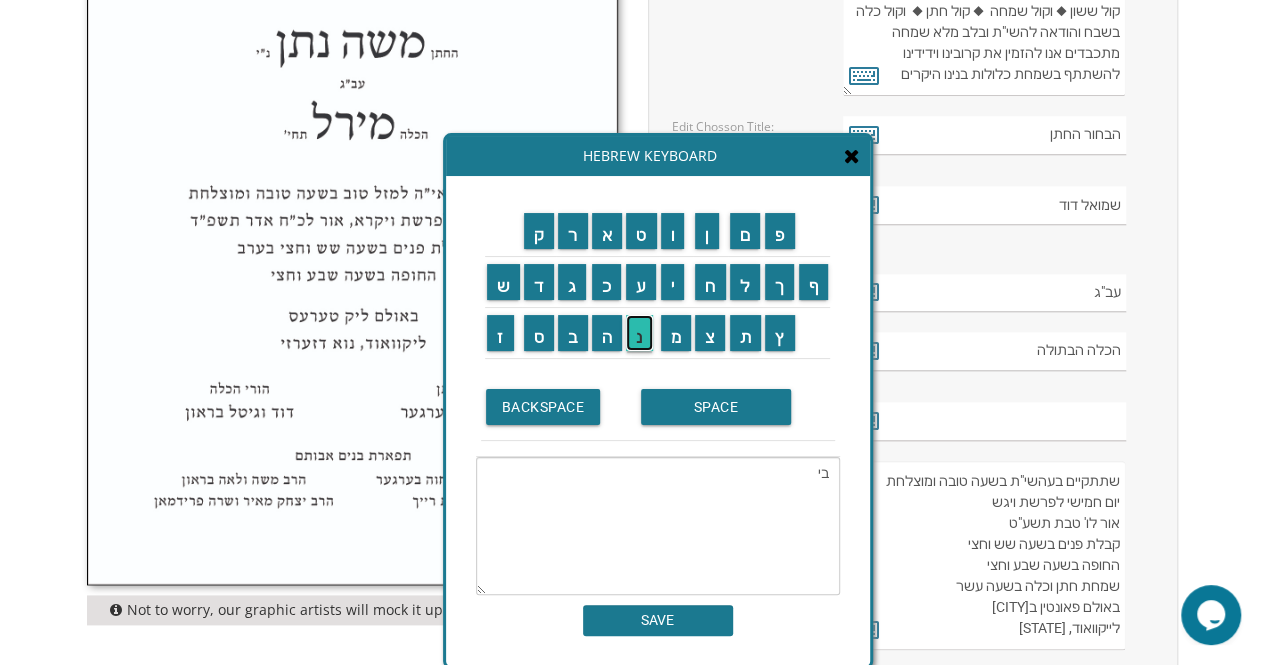 click on "נ" at bounding box center (639, 333) 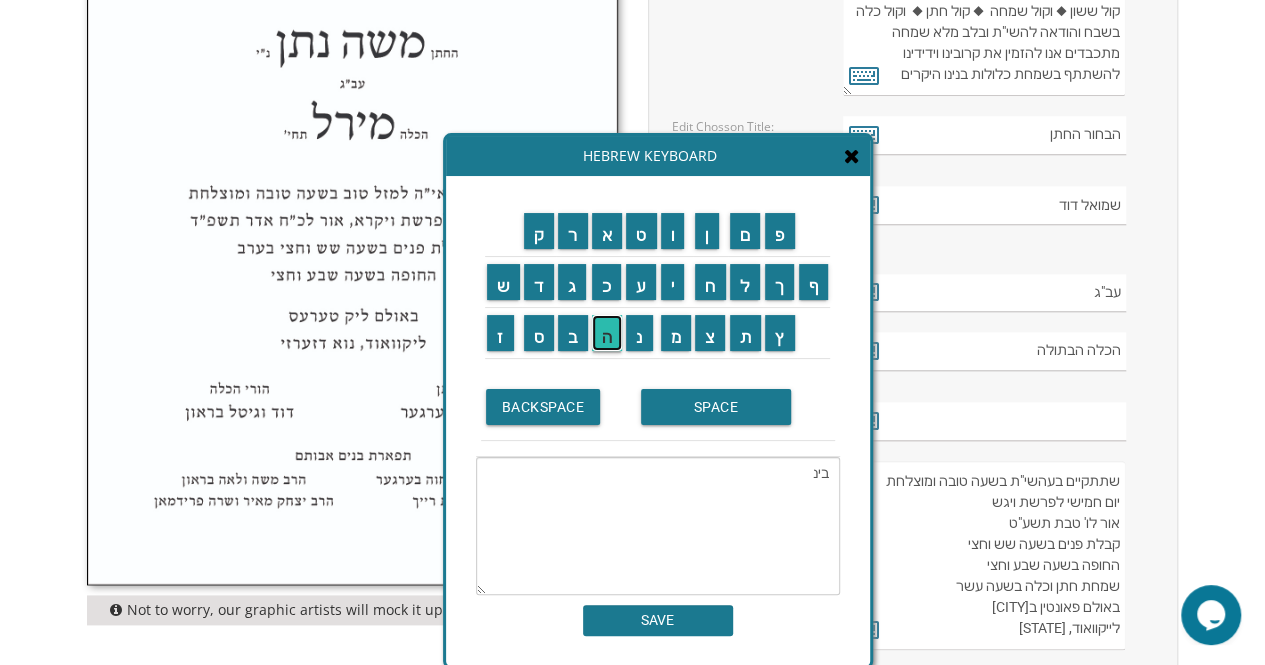 click on "ה" at bounding box center [607, 333] 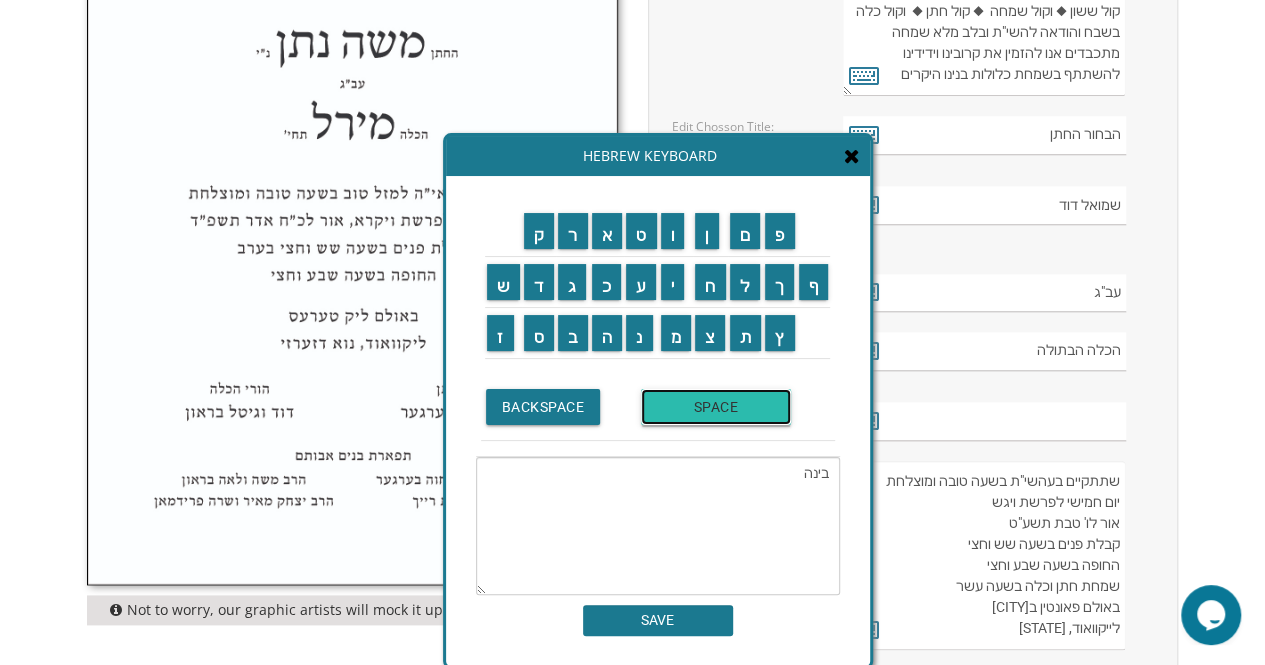 click on "SPACE" at bounding box center (716, 407) 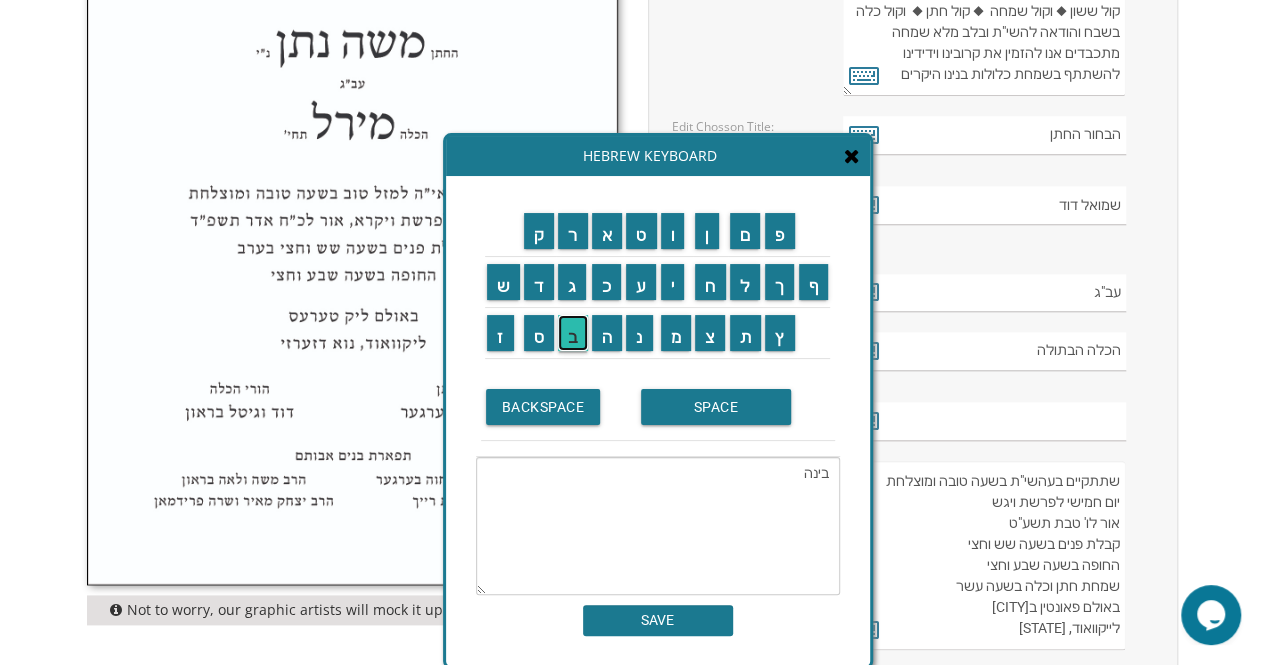 click on "ב" at bounding box center [573, 333] 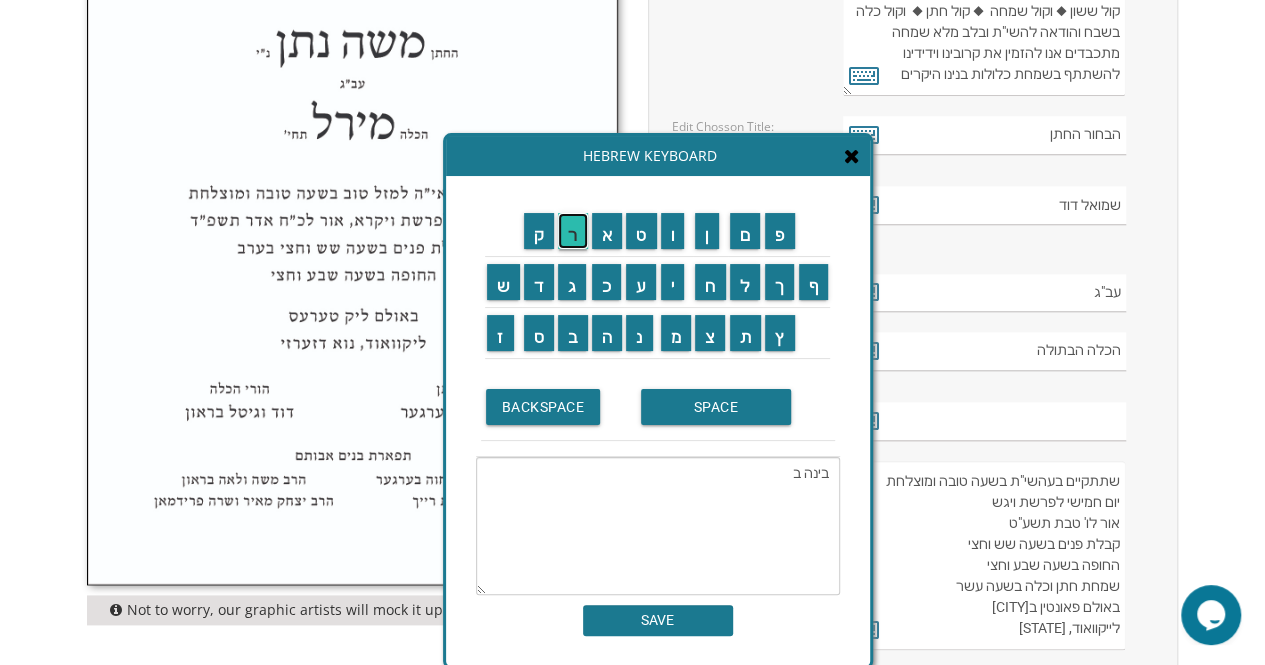 click on "ר" at bounding box center [573, 231] 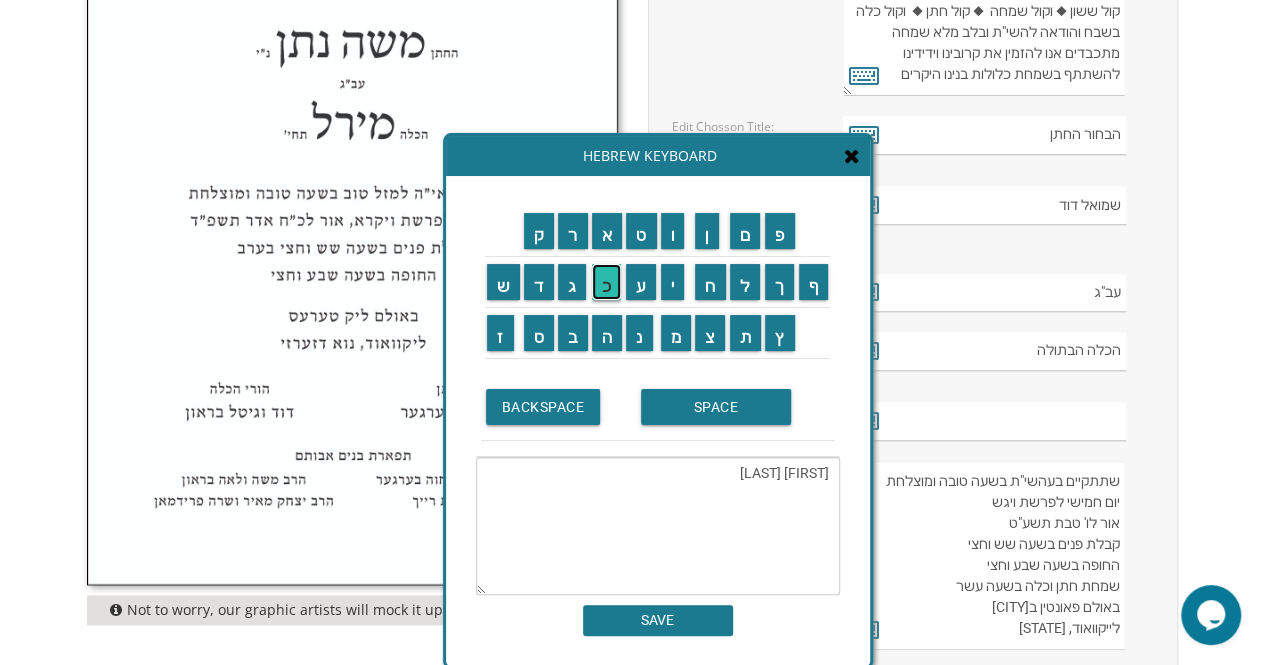 click on "כ" at bounding box center [607, 282] 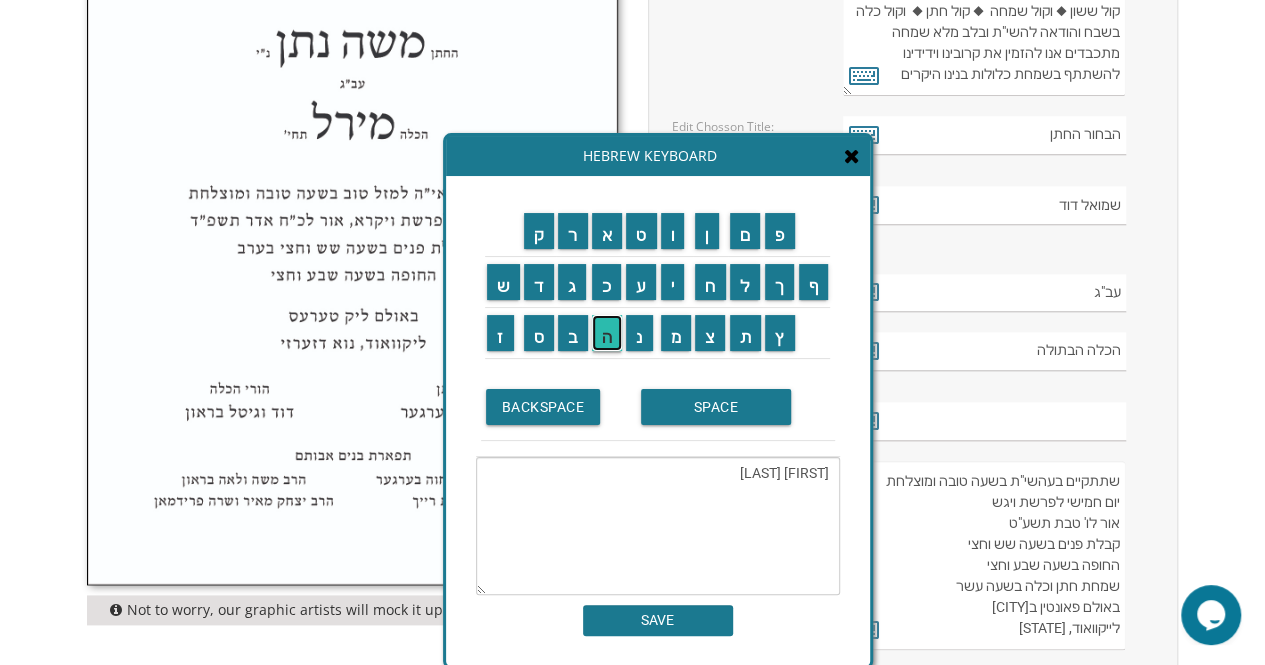 click on "ה" at bounding box center [607, 333] 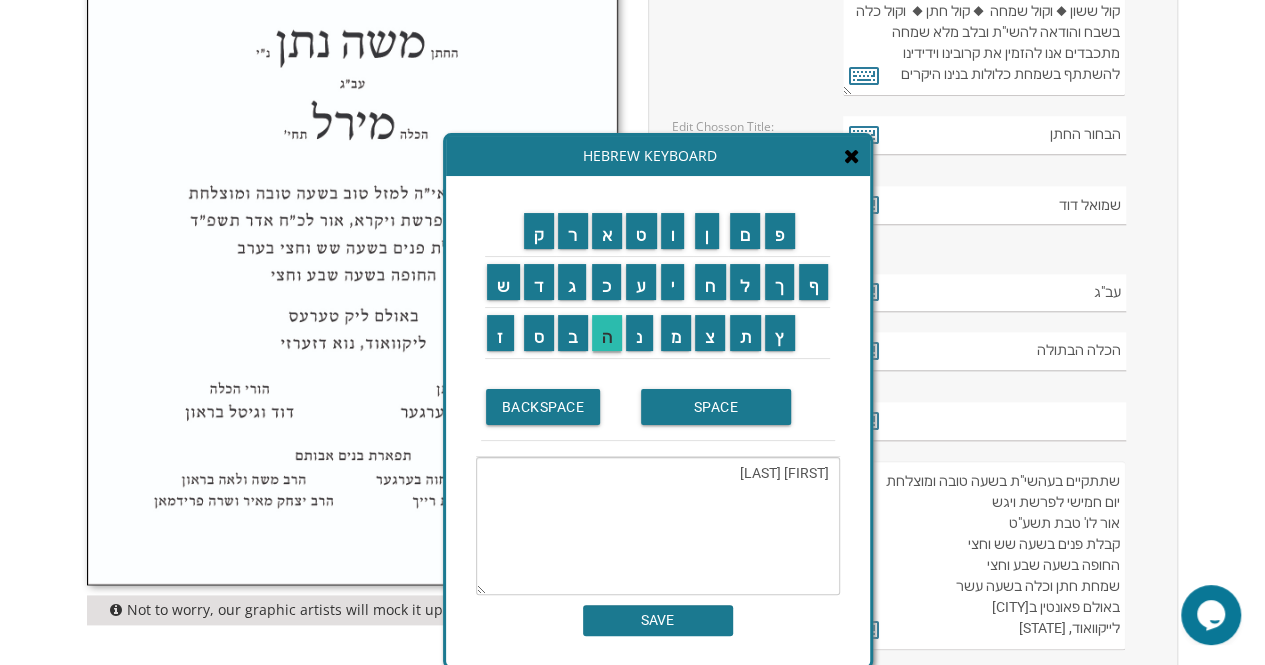 type on "בינה ברכה" 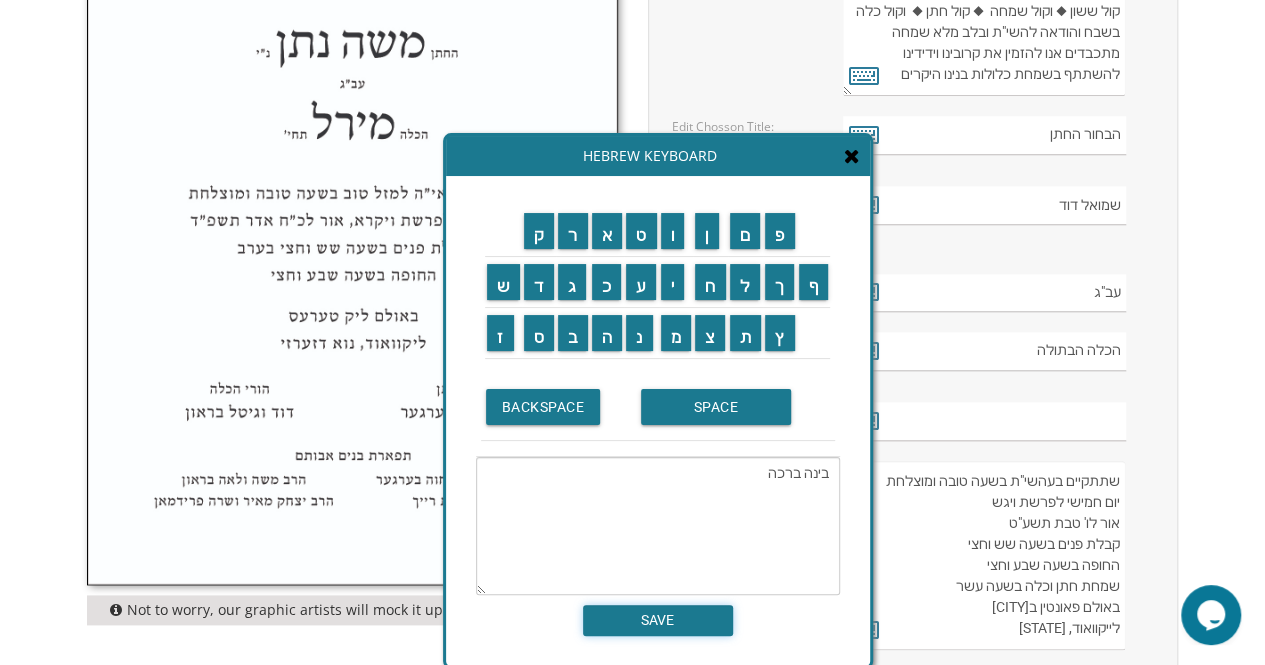 click on "SAVE" at bounding box center [658, 620] 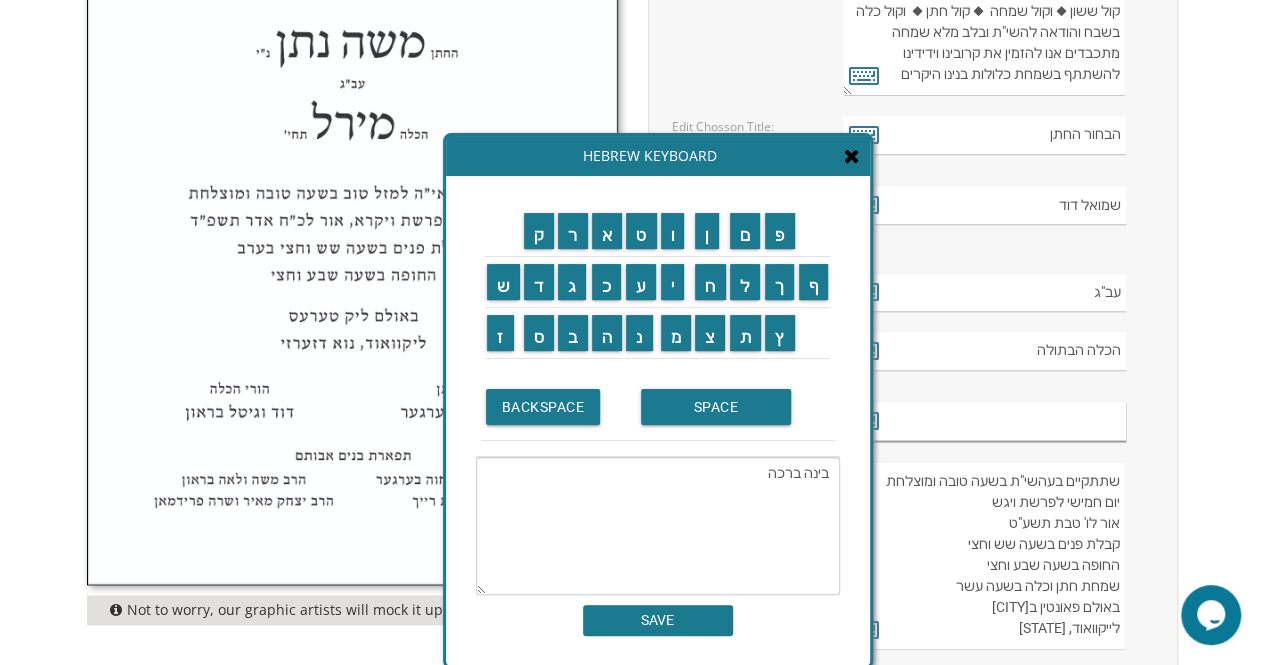 type on "בינה ברכה" 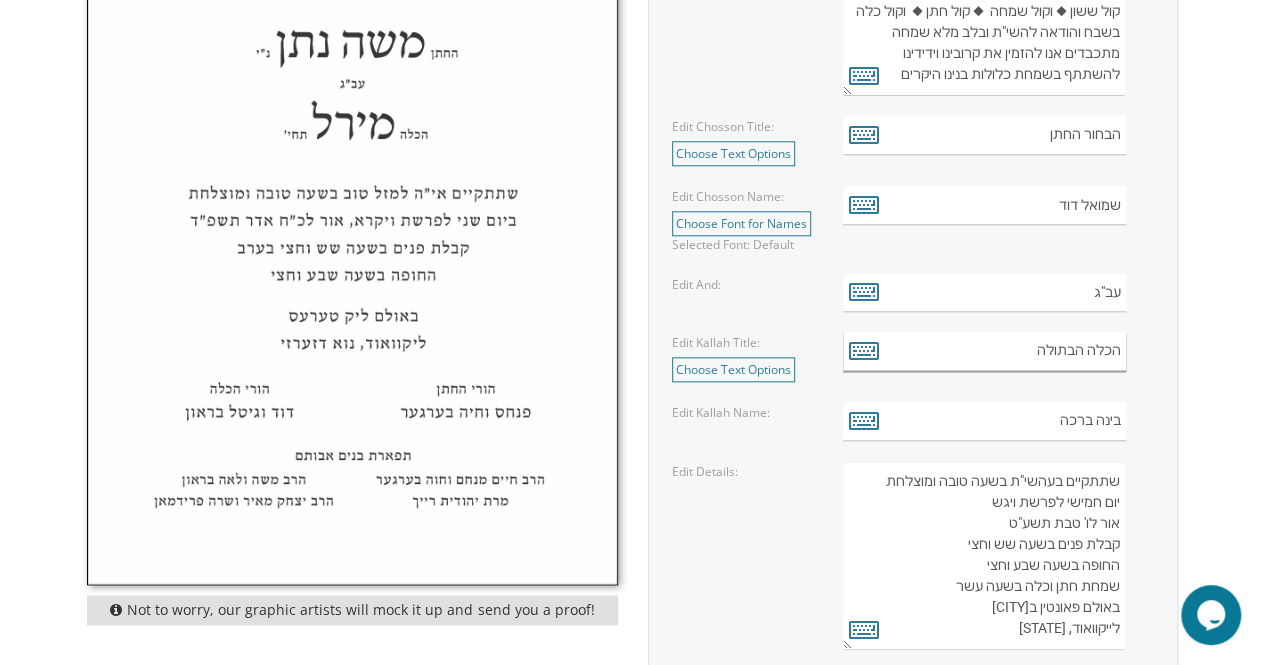 click on "הכלה הבתולה" at bounding box center (984, 351) 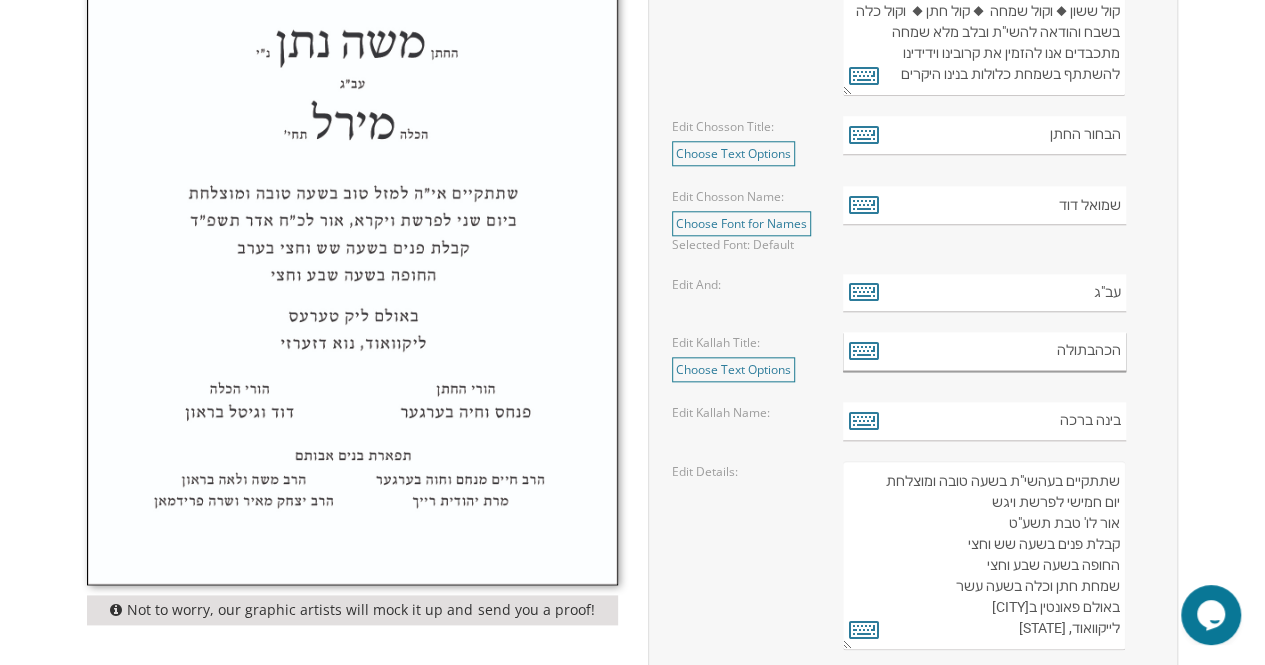 click on "הכהבתולה" at bounding box center [984, 351] 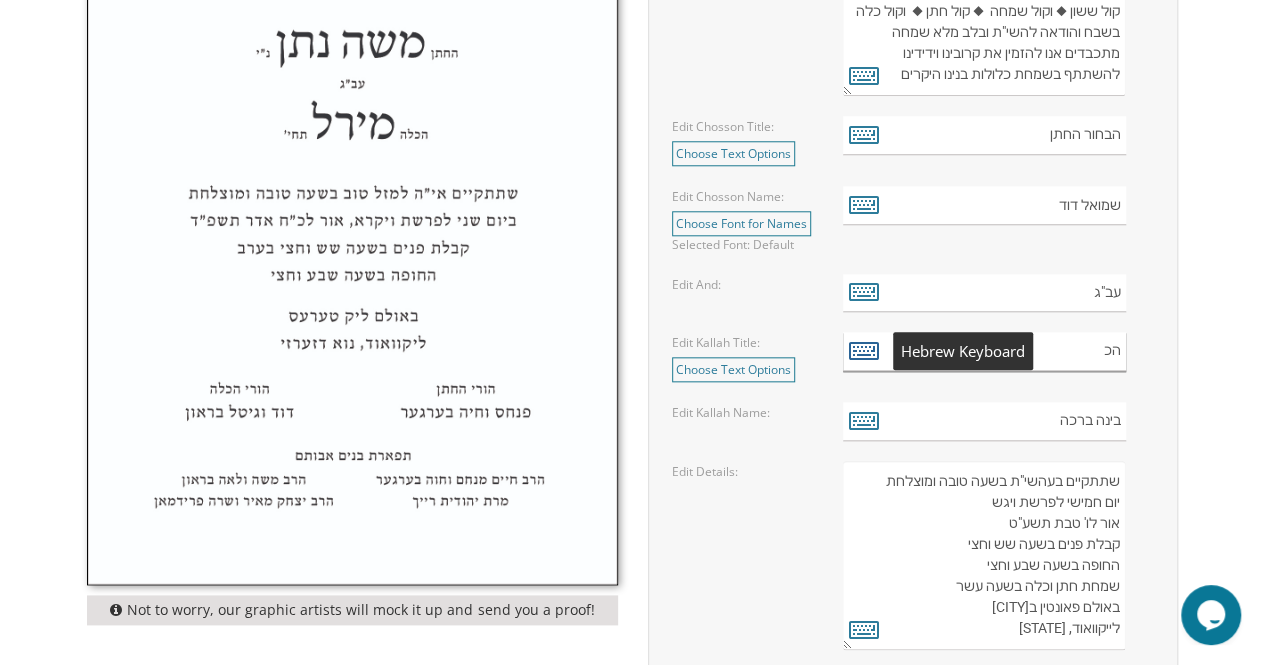 type on "הכ" 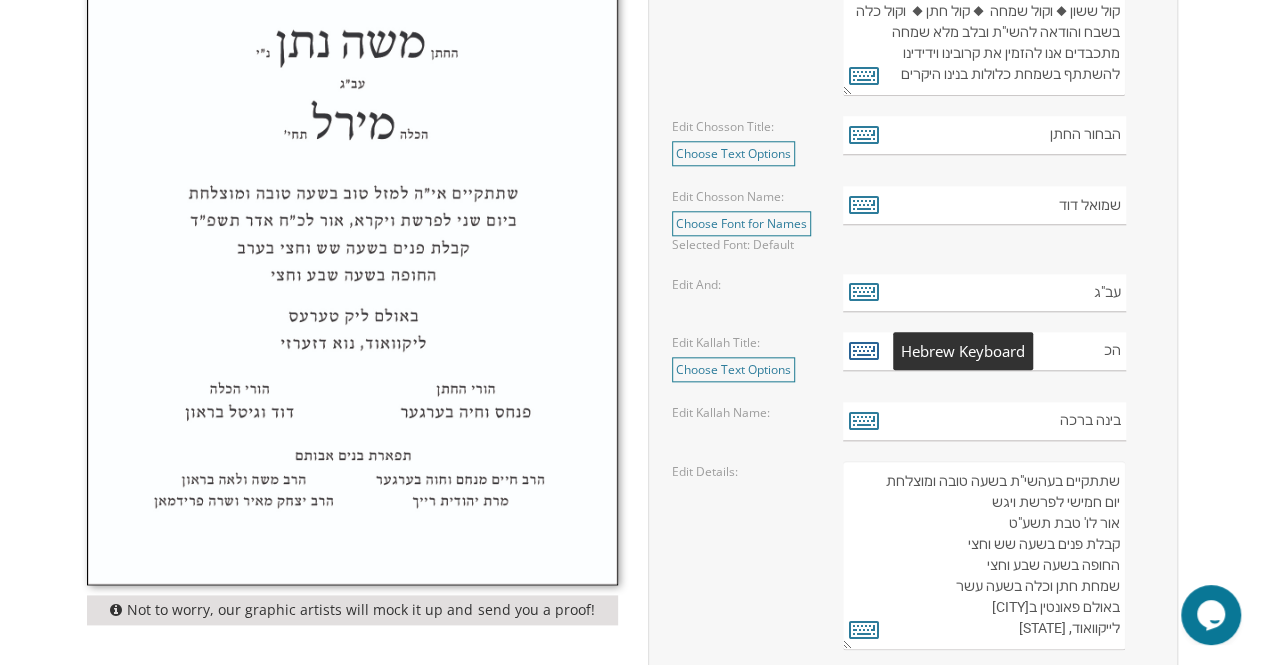 click at bounding box center (864, 350) 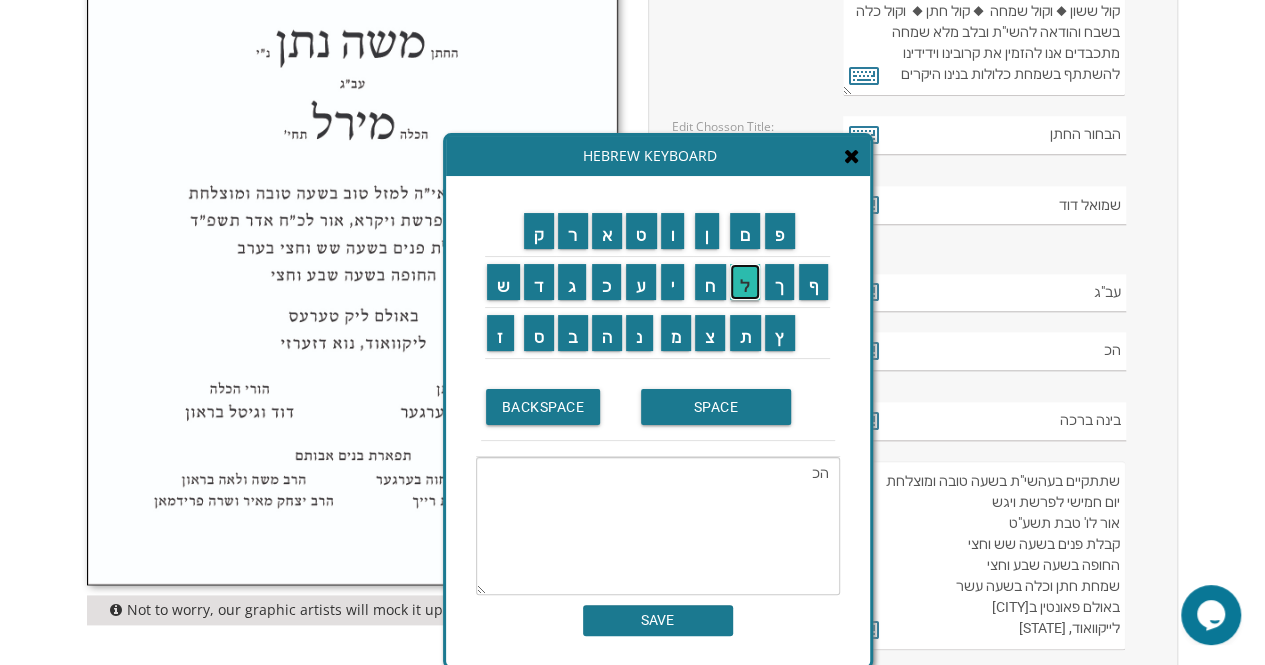 click on "ל" at bounding box center [745, 282] 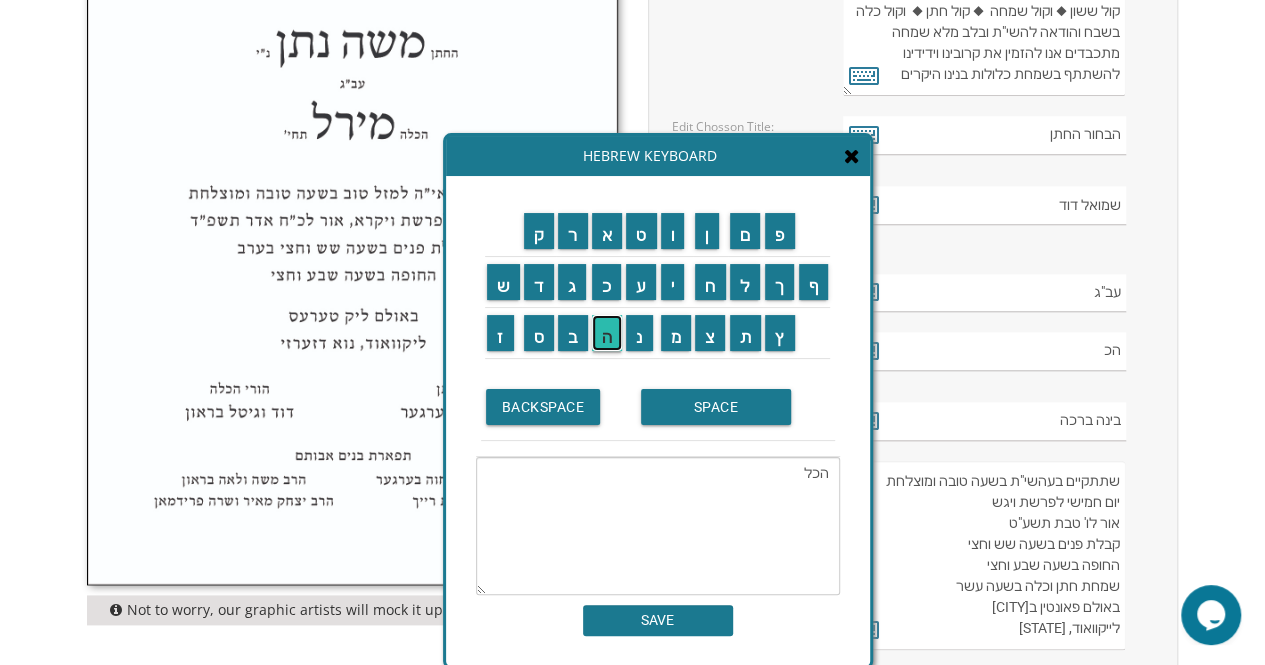 click on "ה" at bounding box center (607, 333) 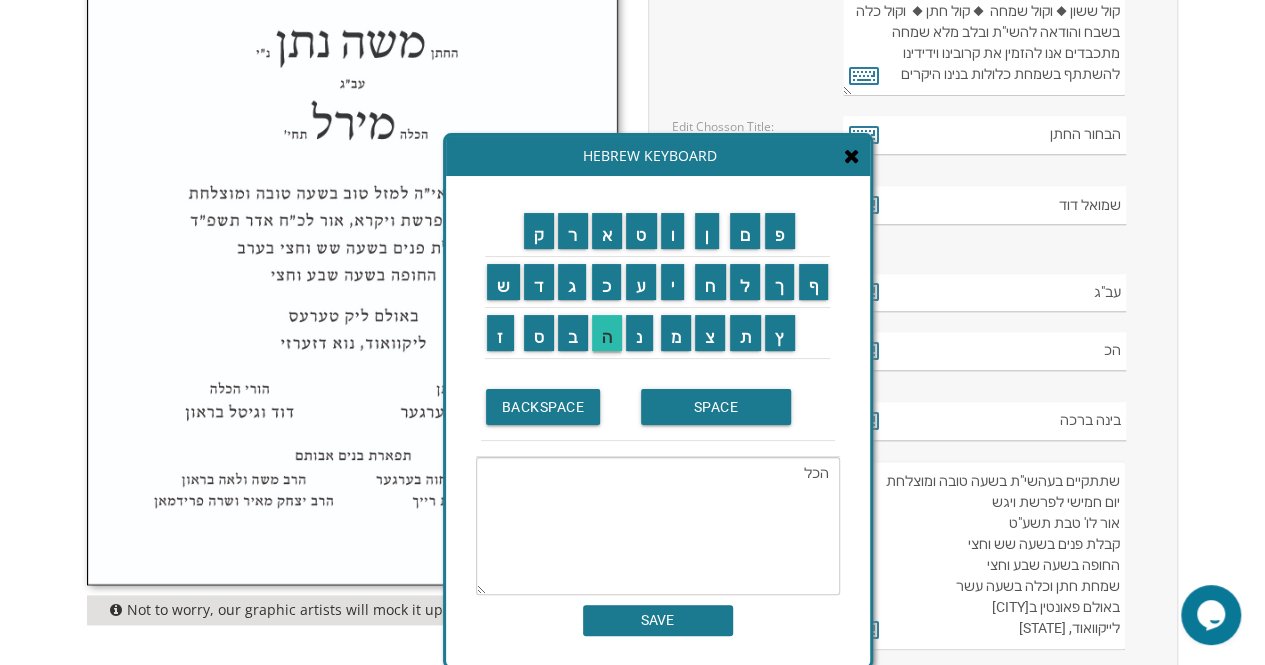 type on "הכלה" 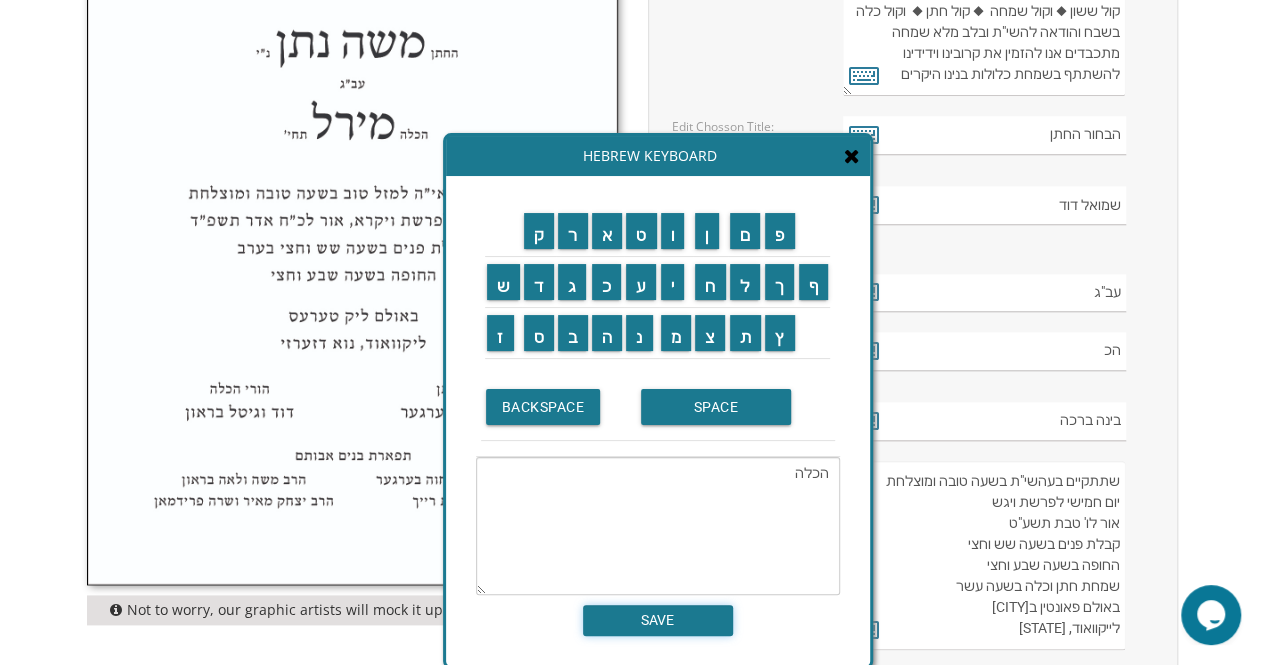 click on "SAVE" at bounding box center (658, 620) 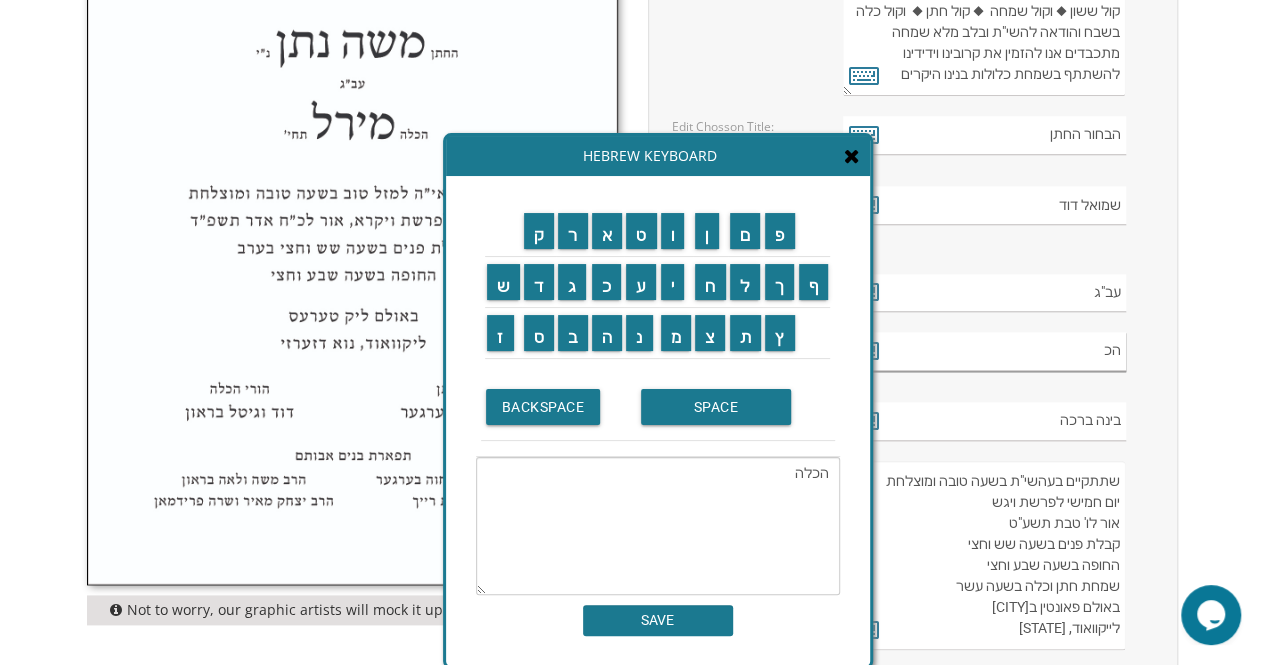 type on "הכלה" 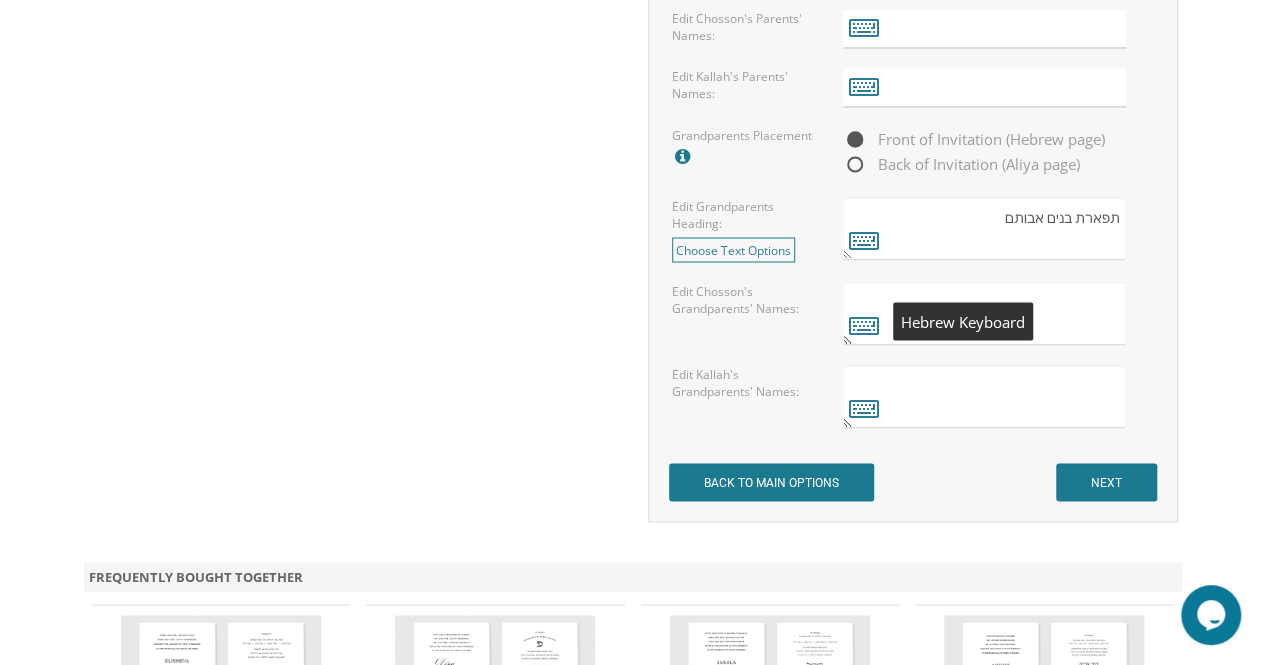 scroll, scrollTop: 1704, scrollLeft: 0, axis: vertical 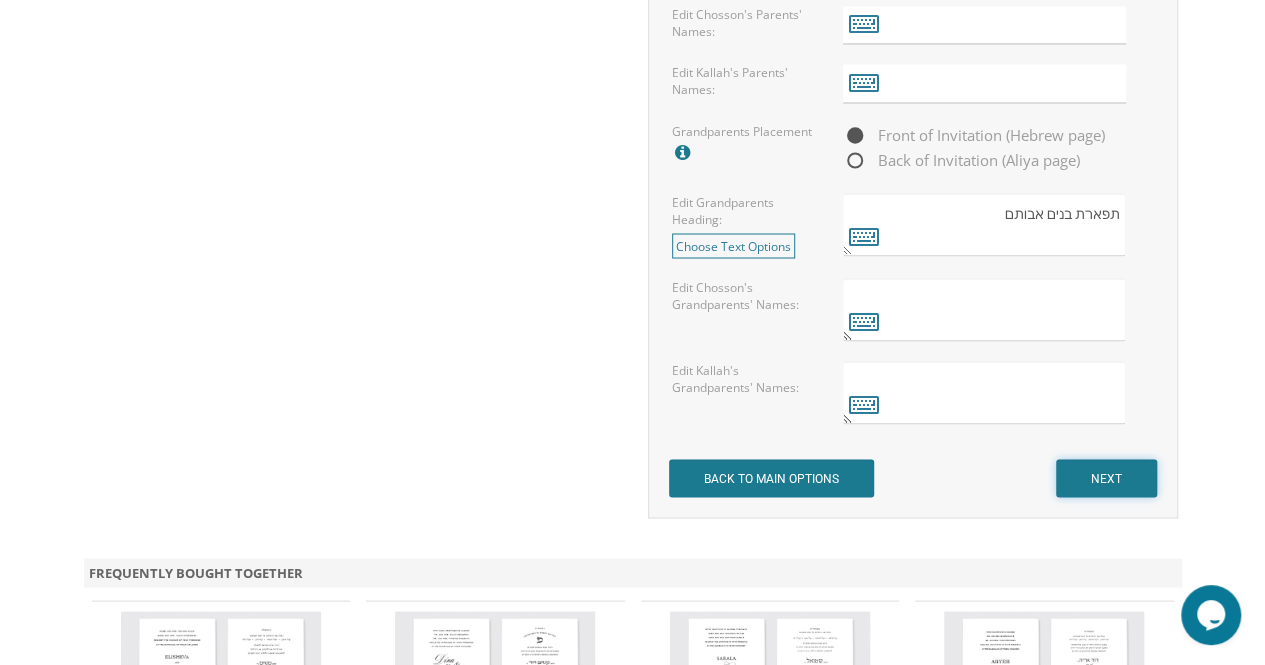 click on "NEXT" at bounding box center [1106, 478] 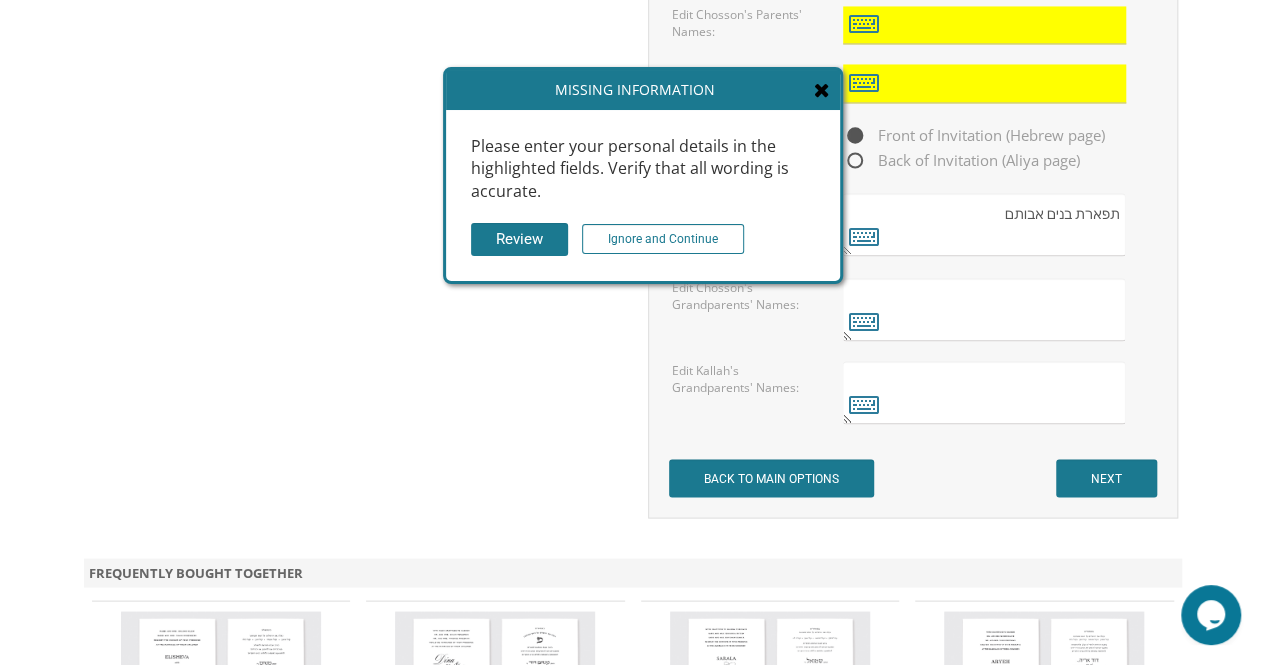 click at bounding box center [822, 90] 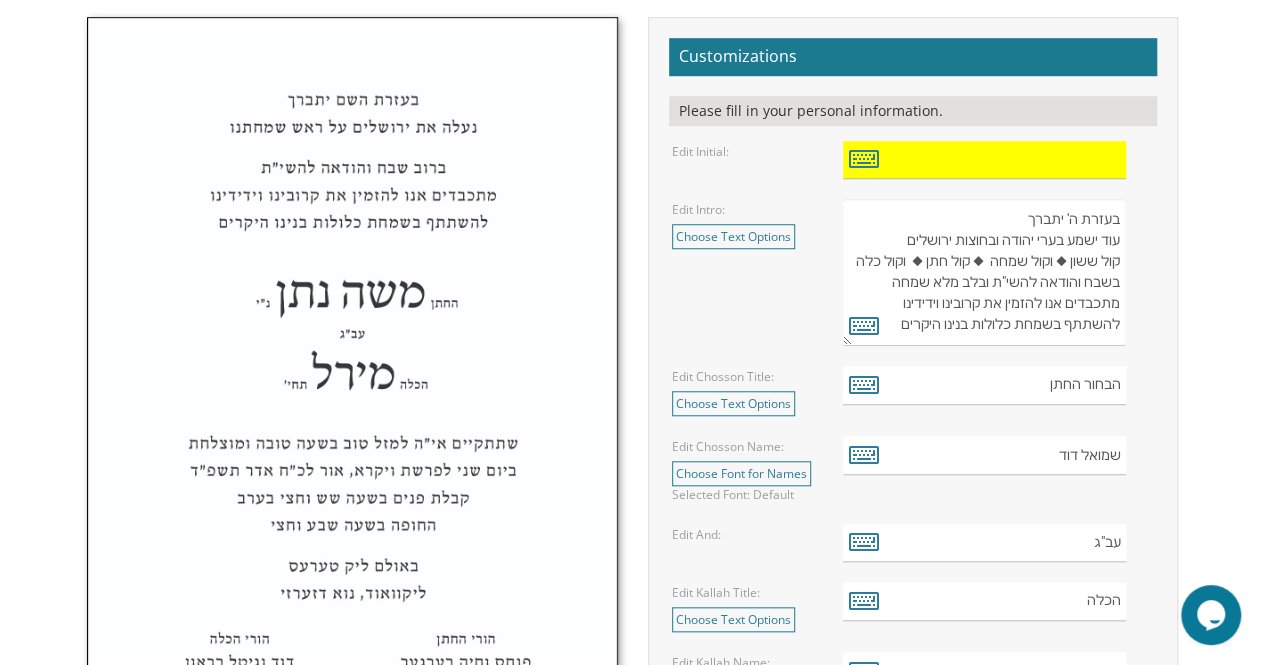 scroll, scrollTop: 672, scrollLeft: 0, axis: vertical 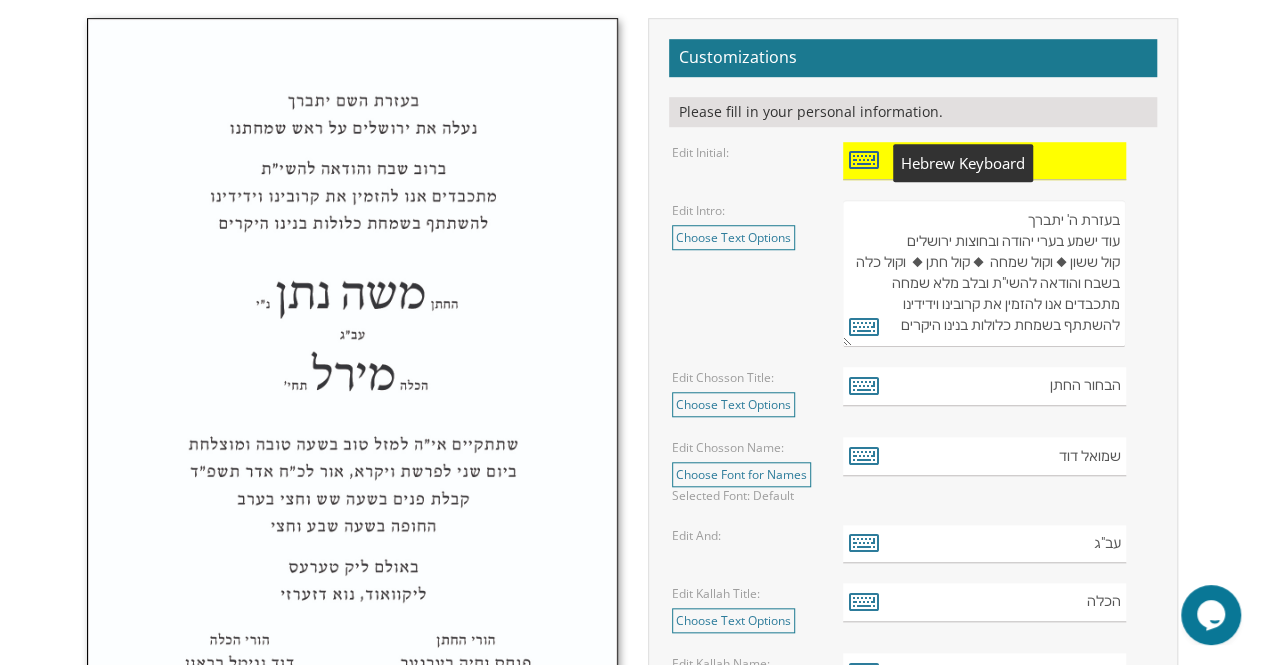 click at bounding box center [864, 159] 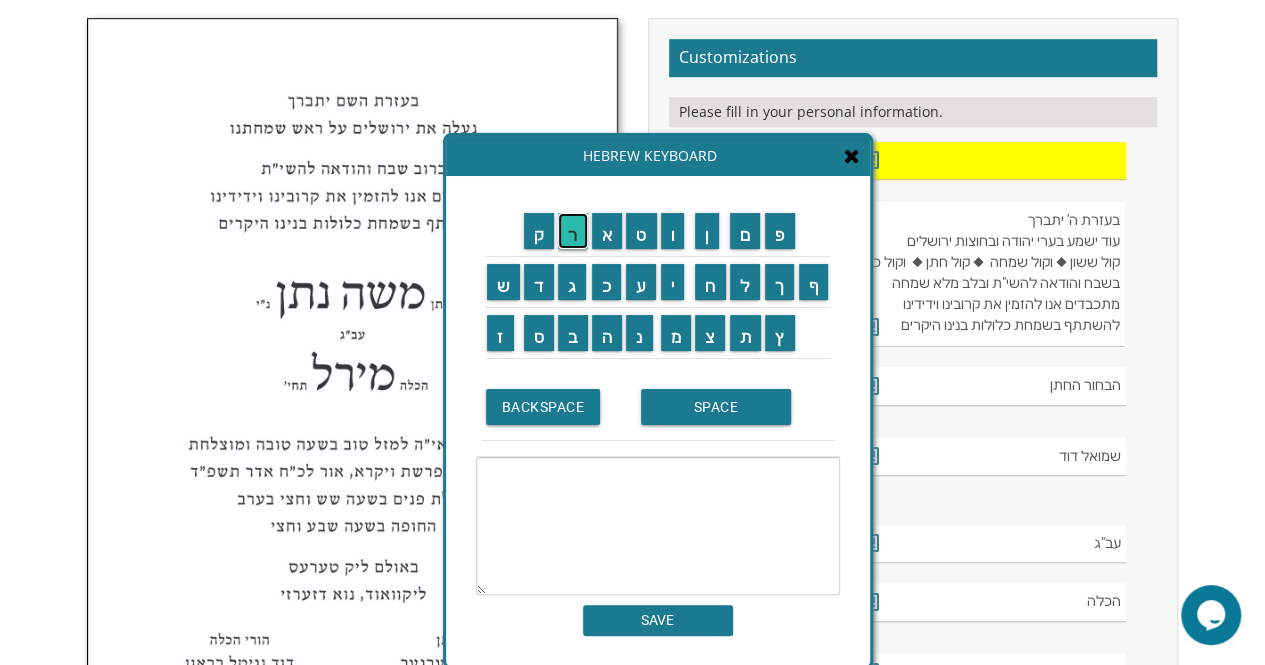click on "ר" at bounding box center [573, 231] 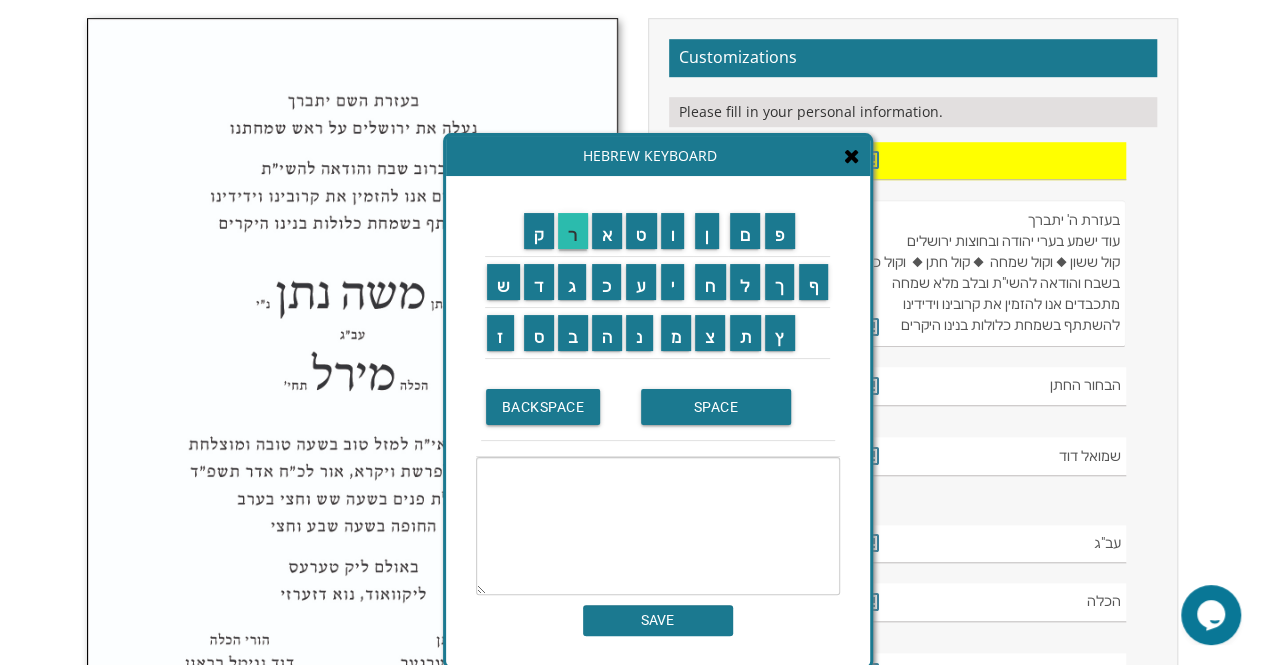 type on "ר" 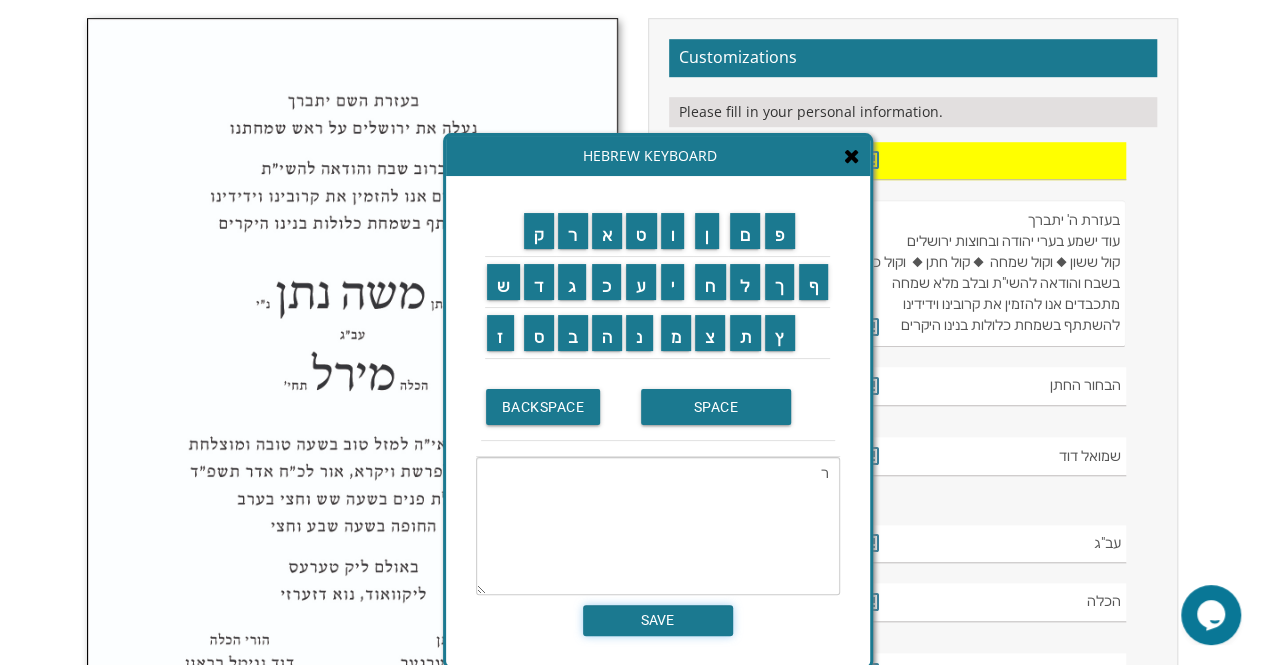 click on "SAVE" at bounding box center (658, 620) 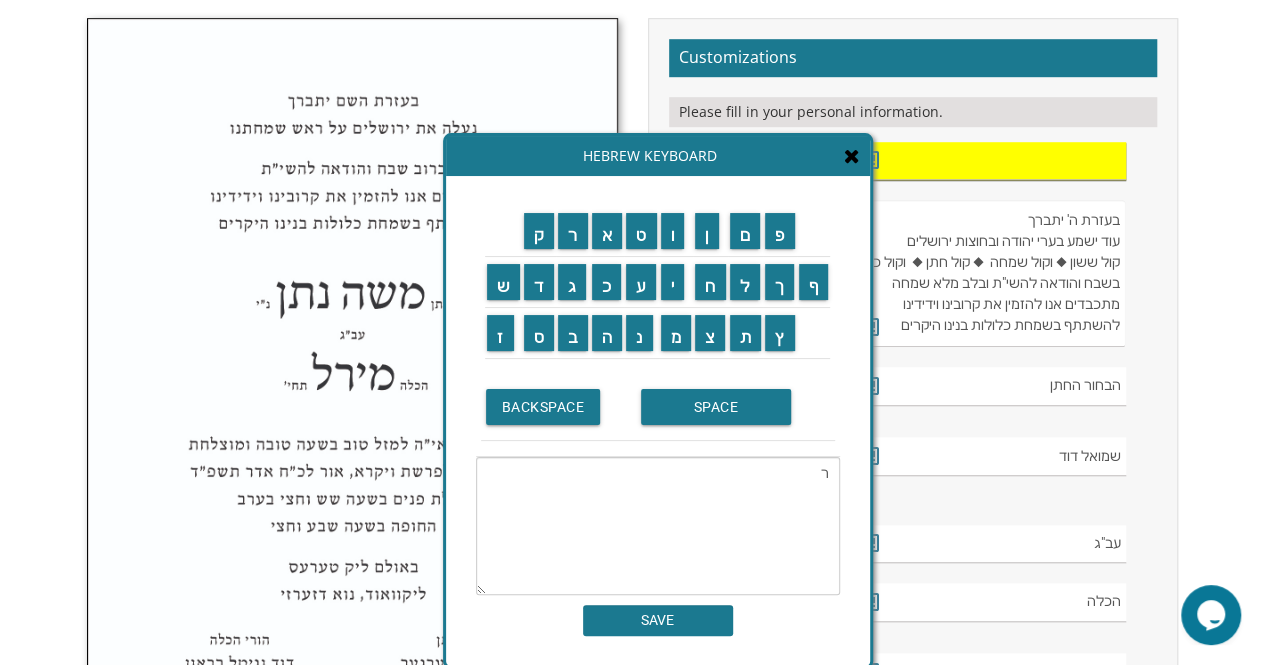 type on "ר" 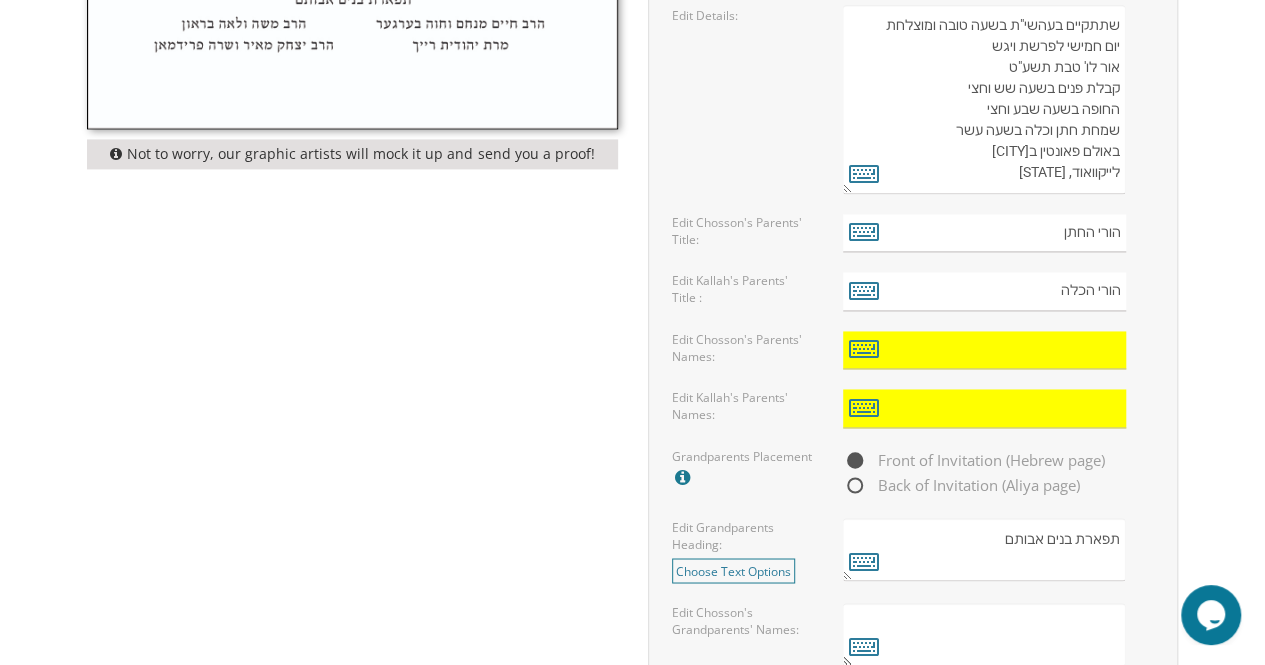 scroll, scrollTop: 1380, scrollLeft: 0, axis: vertical 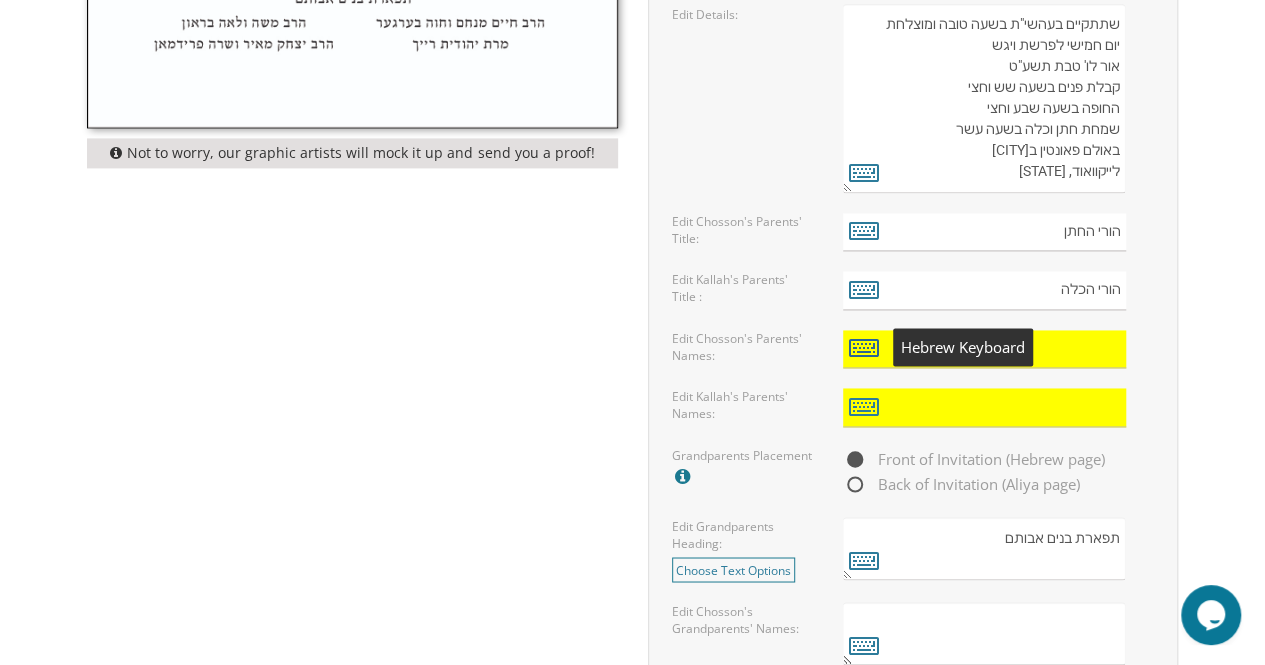 click at bounding box center [864, 347] 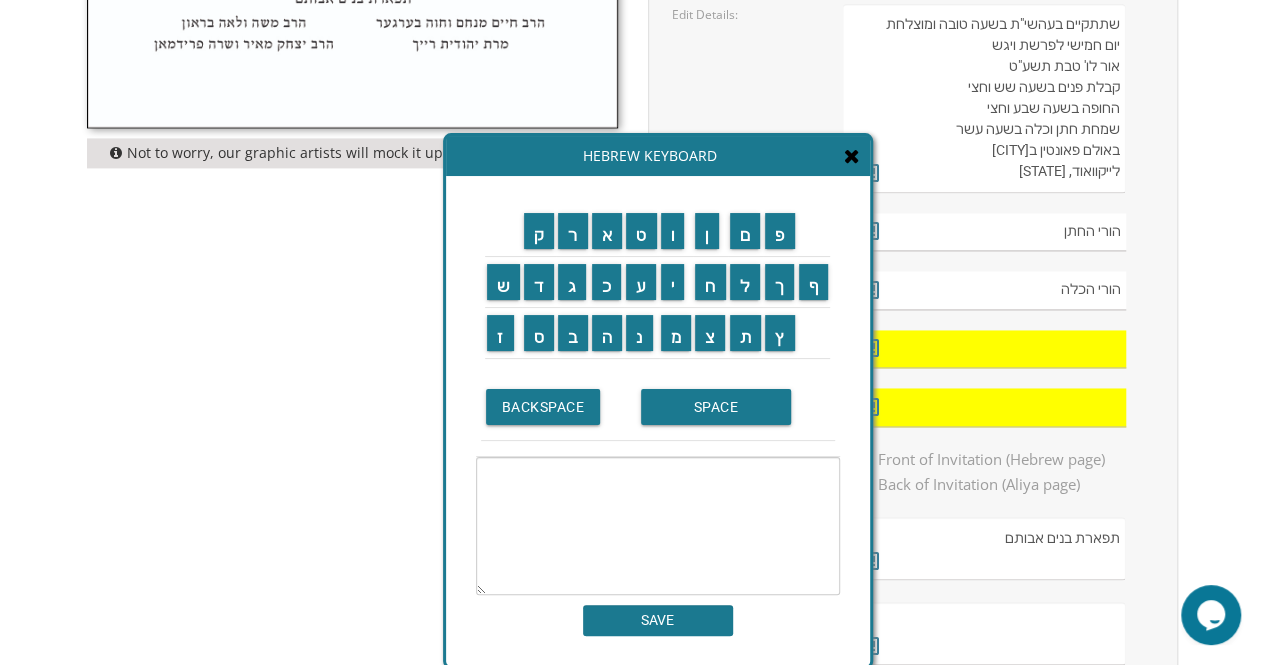 click on "י" at bounding box center [676, 282] 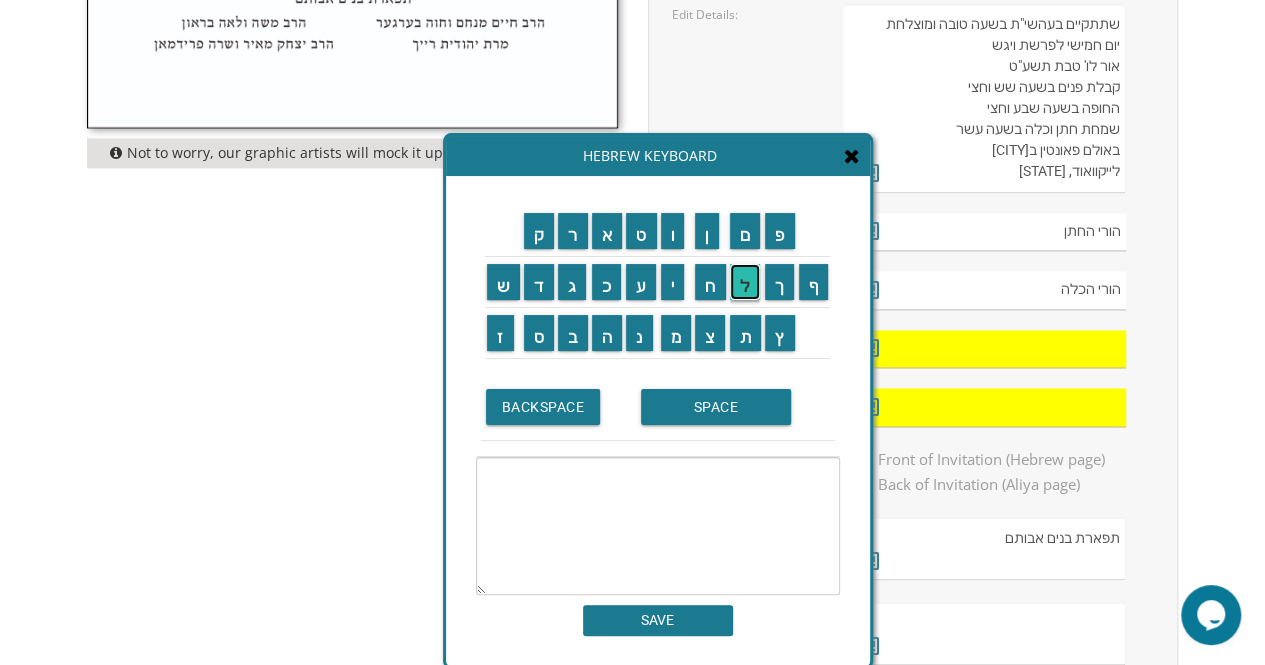 click on "ל" at bounding box center (745, 282) 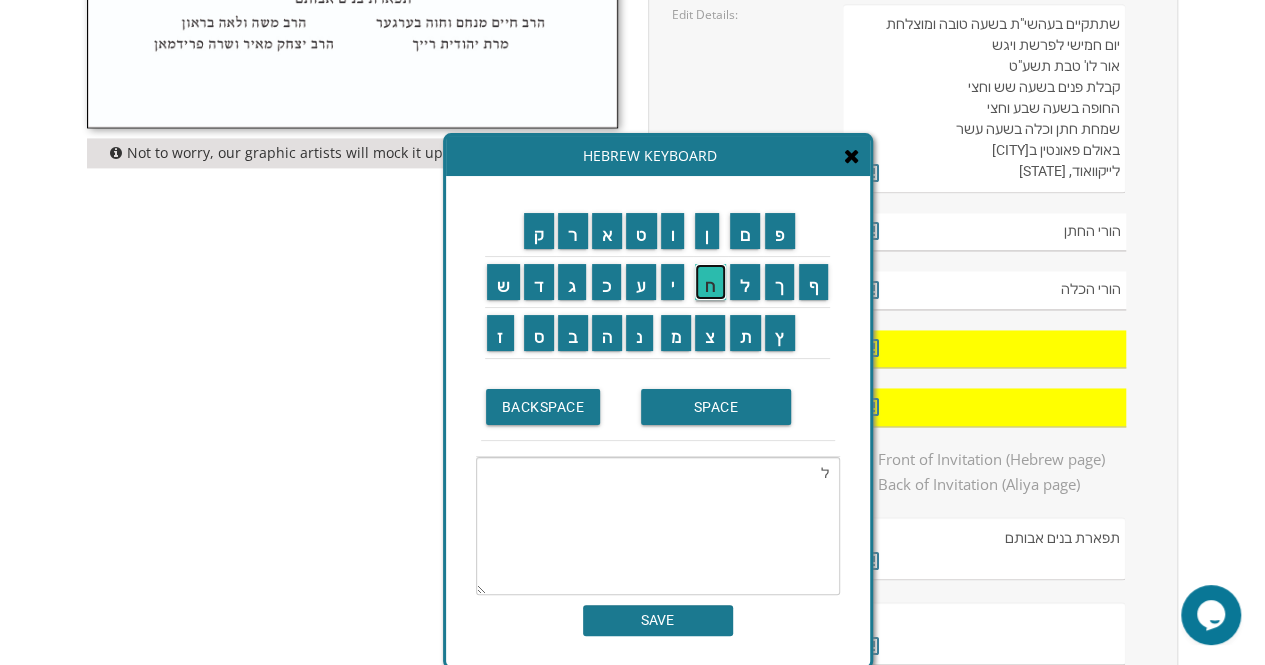 click on "ח" at bounding box center (710, 282) 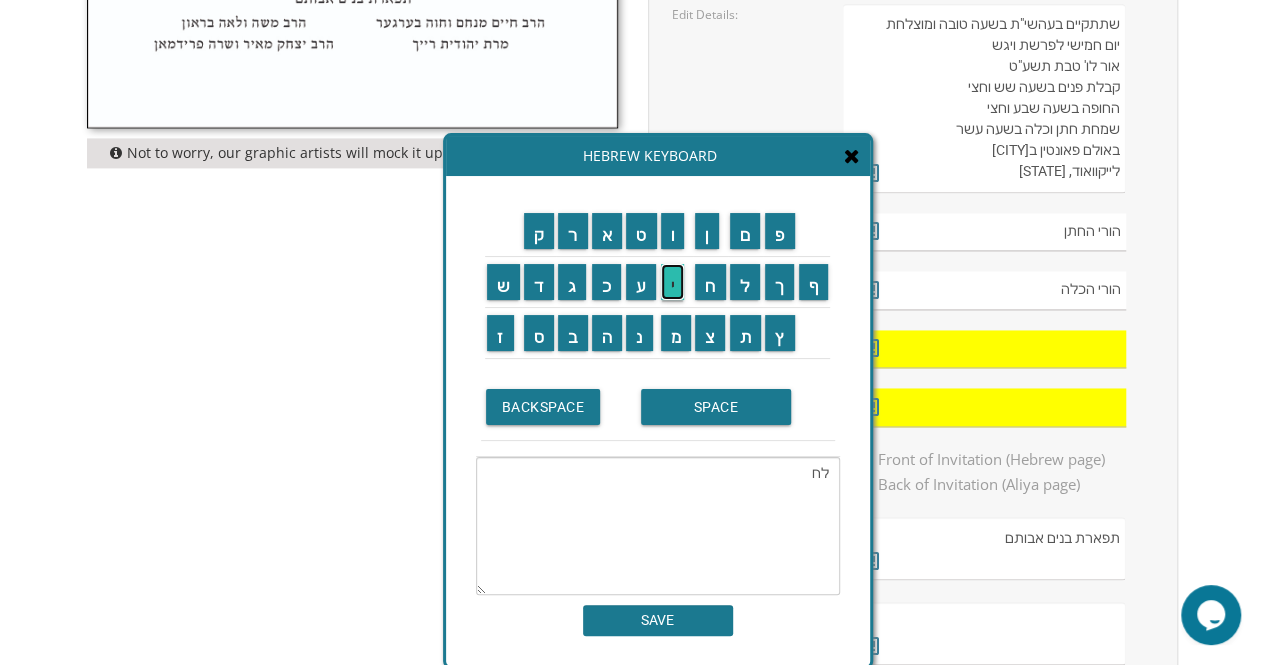 click on "י" at bounding box center [673, 282] 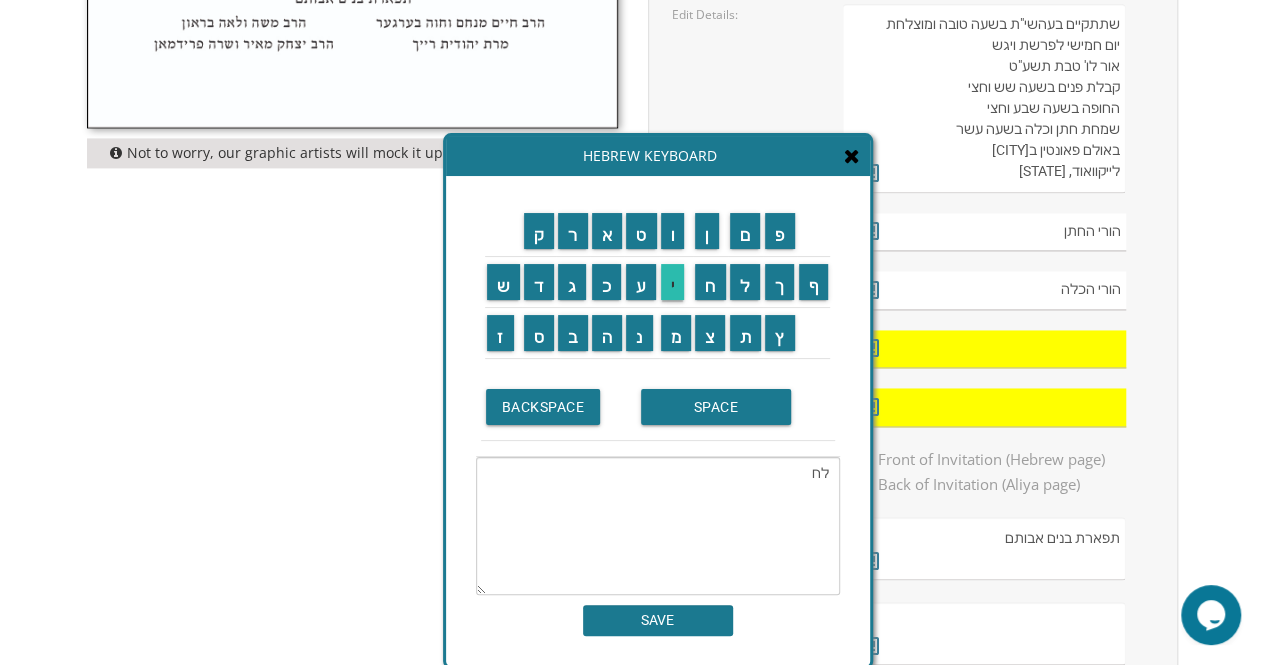 type on "לחי" 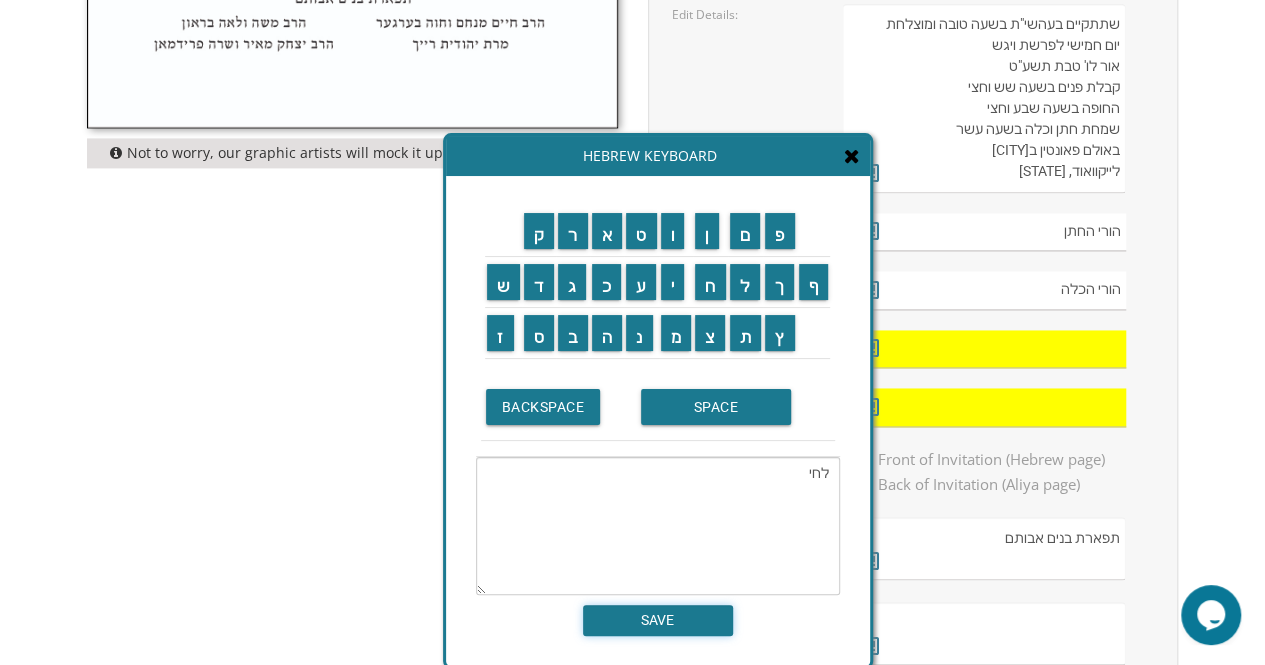 click on "SAVE" at bounding box center (658, 620) 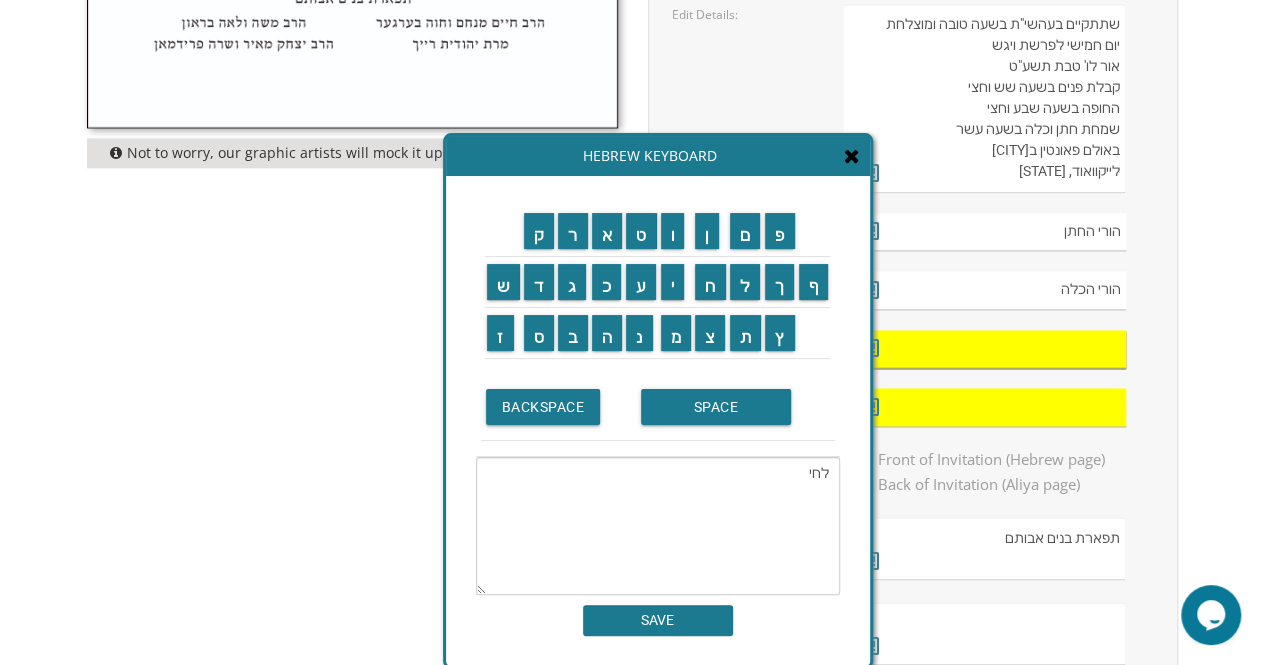 type on "לחי" 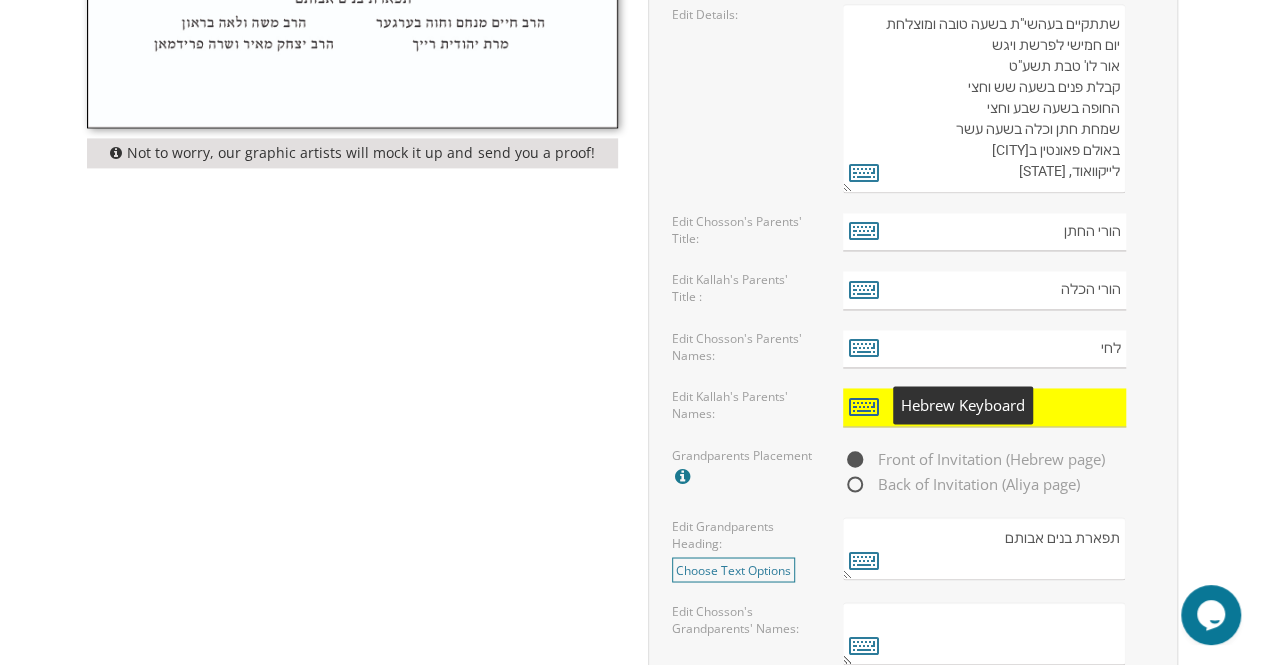 click at bounding box center [864, 406] 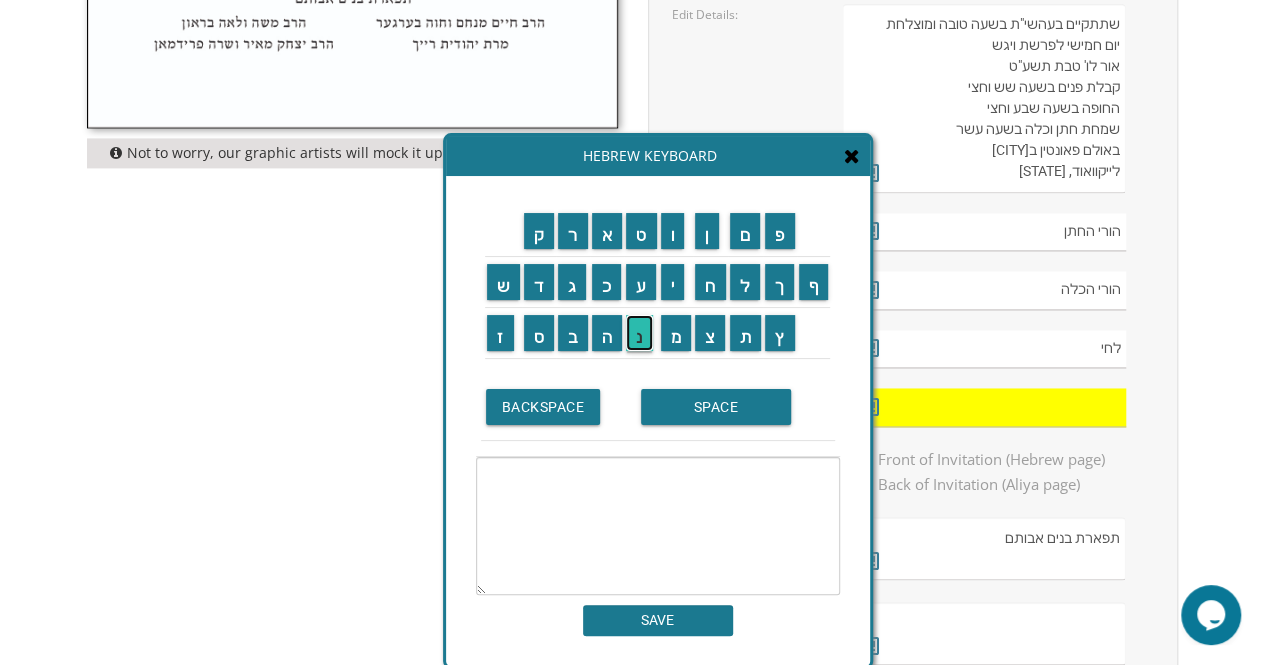 click on "נ" at bounding box center (639, 333) 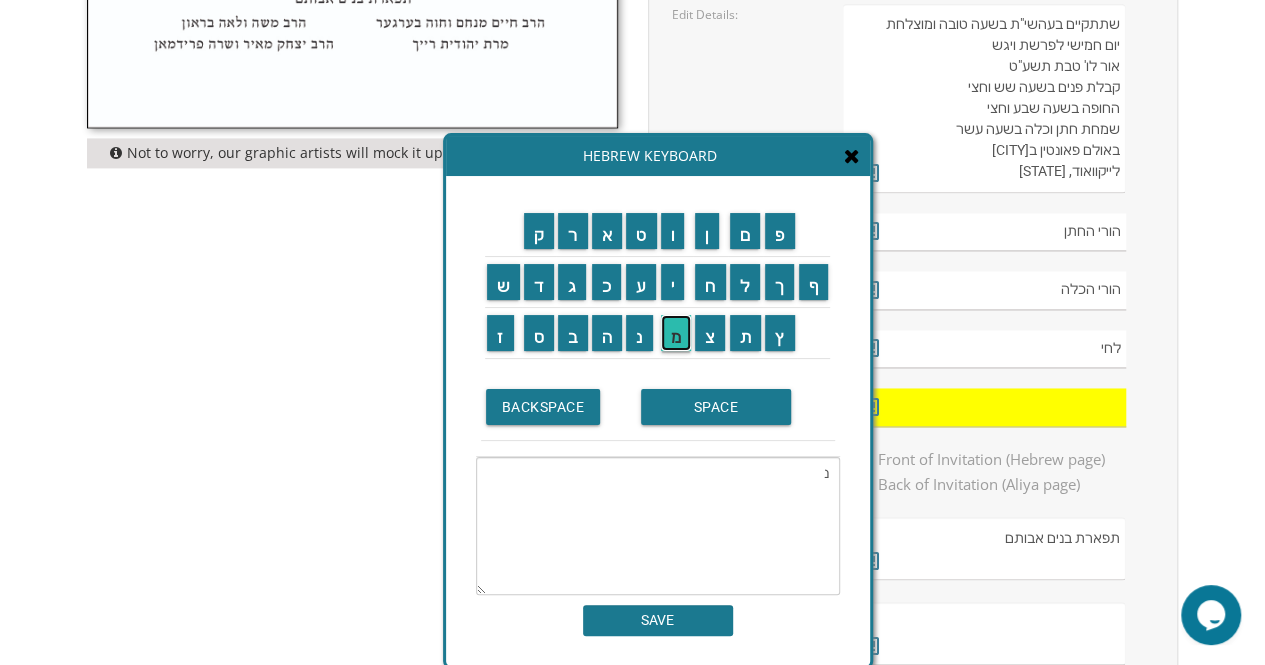 click on "מ" at bounding box center [676, 333] 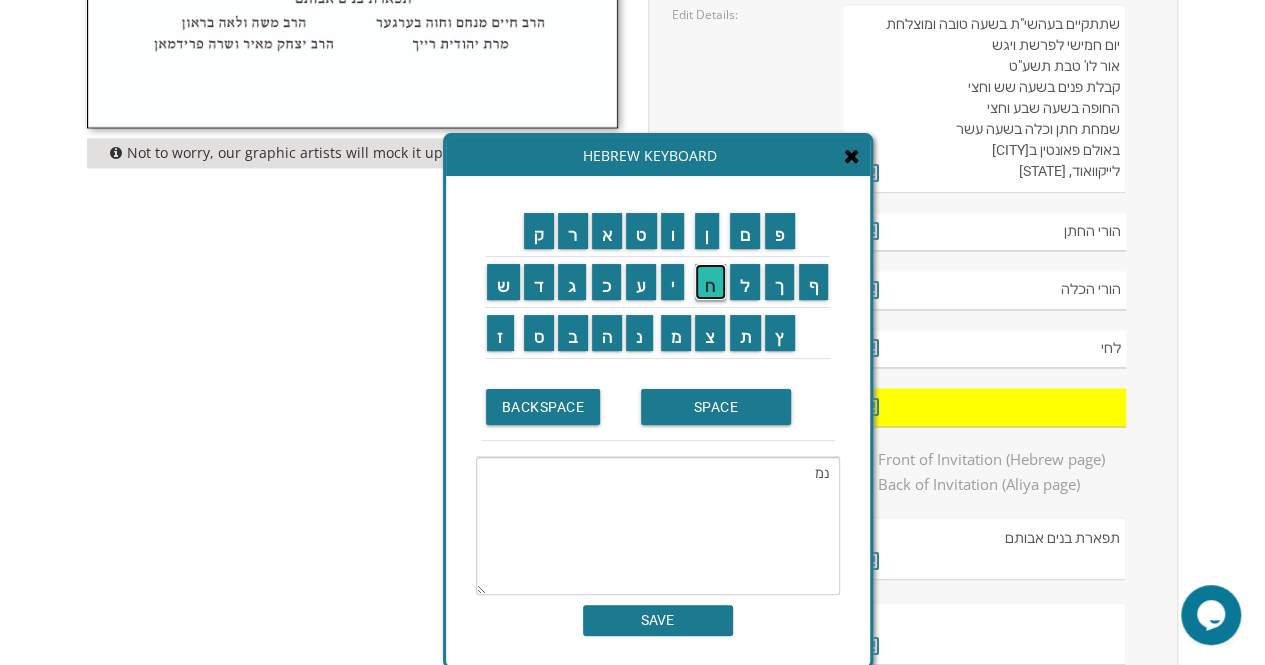 click on "ח" at bounding box center [710, 282] 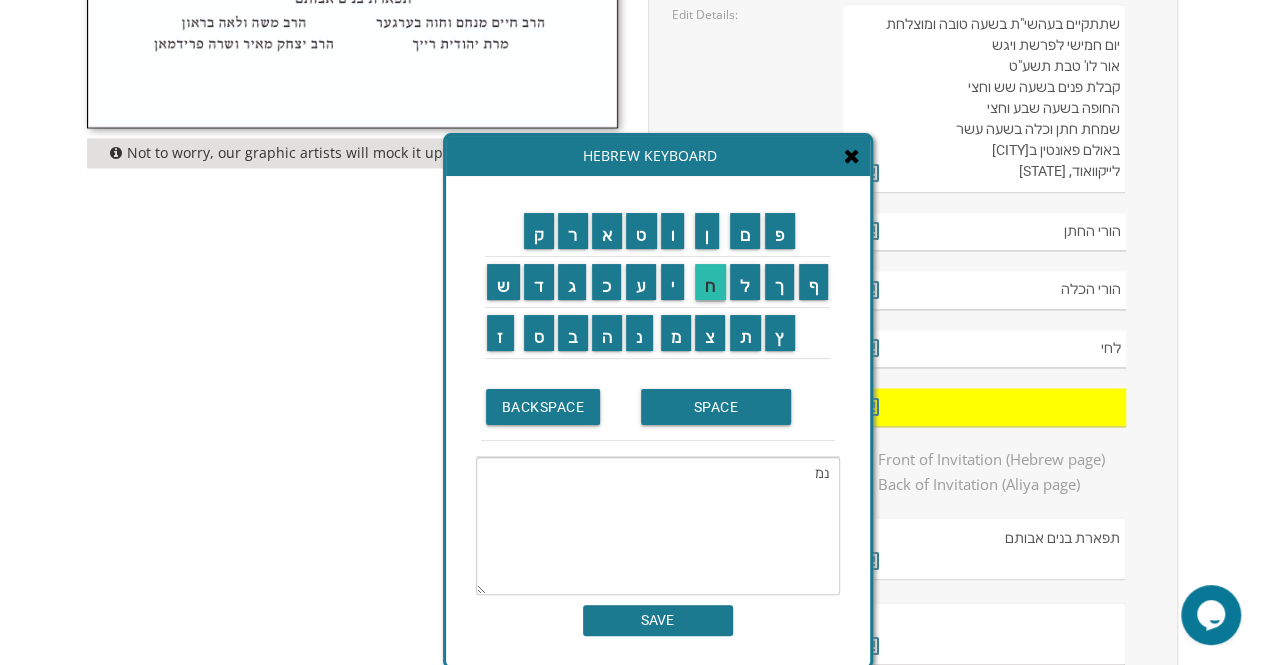 type on "נמח" 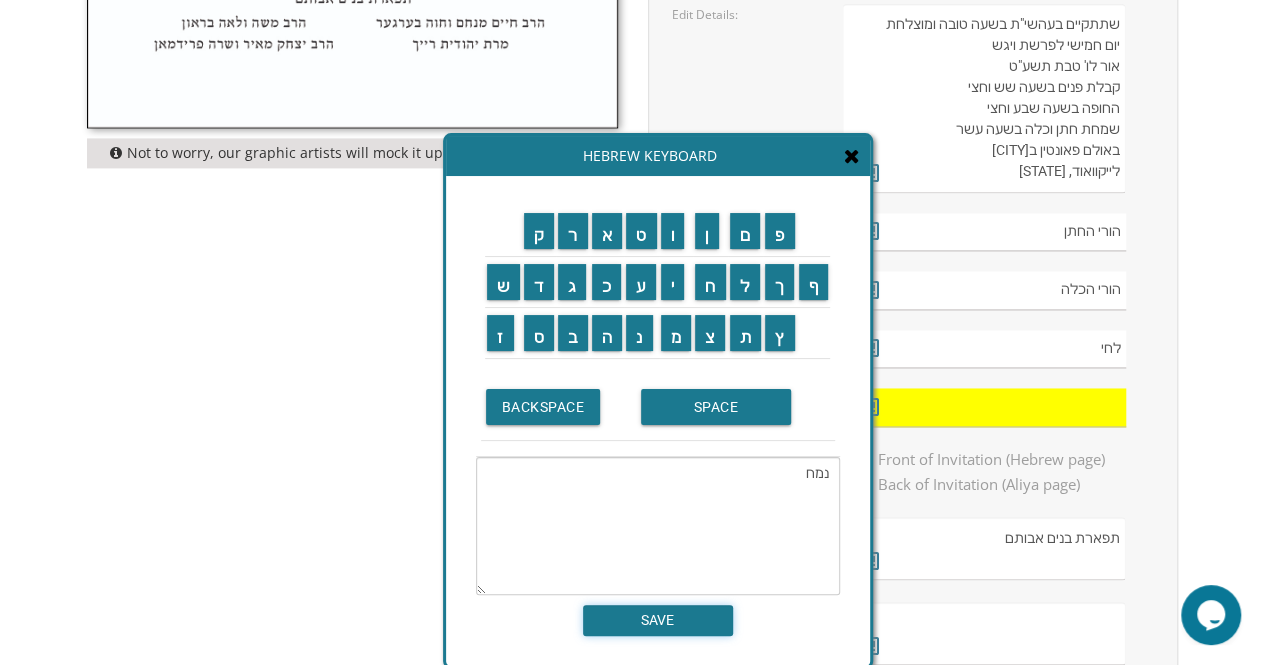 click on "SAVE" at bounding box center (658, 620) 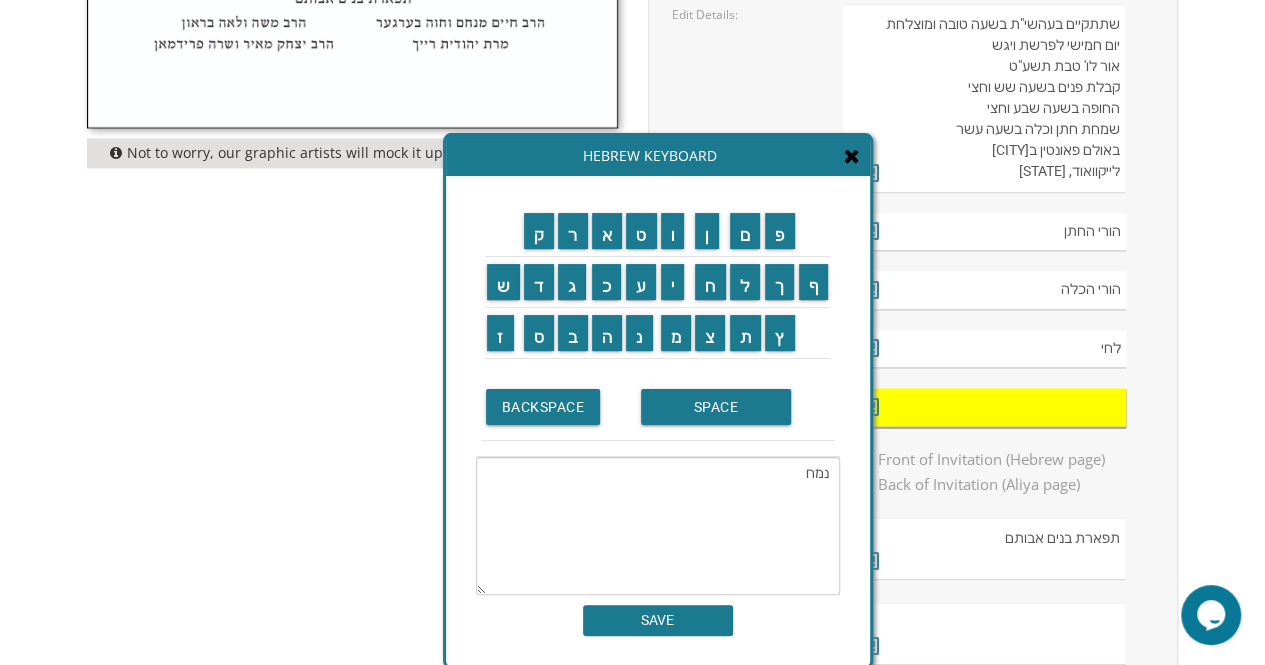 type on "נמח" 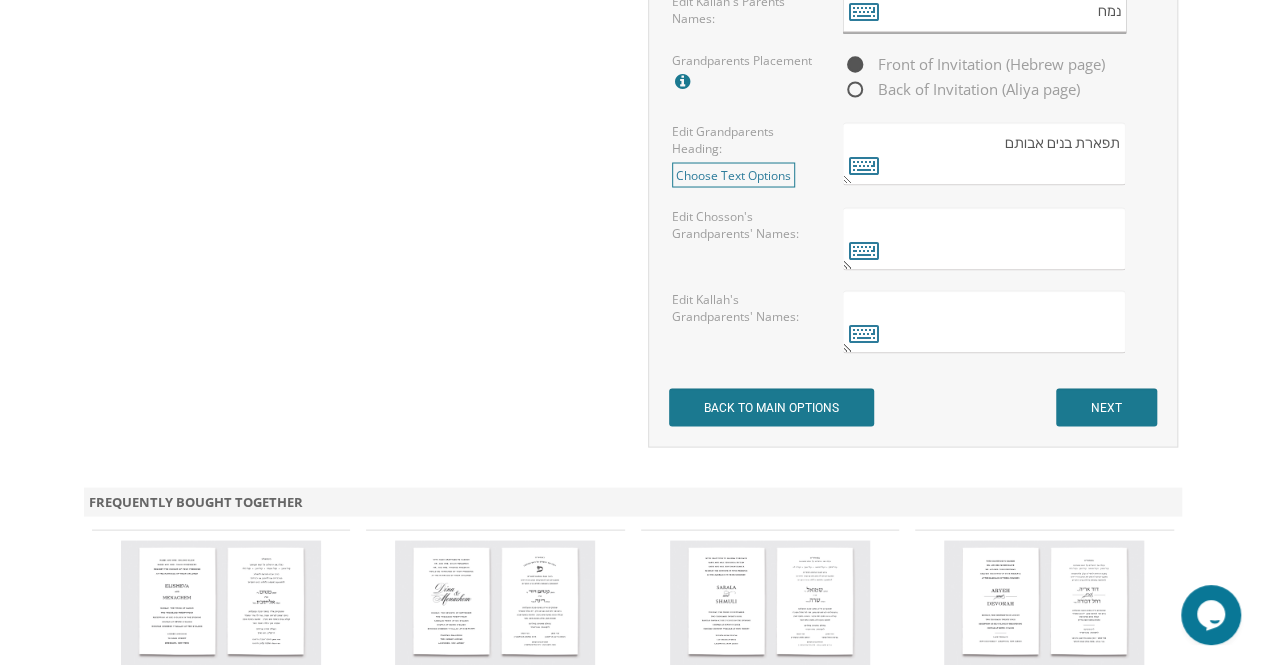 scroll, scrollTop: 1778, scrollLeft: 0, axis: vertical 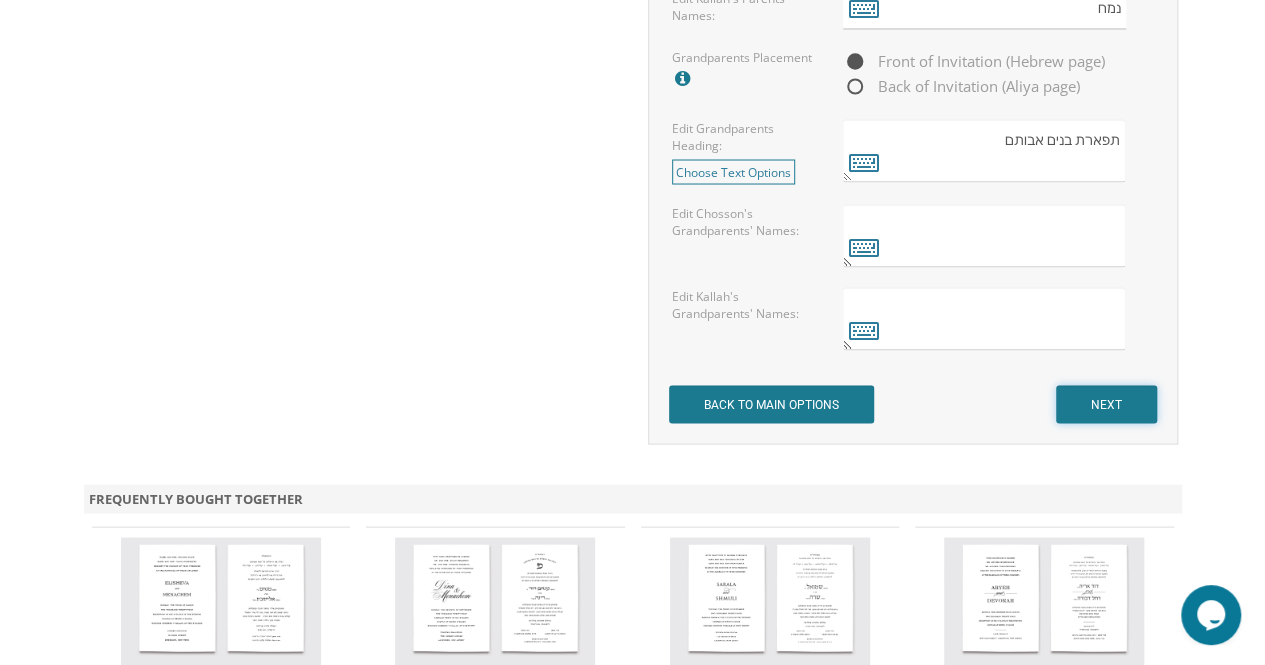 click on "NEXT" at bounding box center (1106, 404) 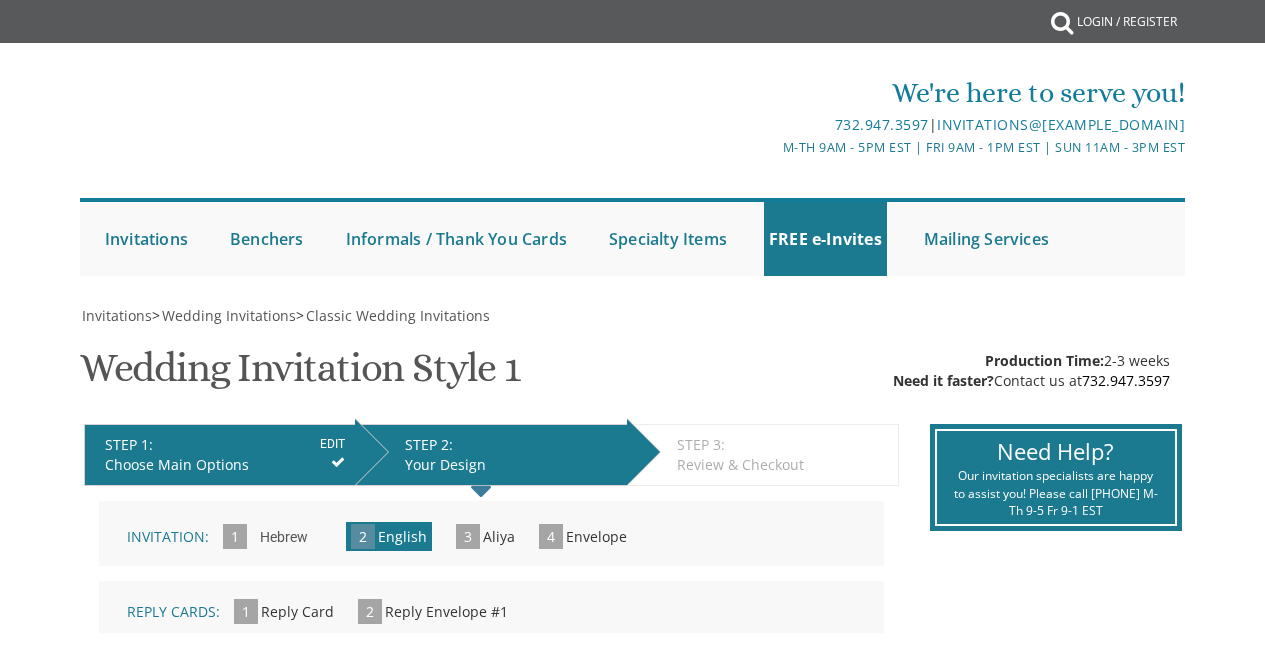 scroll, scrollTop: 0, scrollLeft: 0, axis: both 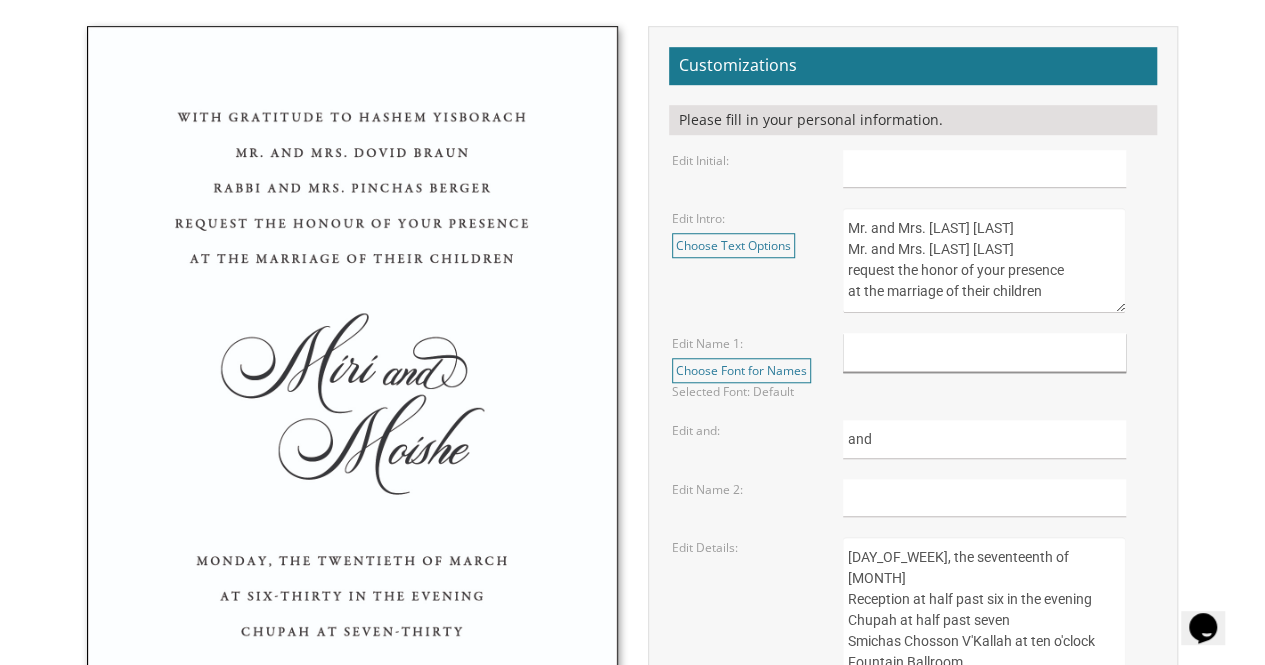 click at bounding box center (984, 352) 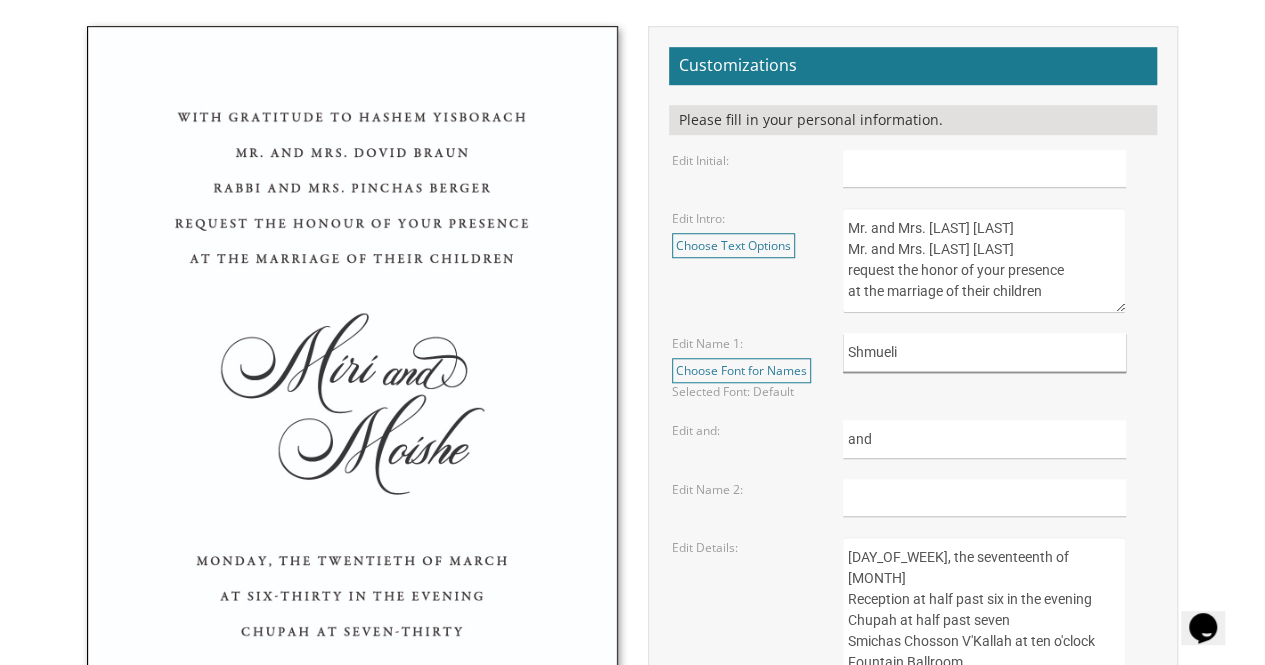 type on "Shmueli" 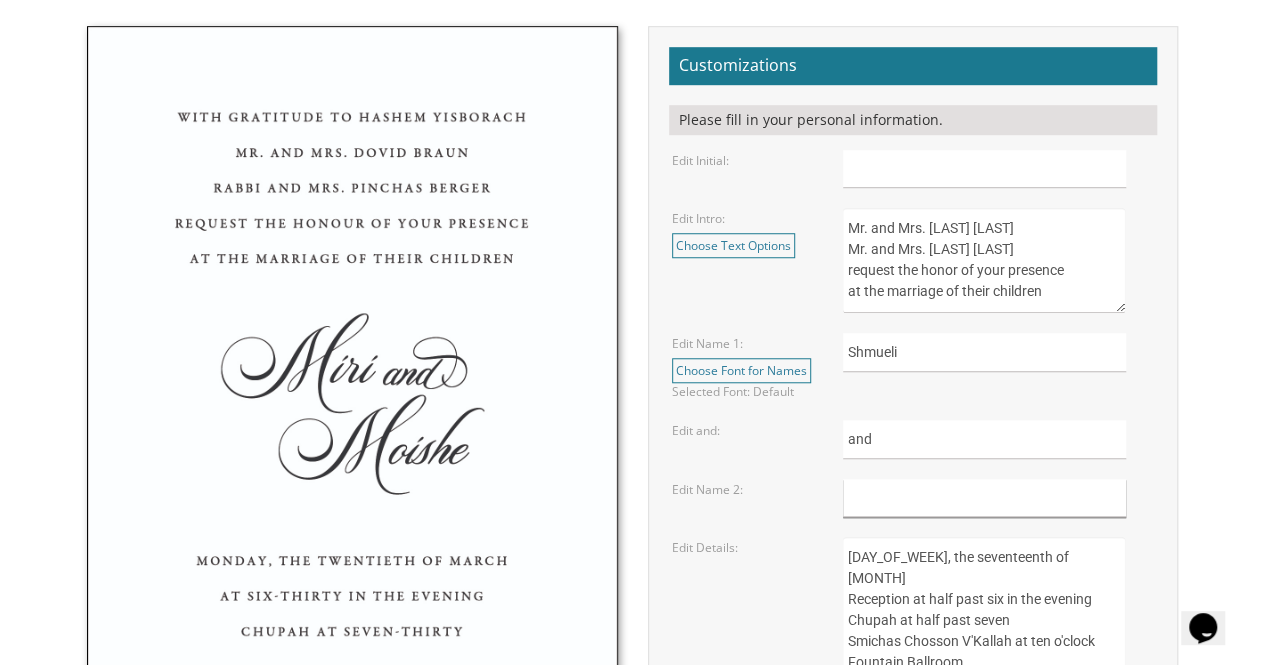 click at bounding box center [984, 498] 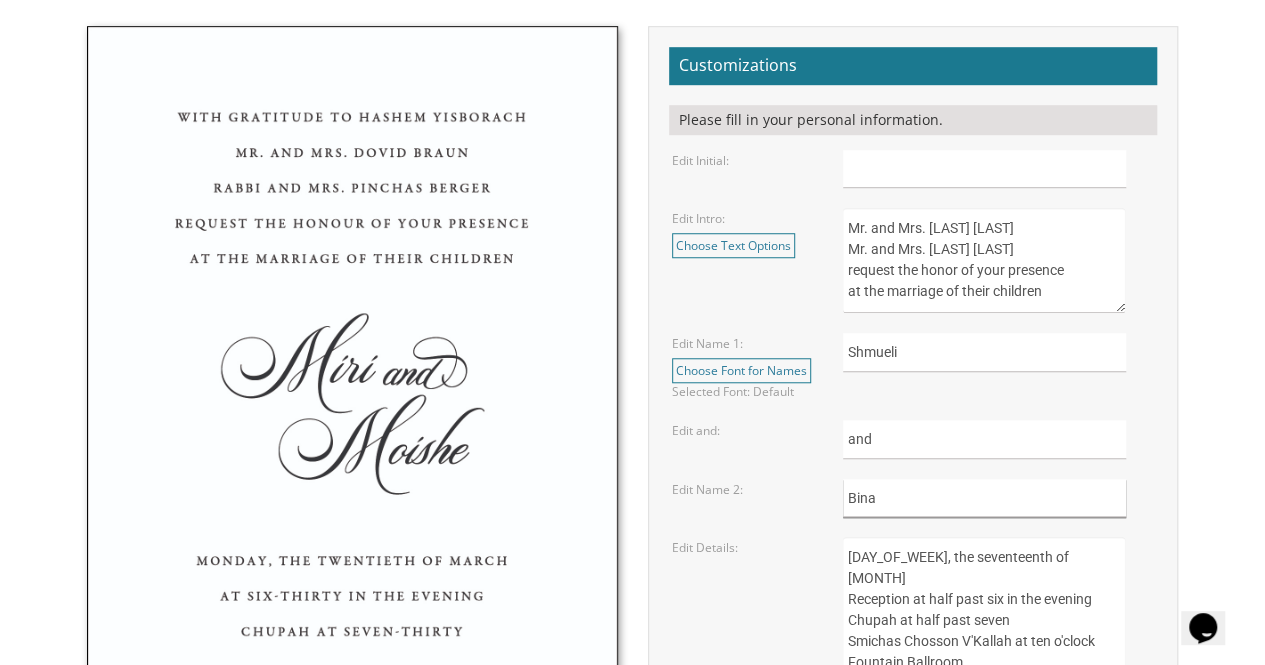 type on "Bina" 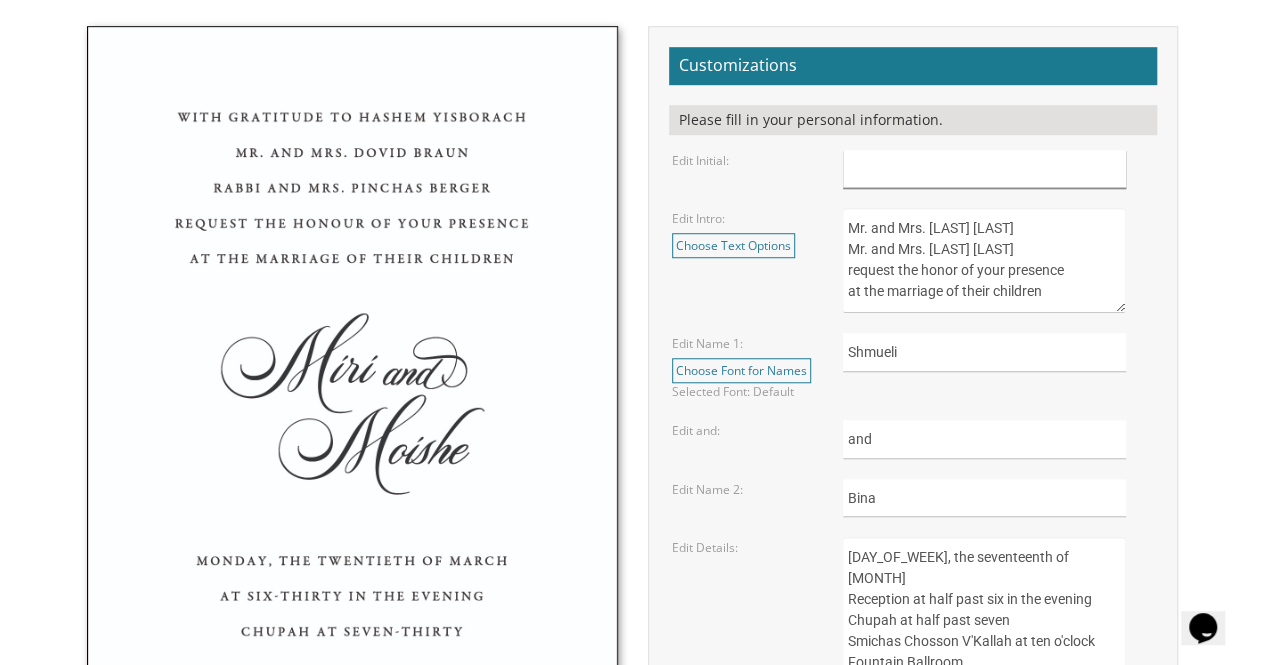 click at bounding box center [984, 169] 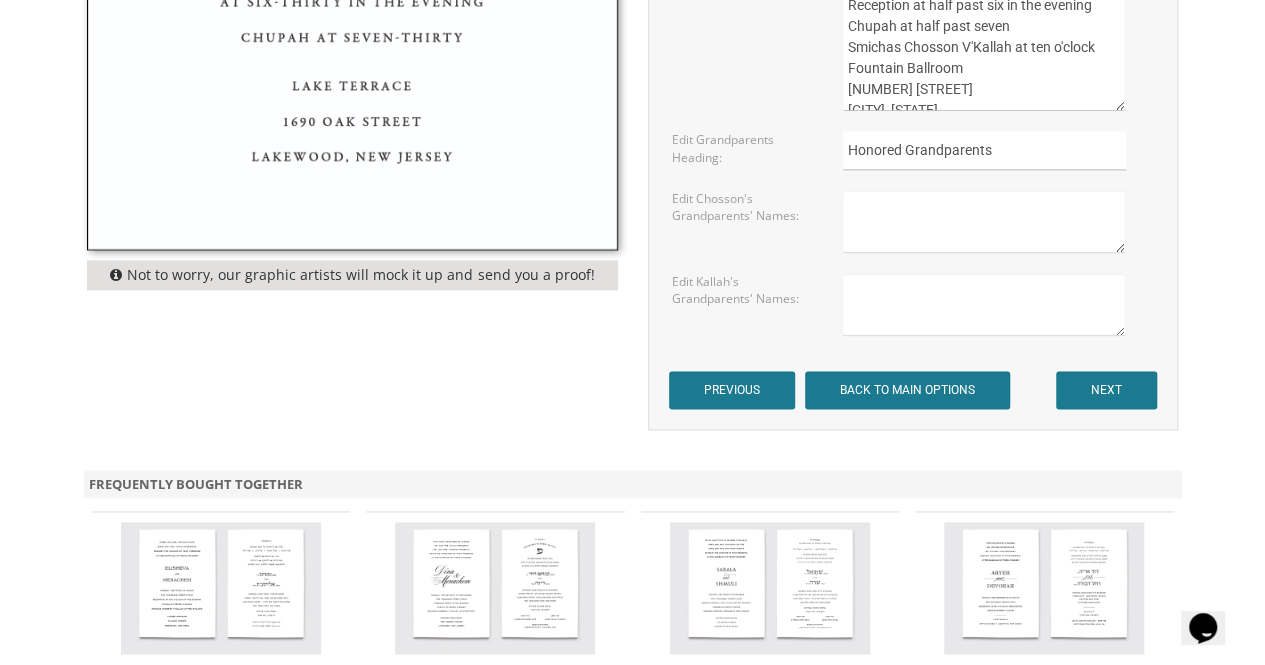 scroll, scrollTop: 1281, scrollLeft: 0, axis: vertical 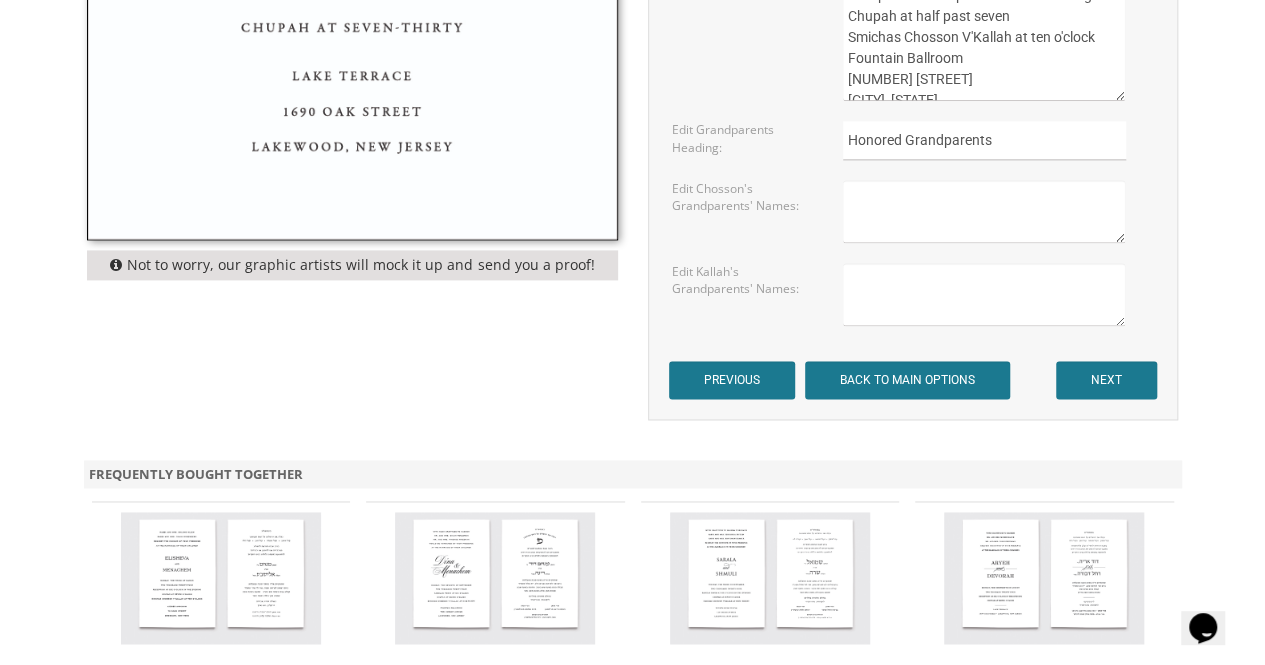type on "R" 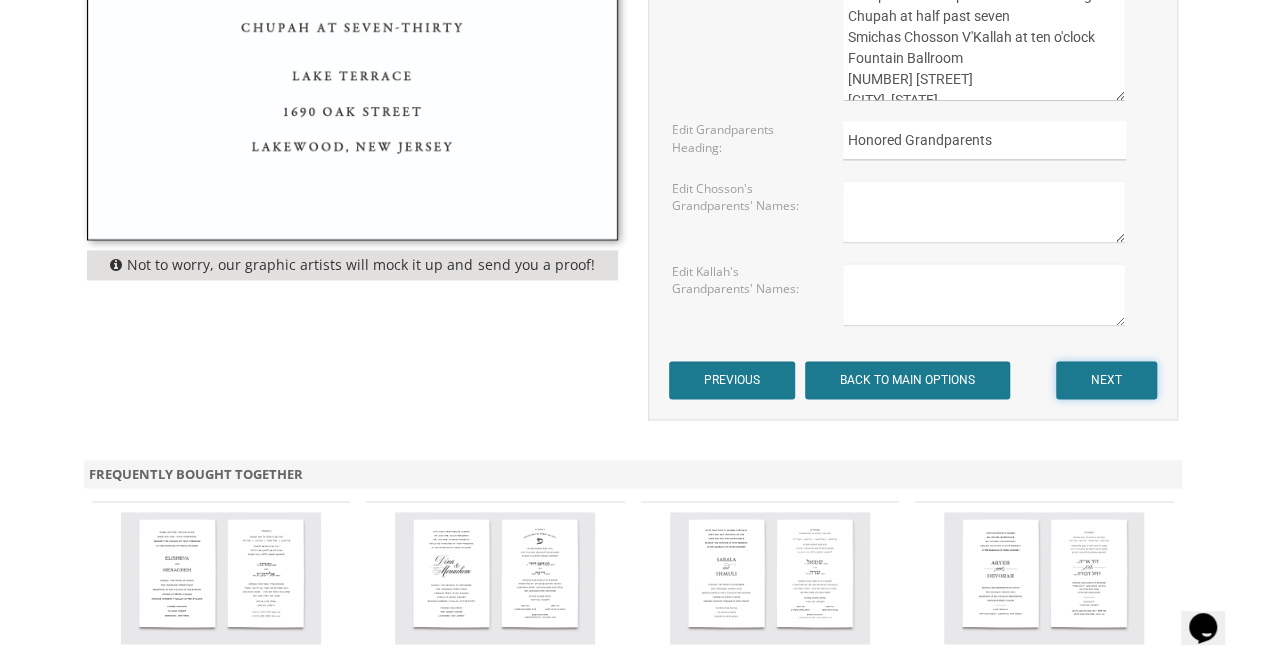 click on "NEXT" at bounding box center (1106, 380) 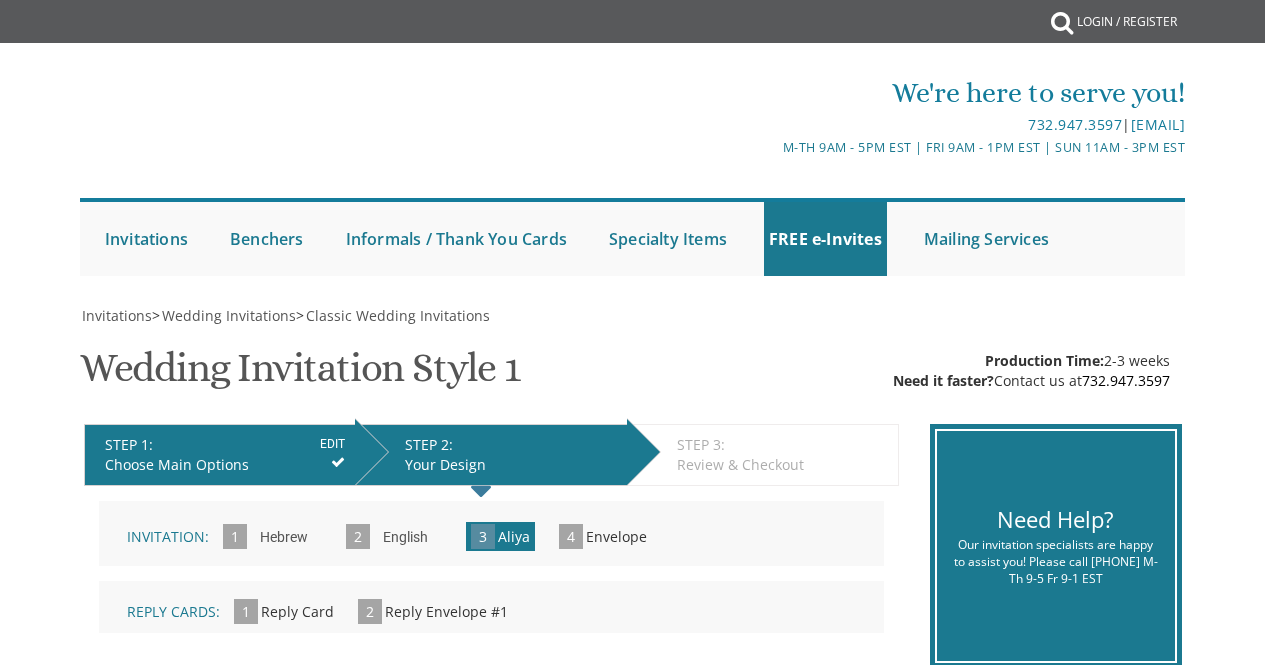 scroll, scrollTop: 0, scrollLeft: 0, axis: both 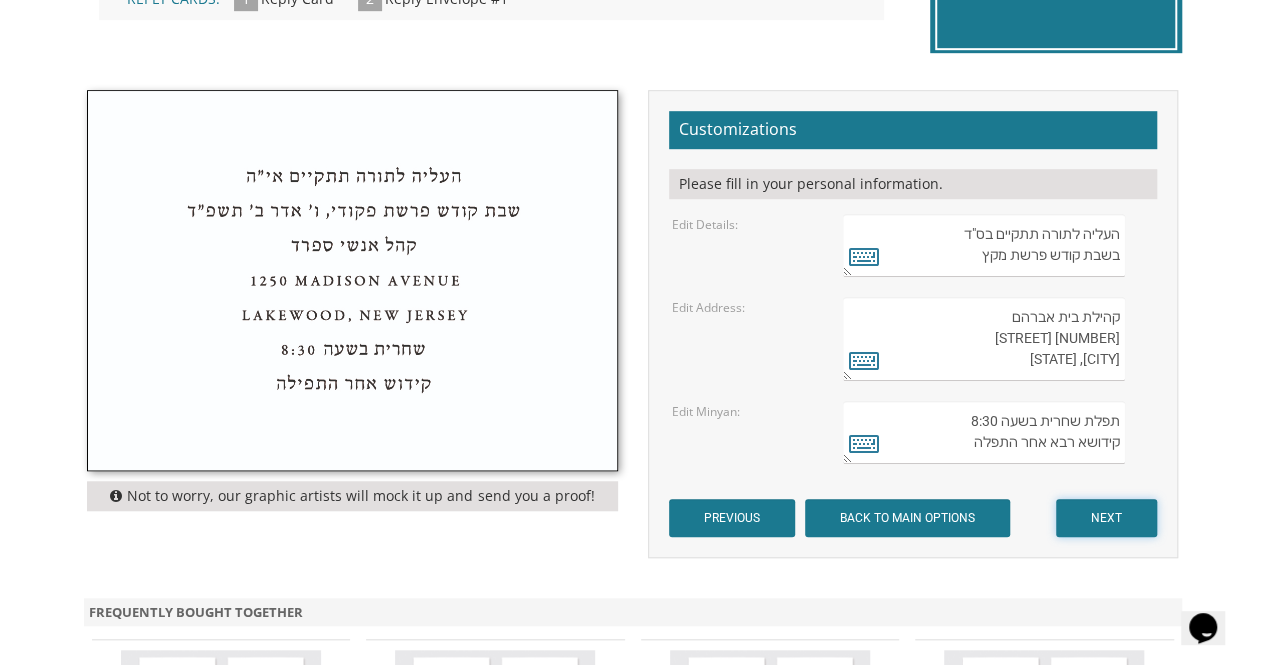 click on "NEXT" at bounding box center (1106, 518) 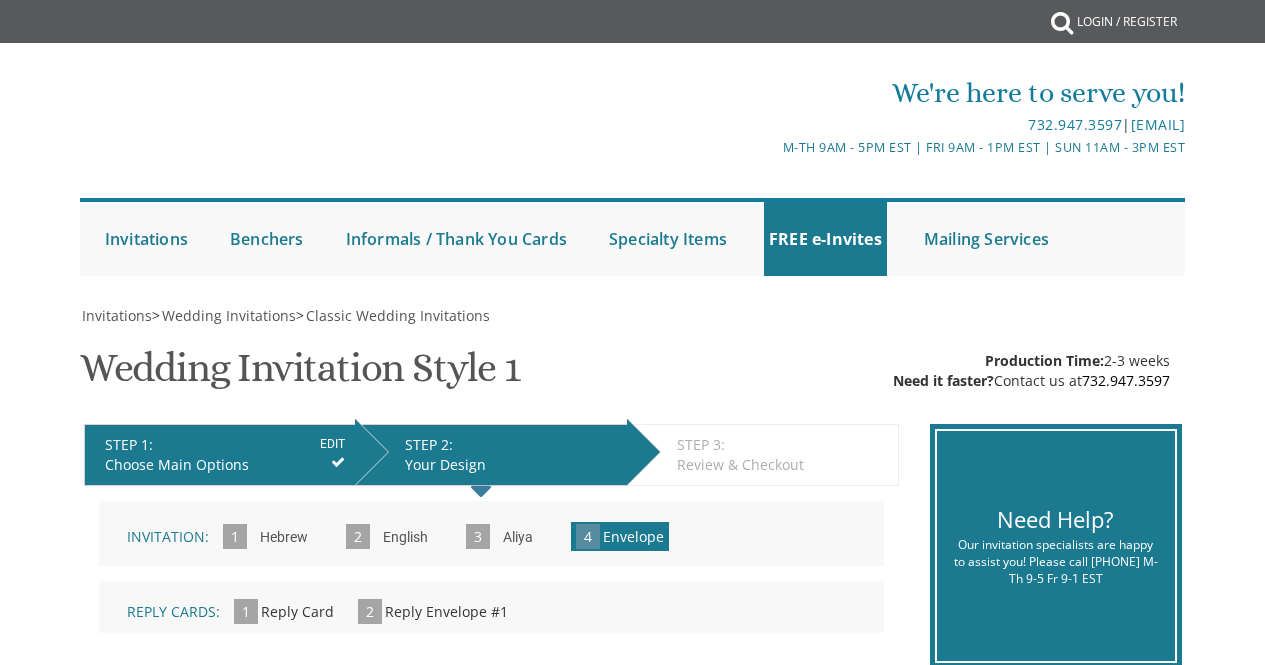 scroll, scrollTop: 0, scrollLeft: 0, axis: both 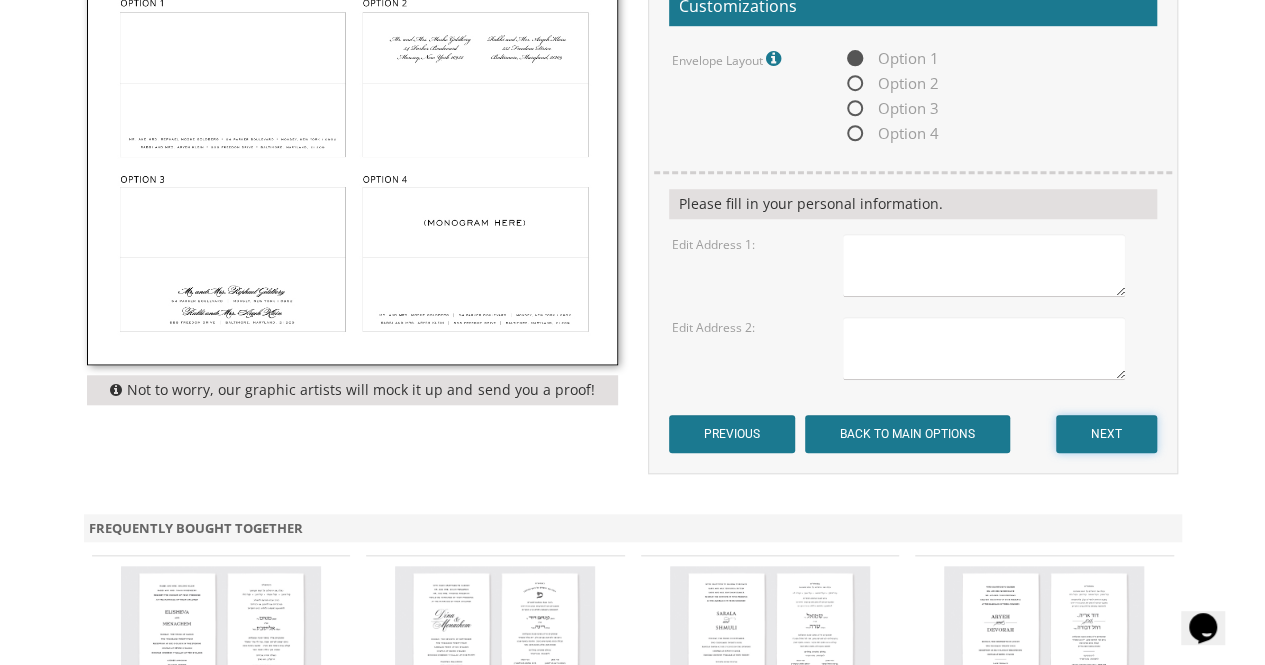 click on "NEXT" at bounding box center [1106, 434] 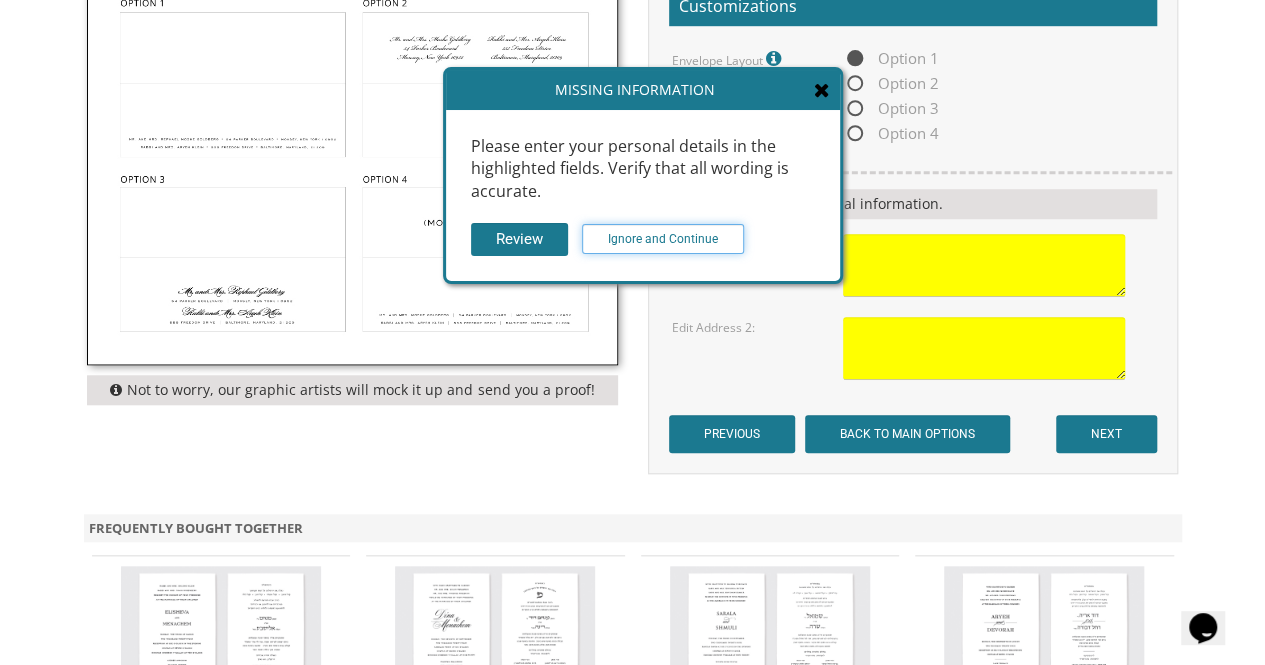 click on "Ignore and Continue" at bounding box center [663, 239] 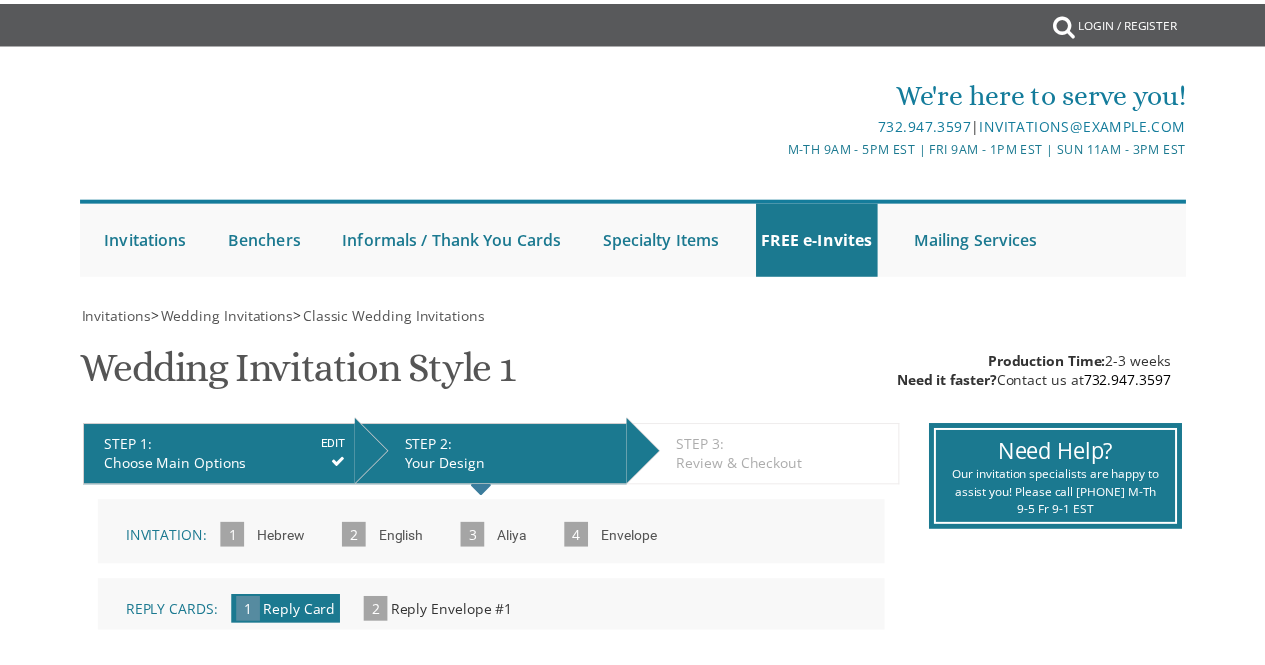 scroll, scrollTop: 0, scrollLeft: 0, axis: both 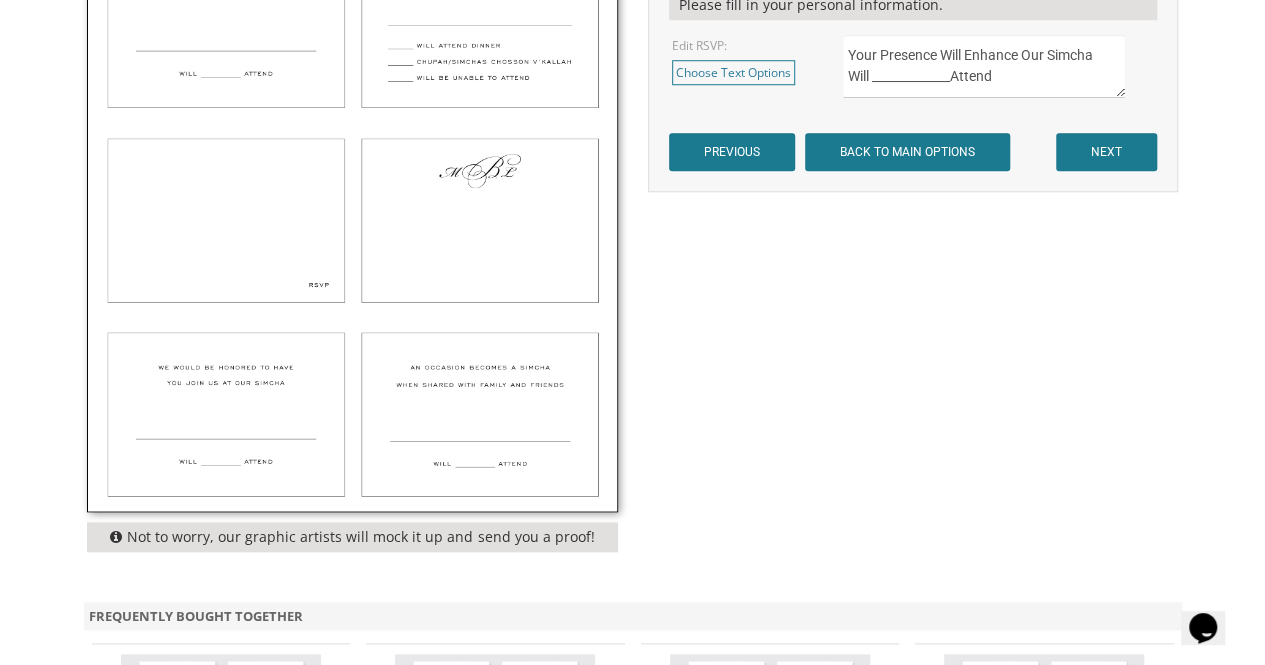 click at bounding box center (352, 211) 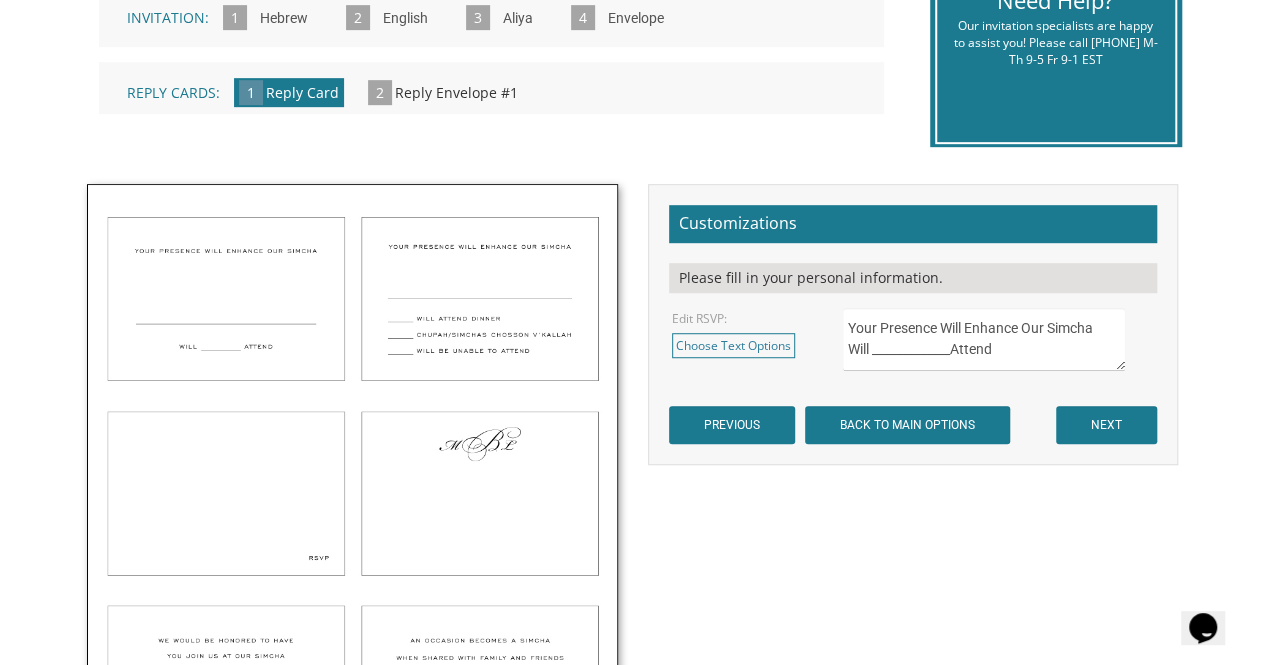 scroll, scrollTop: 518, scrollLeft: 0, axis: vertical 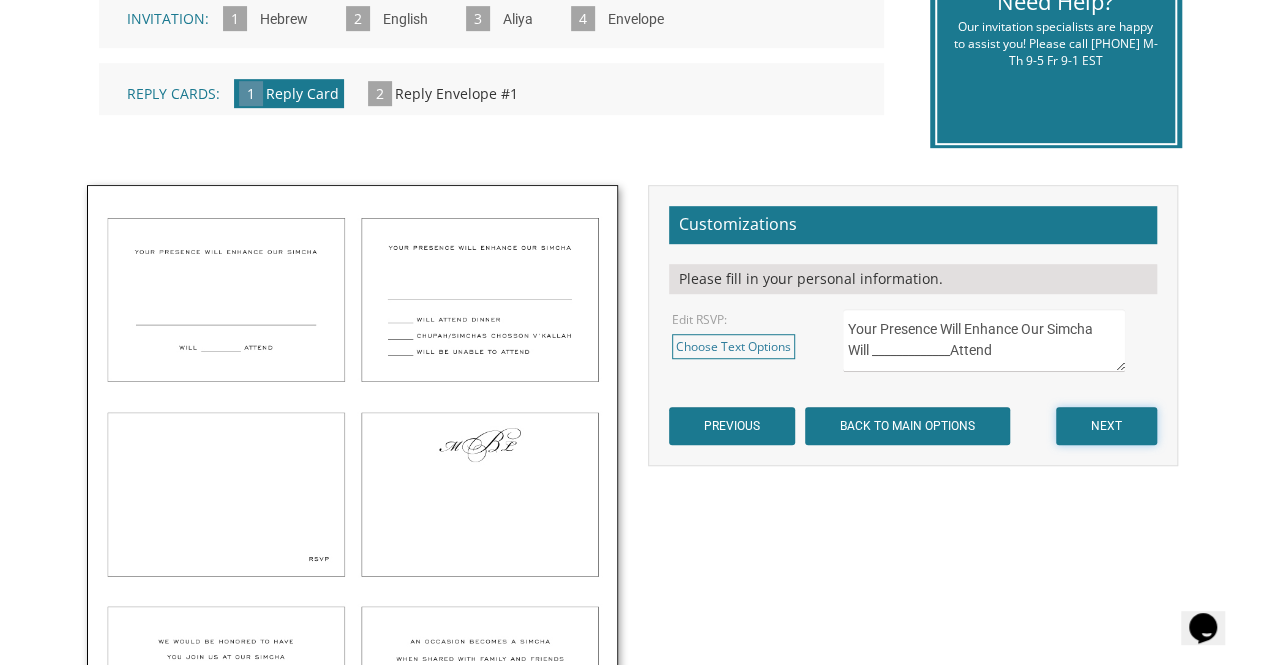 click on "NEXT" at bounding box center (1106, 426) 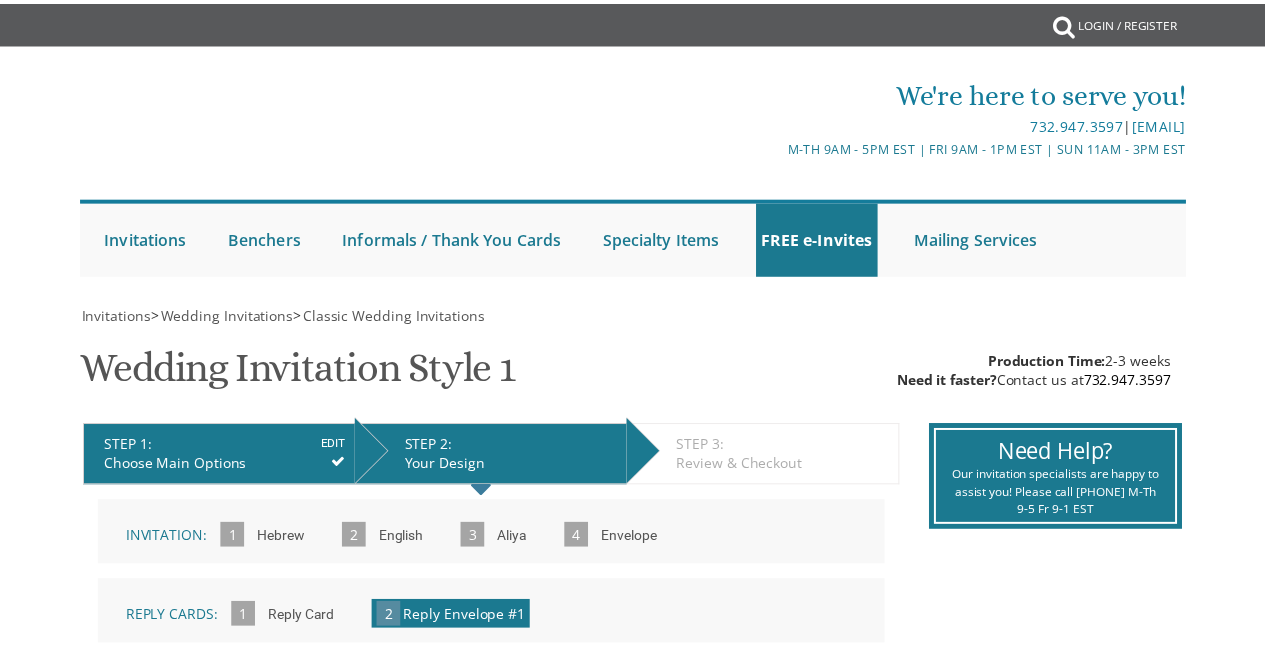 scroll, scrollTop: 0, scrollLeft: 0, axis: both 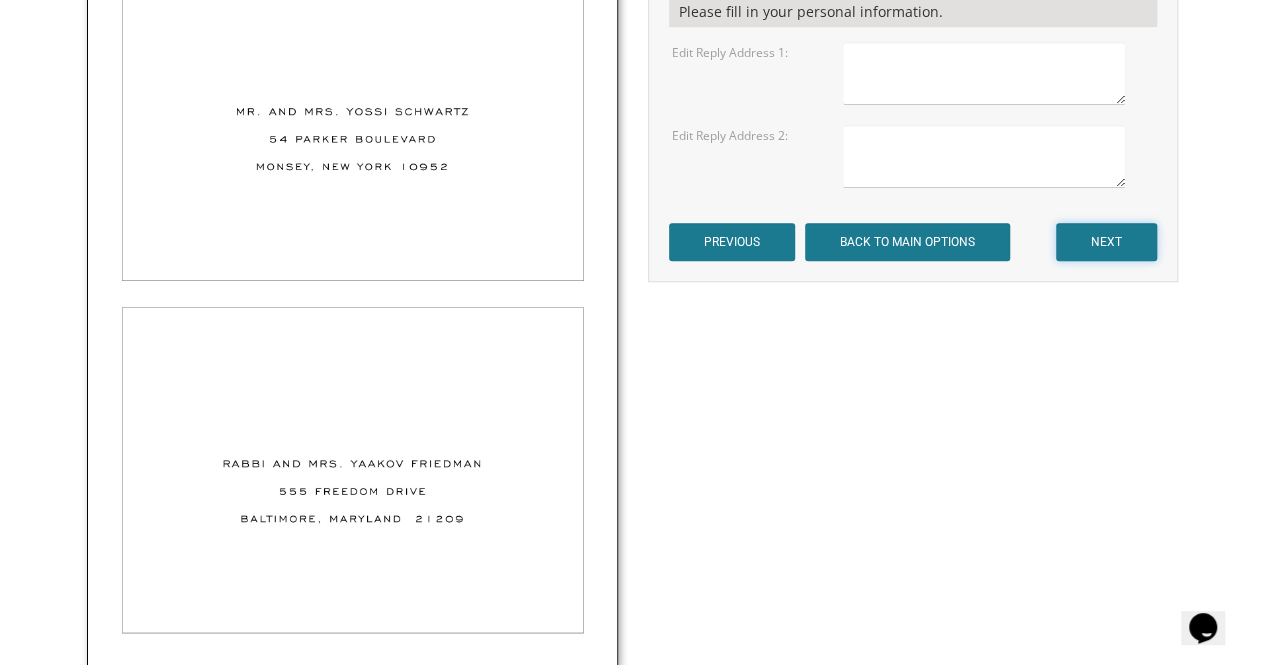 click on "NEXT" at bounding box center [1106, 242] 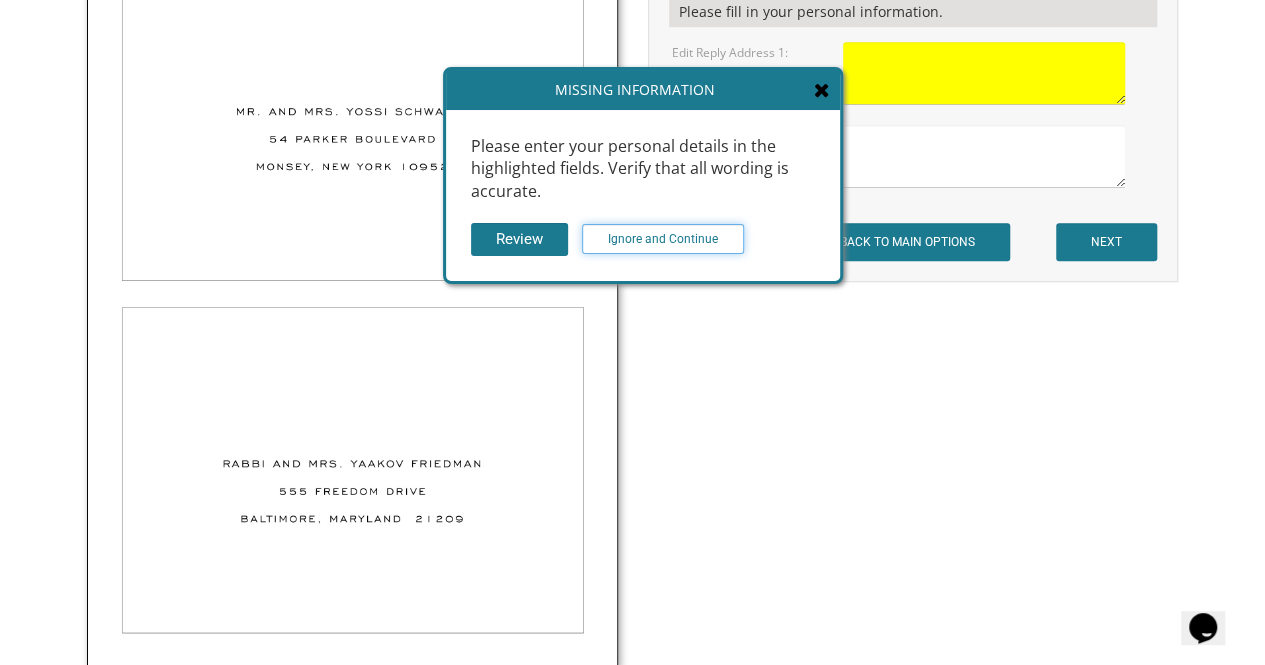 click on "Ignore and Continue" at bounding box center (663, 239) 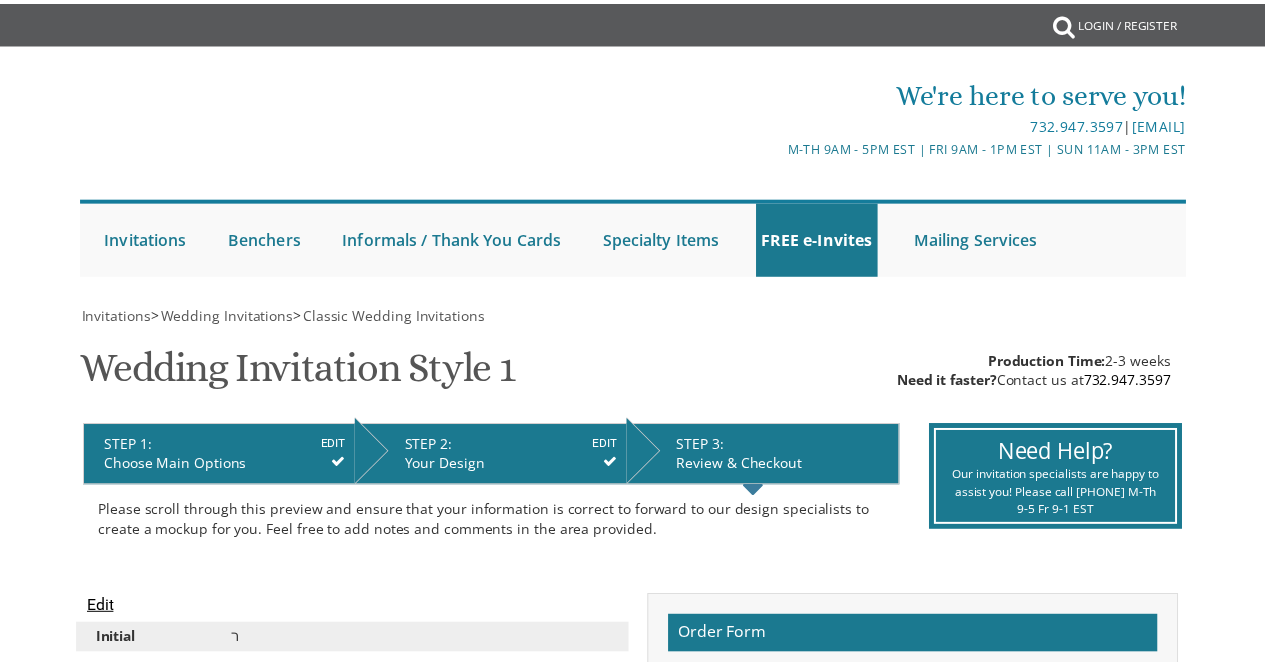 scroll, scrollTop: 0, scrollLeft: 0, axis: both 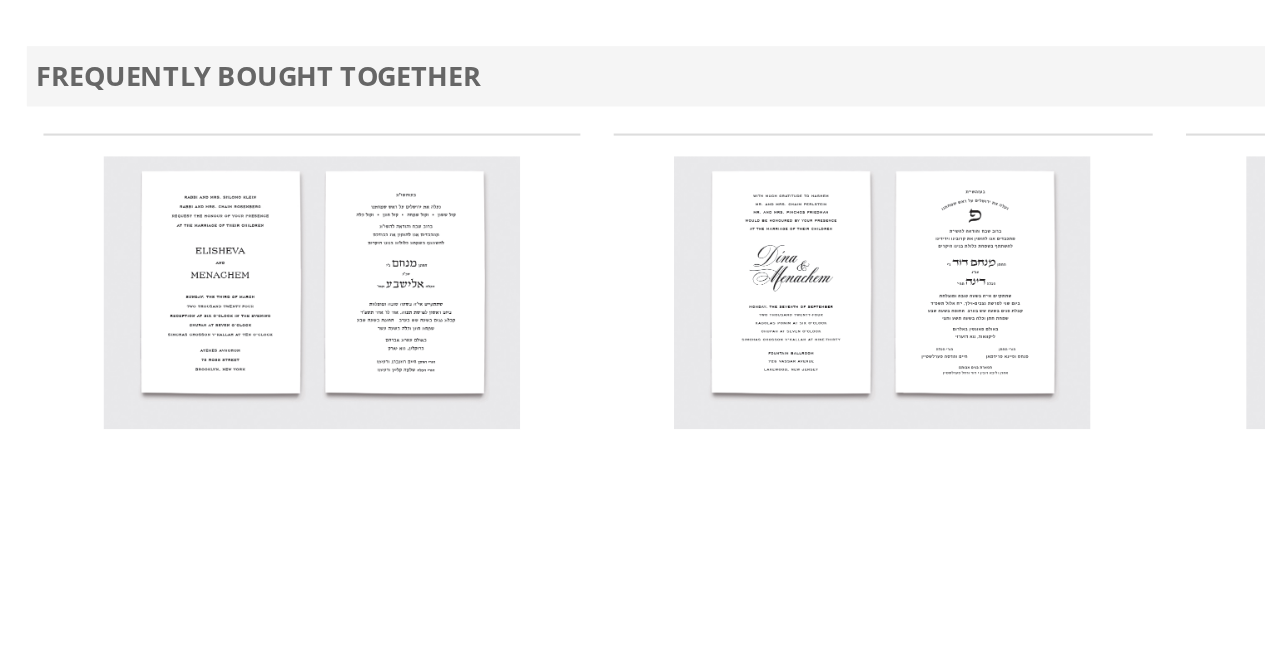 click at bounding box center [495, 317] 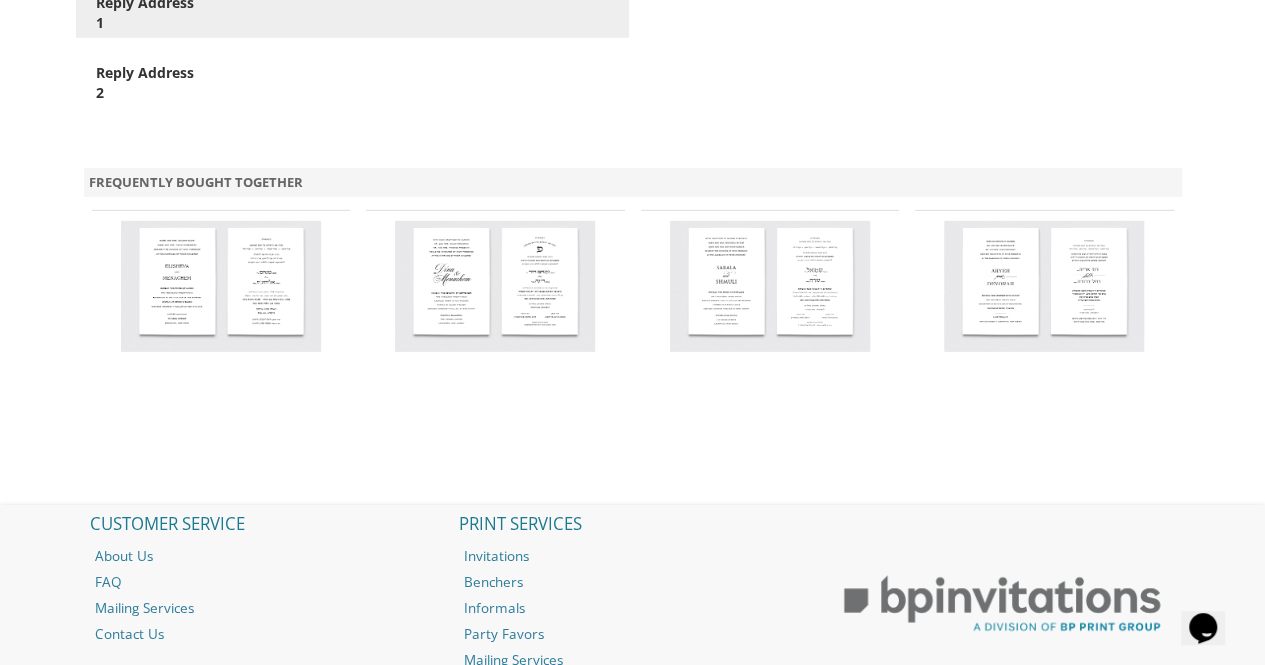 scroll, scrollTop: 2976, scrollLeft: 0, axis: vertical 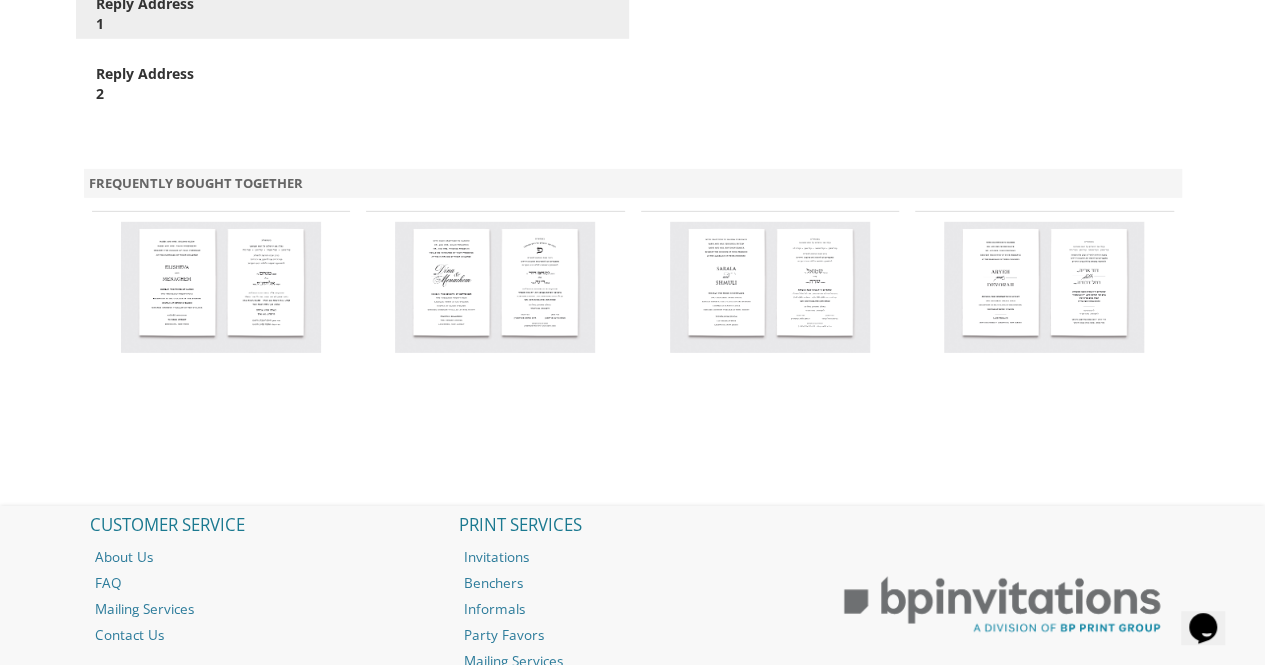 click at bounding box center [495, 287] 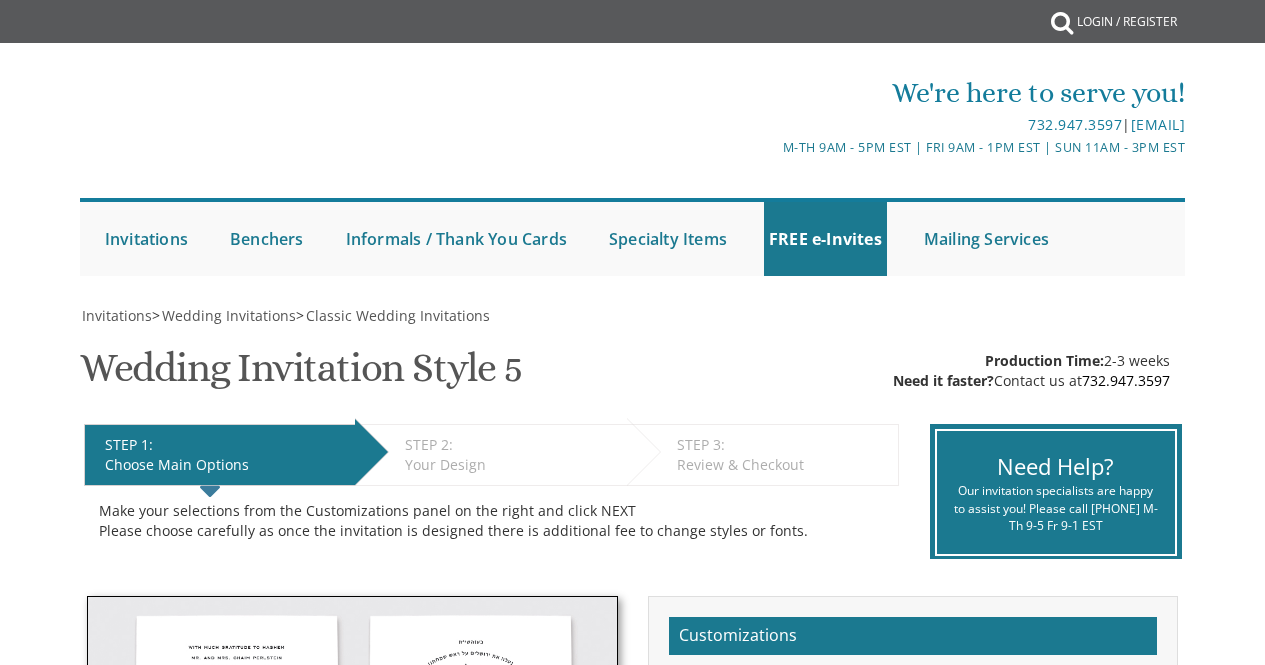 scroll, scrollTop: 0, scrollLeft: 0, axis: both 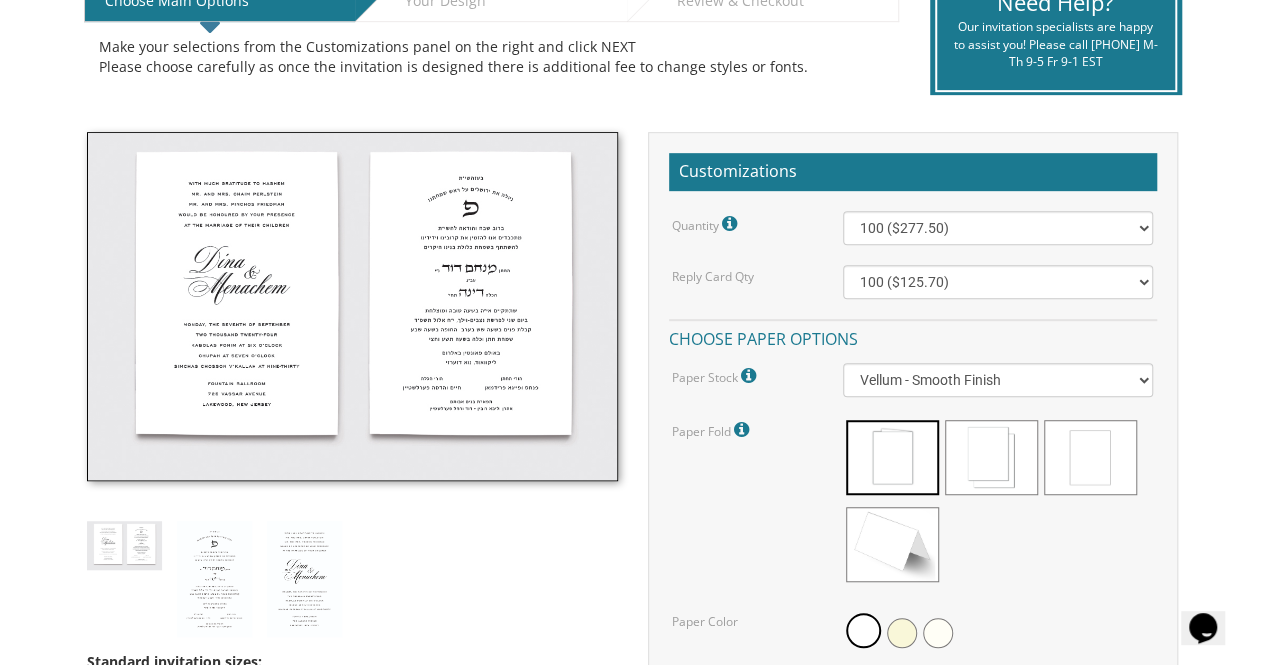 click at bounding box center [124, 545] 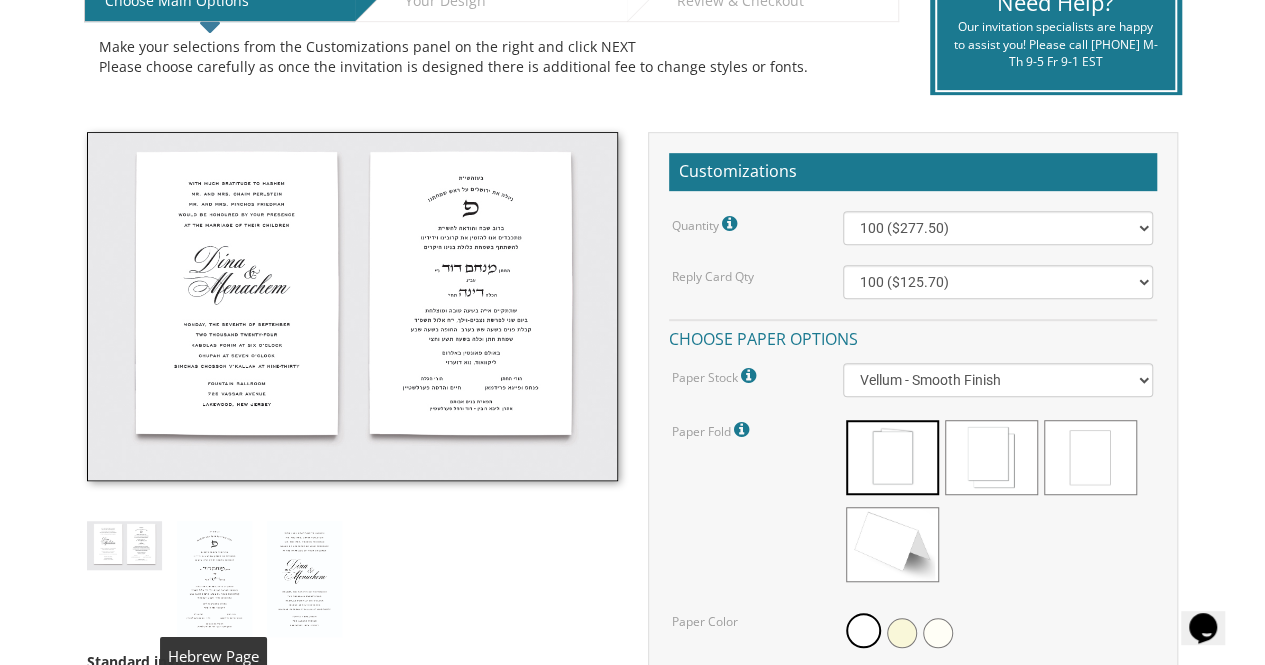 click at bounding box center [214, 579] 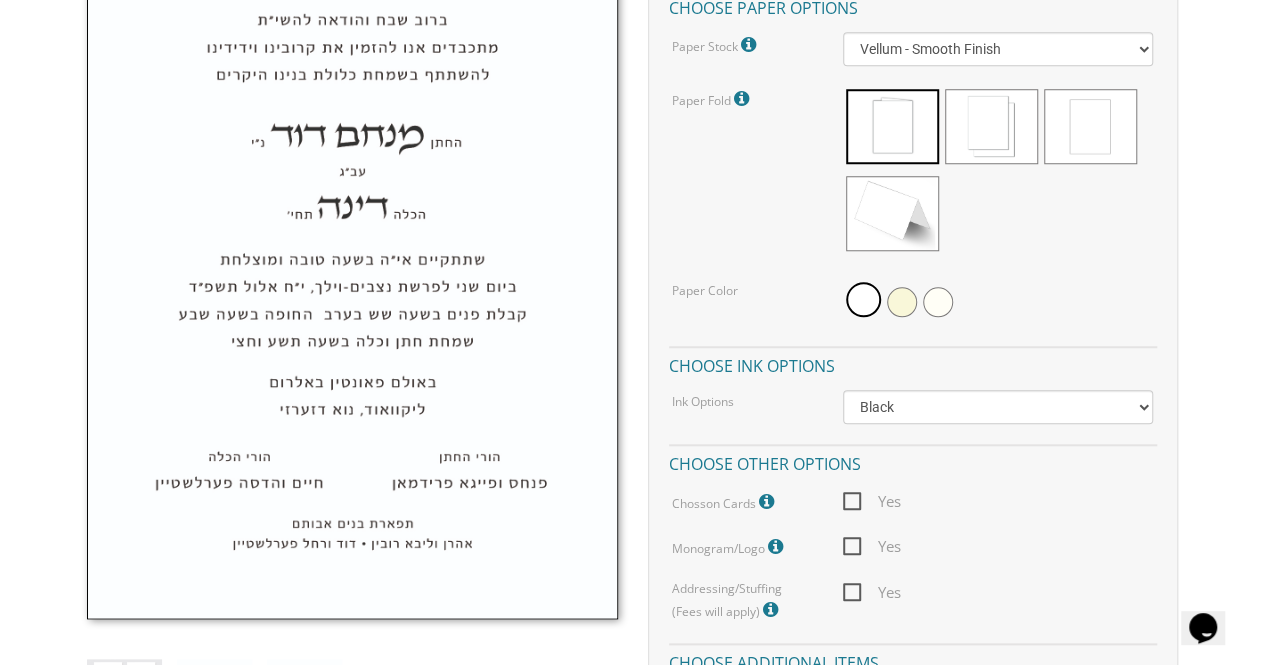 scroll, scrollTop: 1043, scrollLeft: 0, axis: vertical 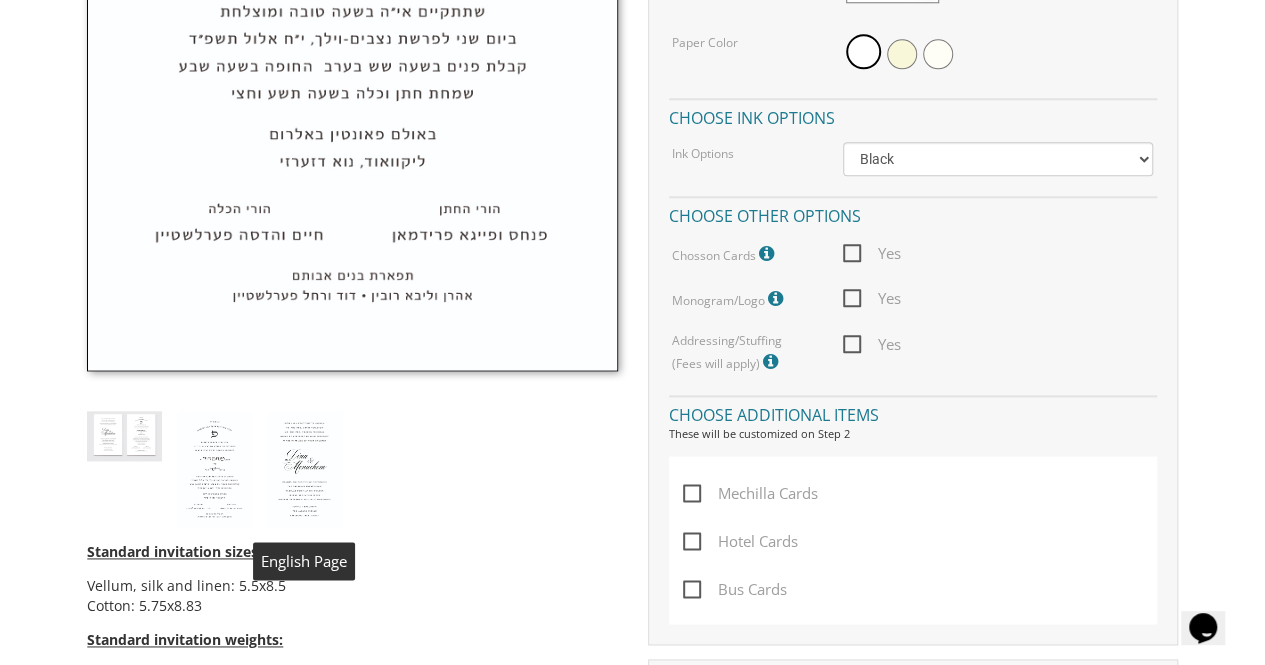 click at bounding box center [304, 469] 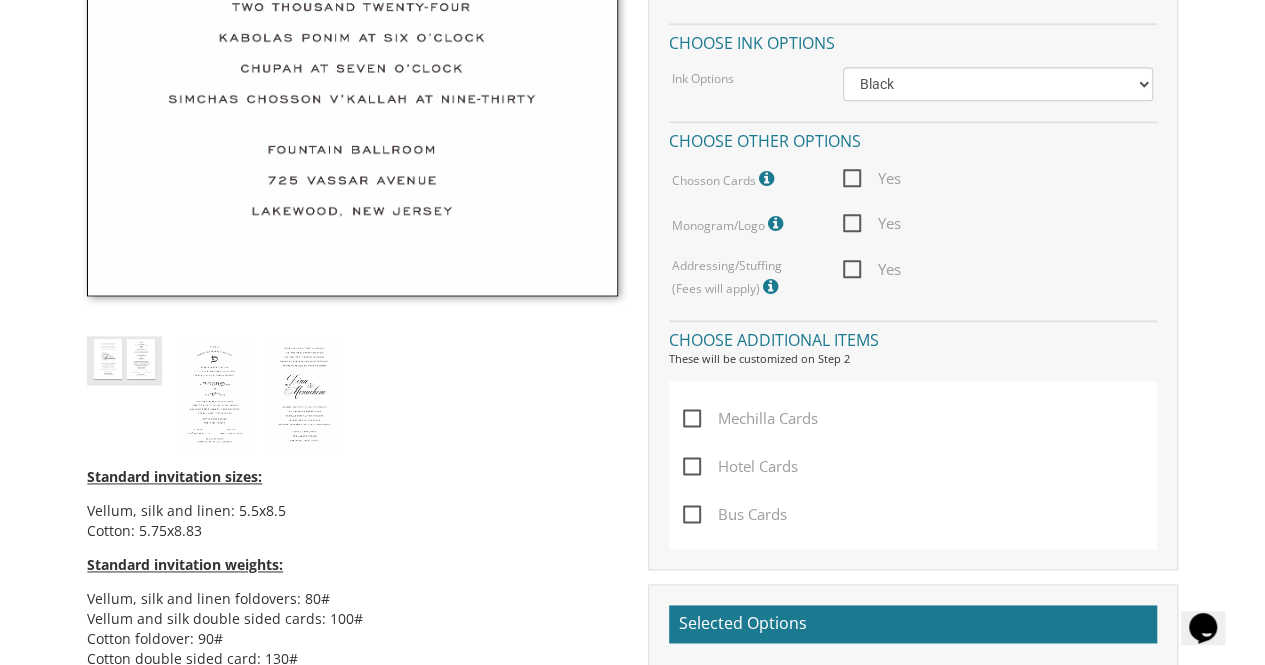 scroll, scrollTop: 1119, scrollLeft: 0, axis: vertical 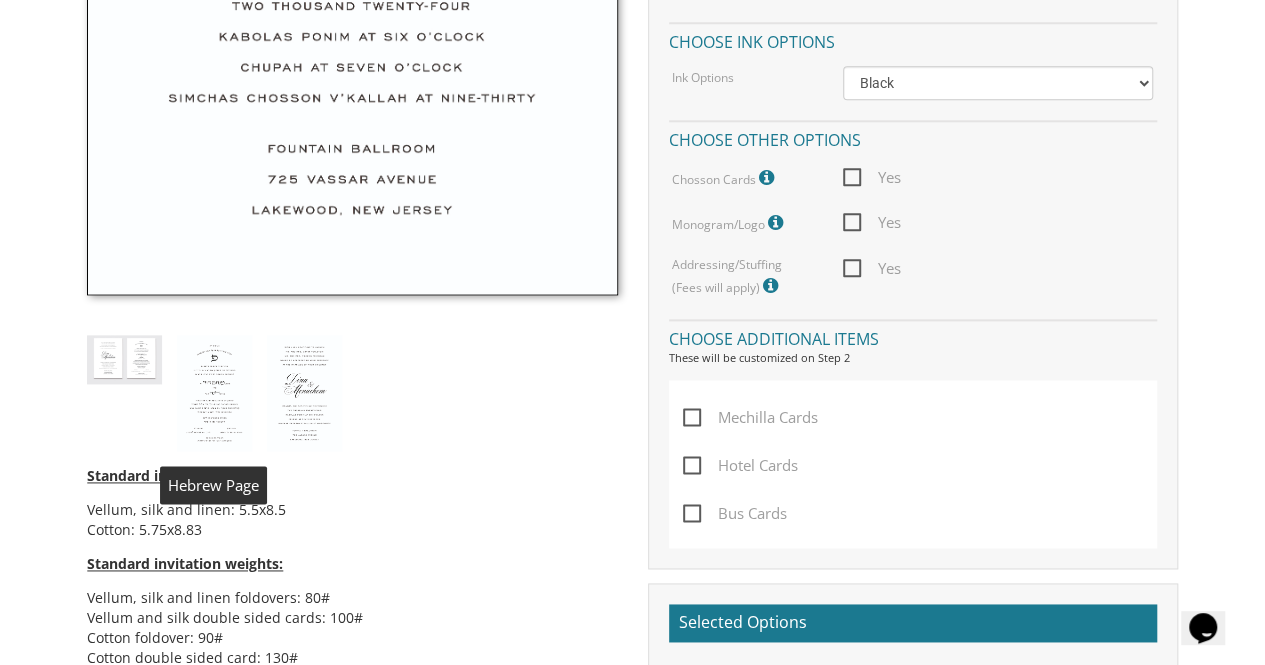 click at bounding box center [214, 393] 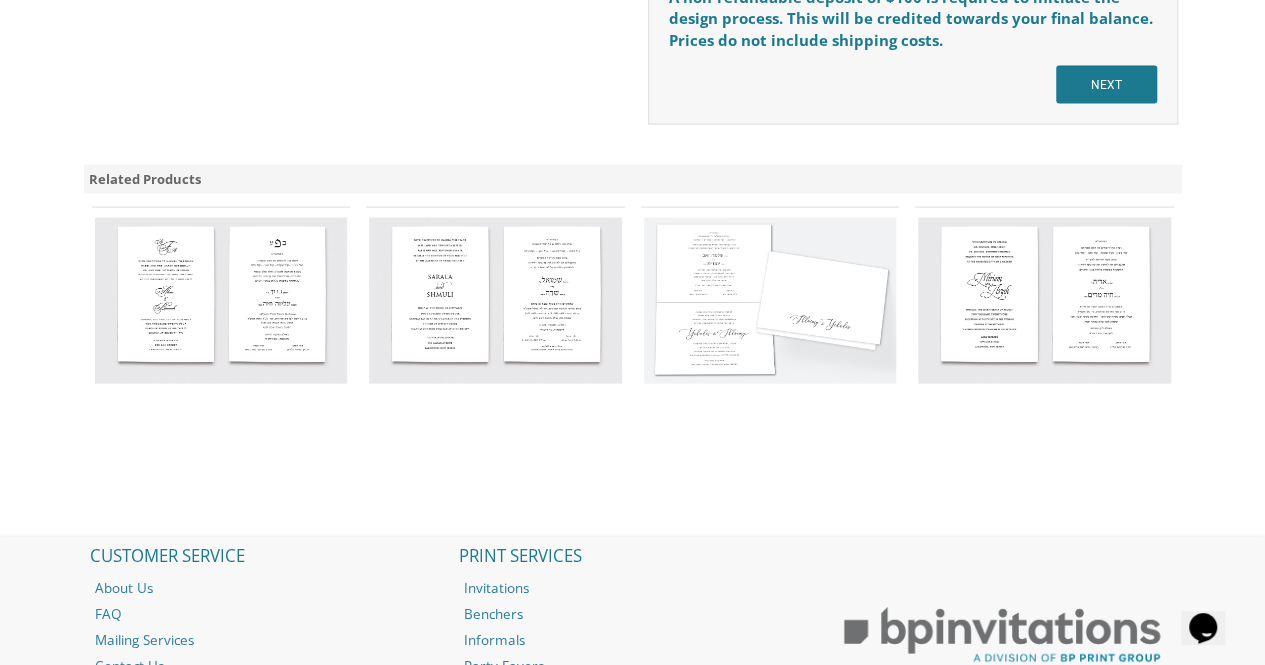 scroll, scrollTop: 2027, scrollLeft: 0, axis: vertical 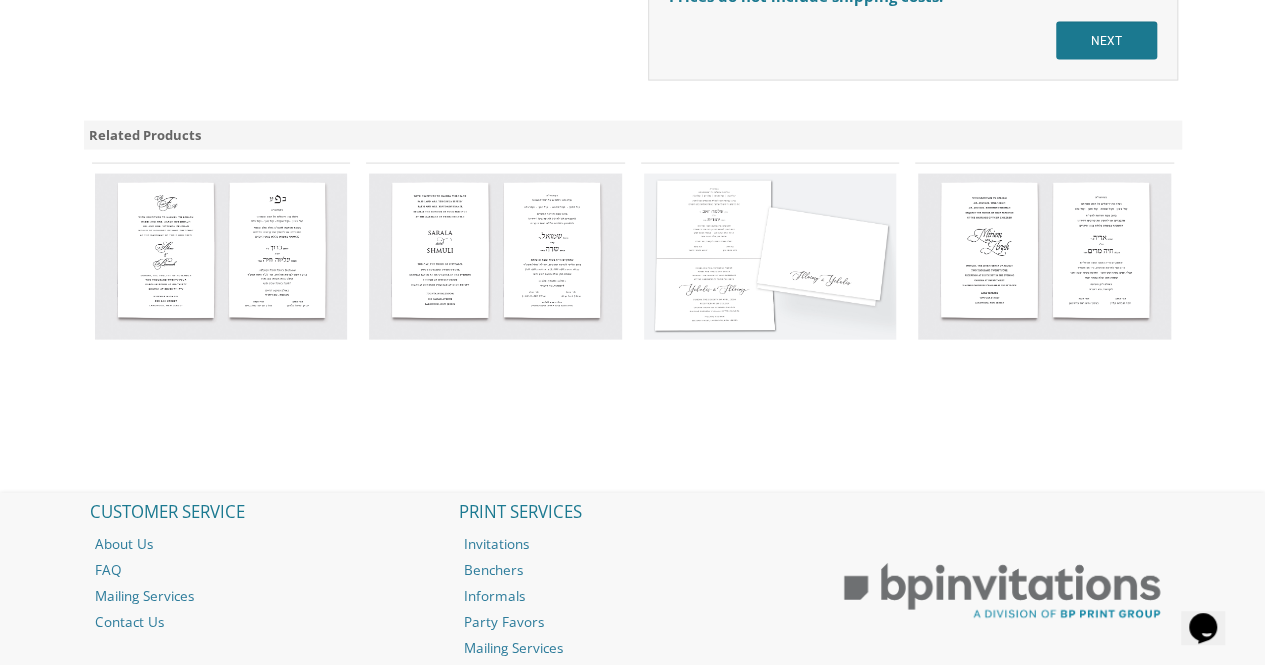 click at bounding box center [1044, 257] 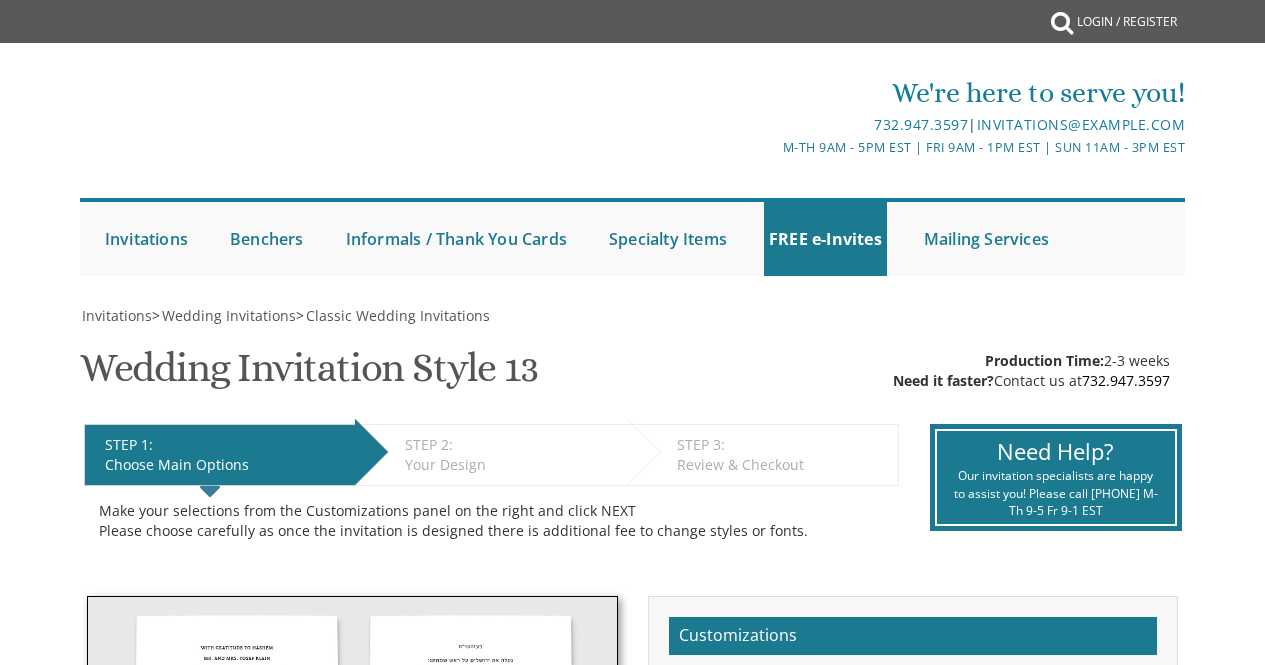 scroll, scrollTop: 0, scrollLeft: 0, axis: both 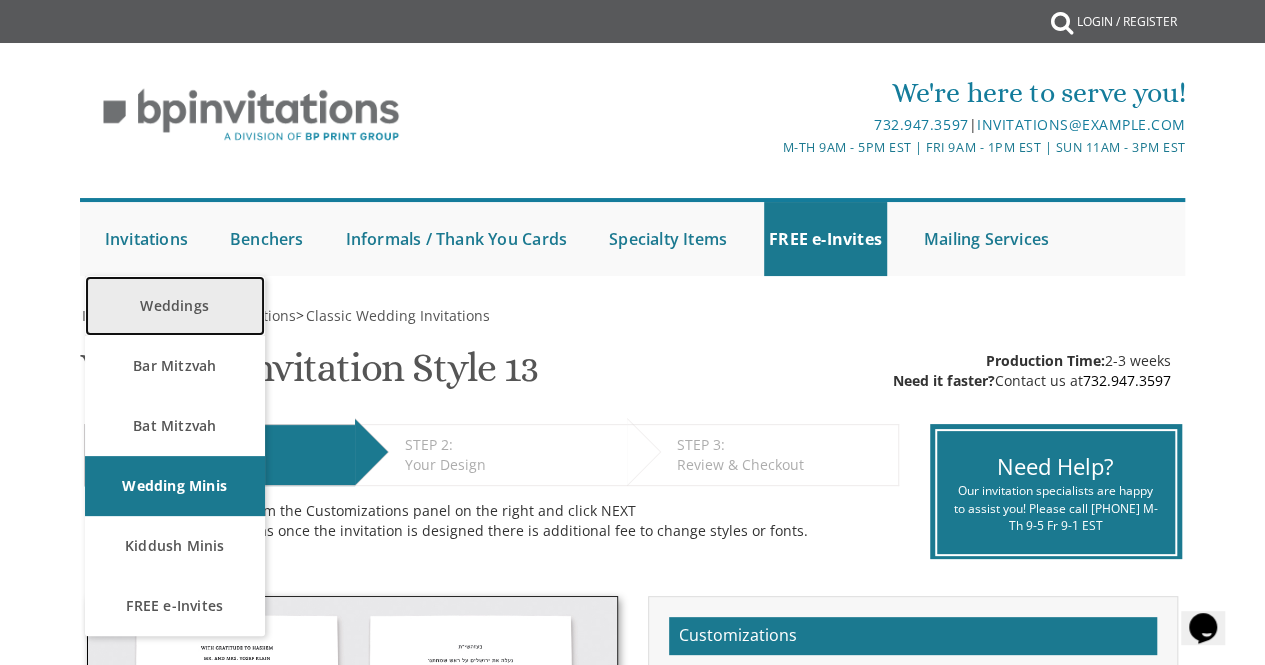 click on "Weddings" at bounding box center (175, 306) 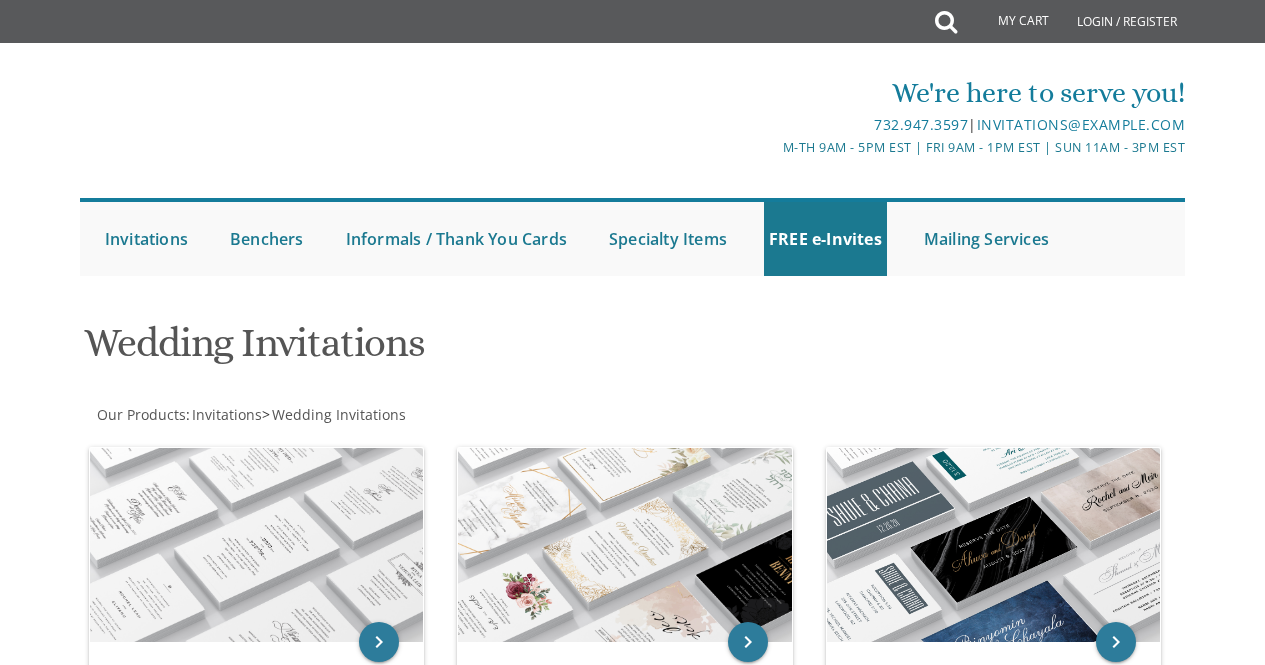 scroll, scrollTop: 0, scrollLeft: 0, axis: both 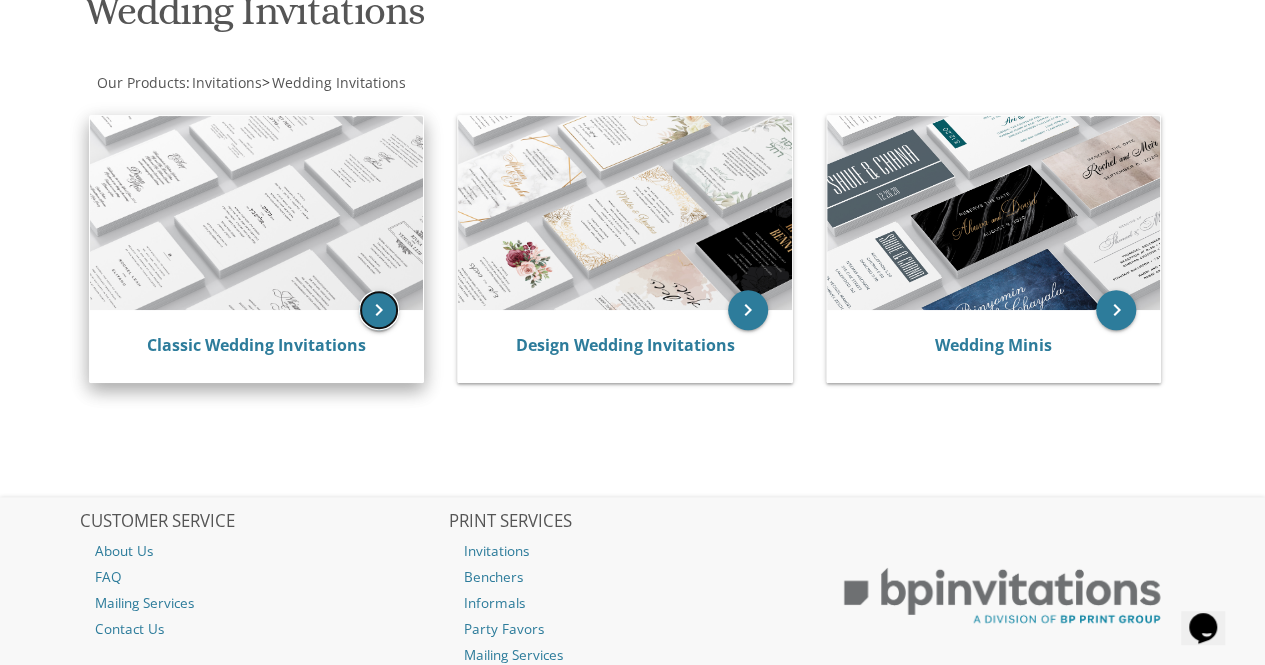 click on "keyboard_arrow_right" at bounding box center (379, 310) 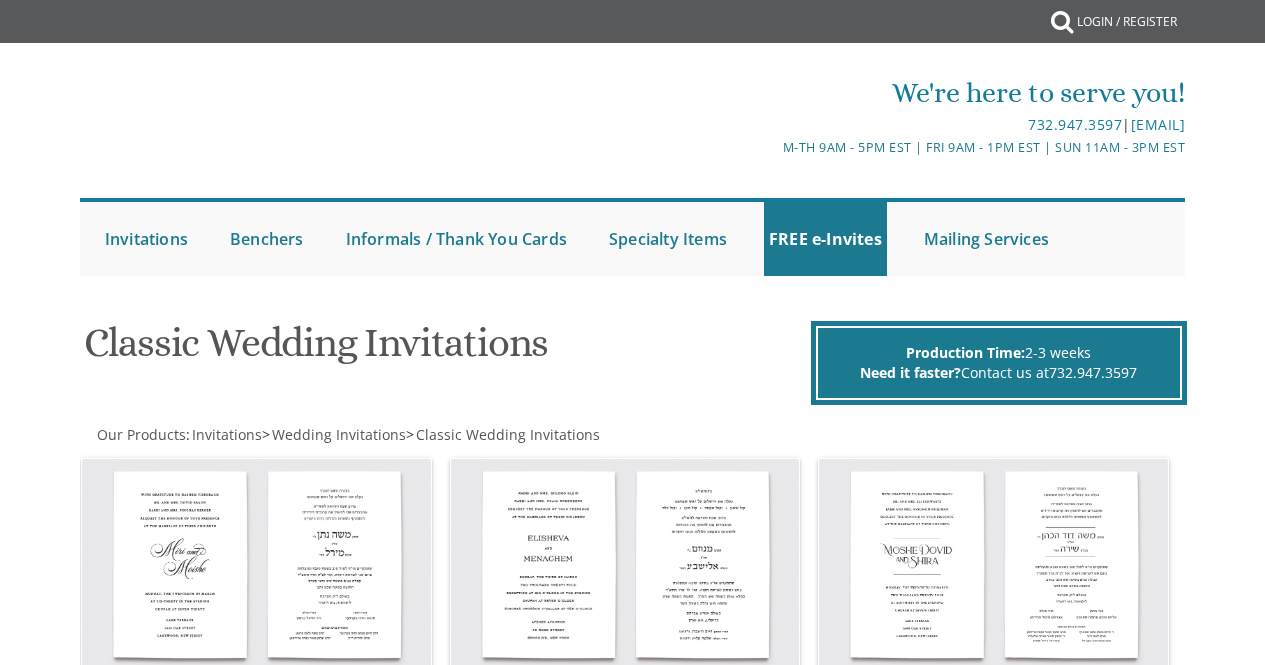 scroll, scrollTop: 0, scrollLeft: 0, axis: both 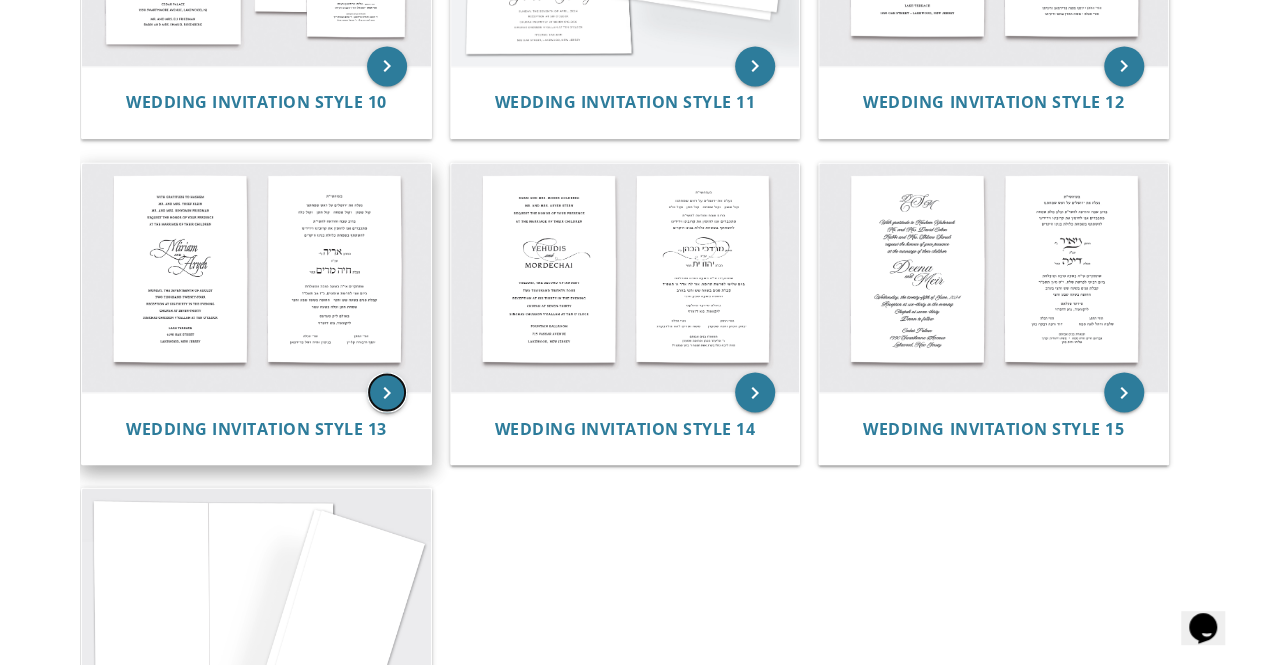 click on "keyboard_arrow_right" at bounding box center [387, 392] 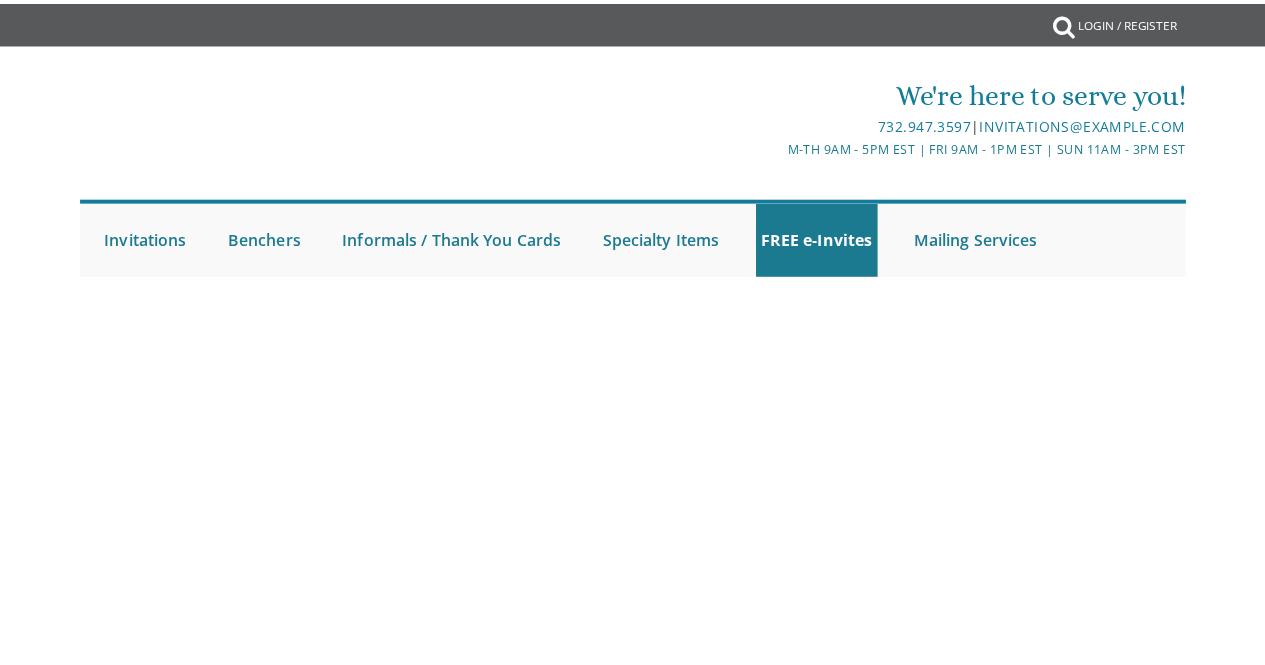 scroll, scrollTop: 0, scrollLeft: 0, axis: both 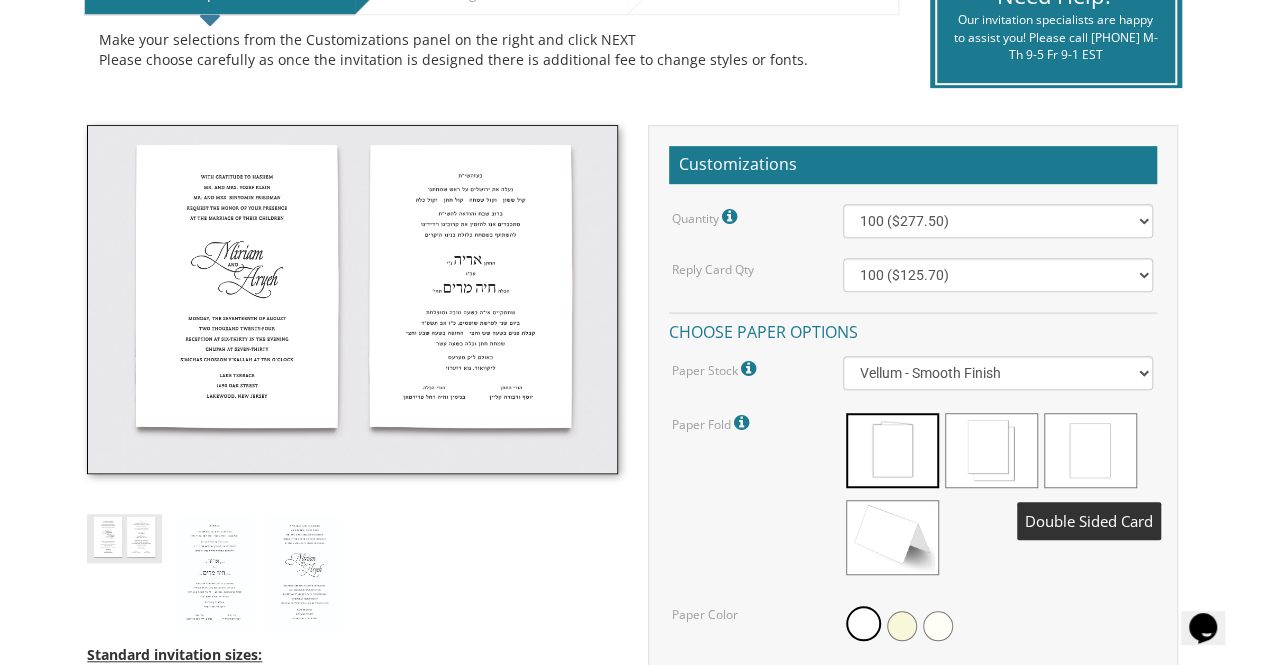 click at bounding box center [1090, 450] 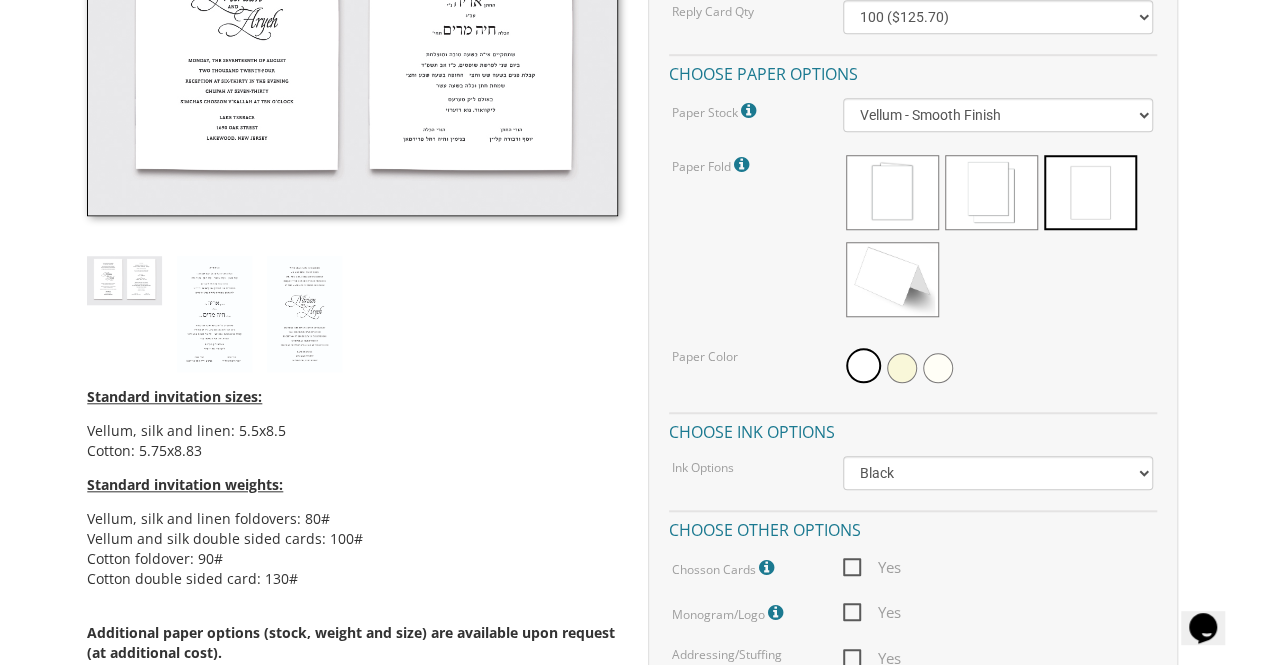 scroll, scrollTop: 727, scrollLeft: 0, axis: vertical 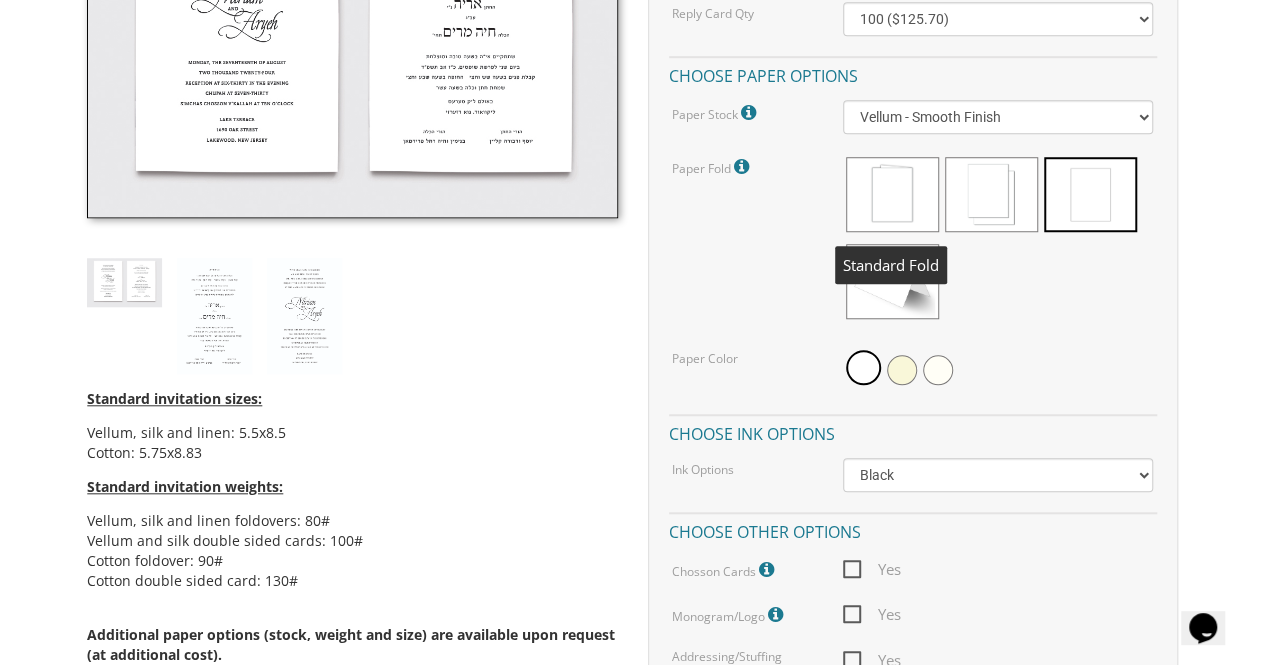 click at bounding box center [892, 194] 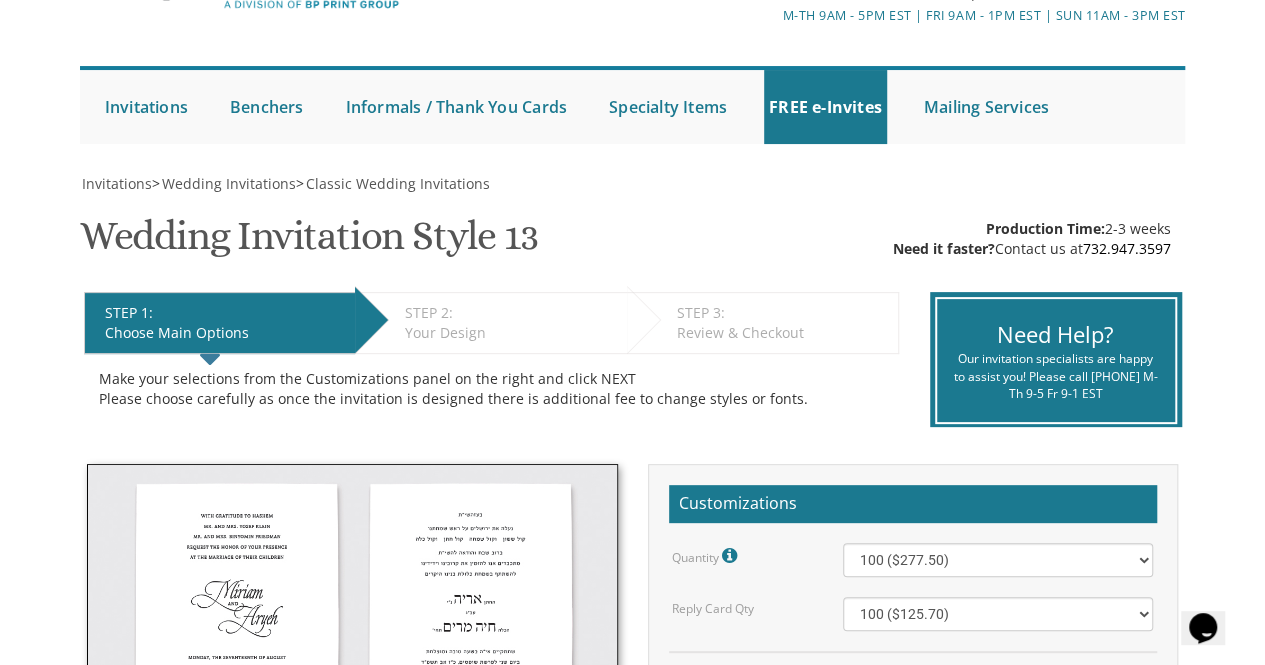 scroll, scrollTop: 133, scrollLeft: 0, axis: vertical 